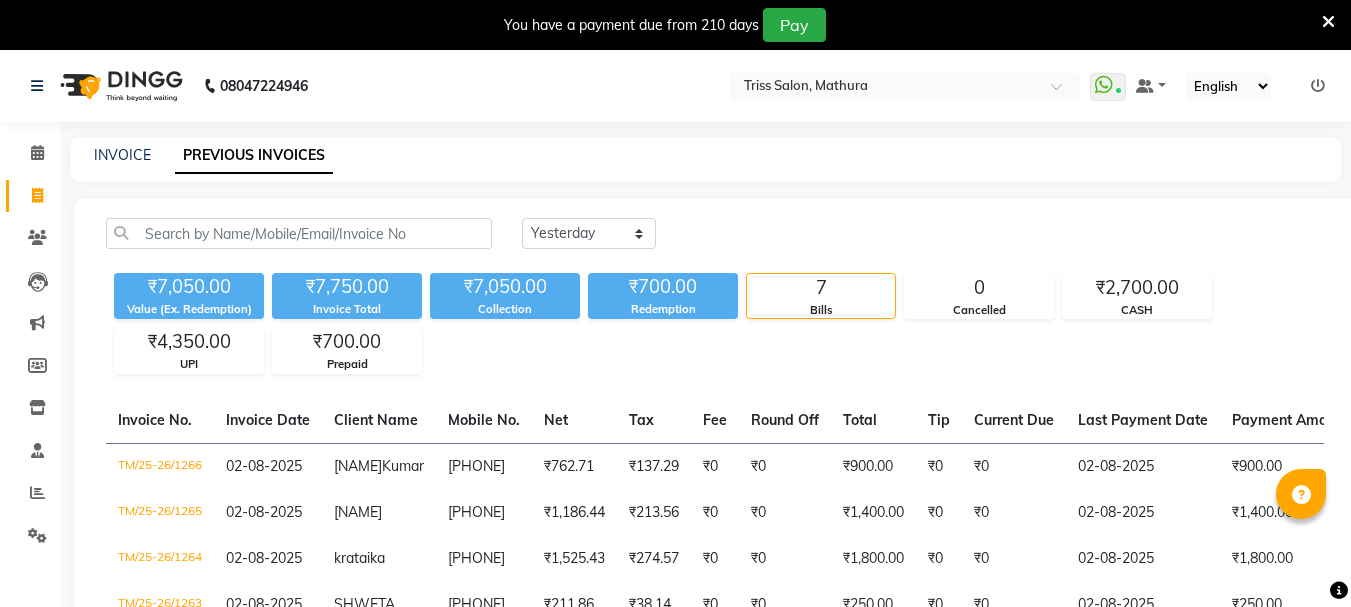 select on "yesterday" 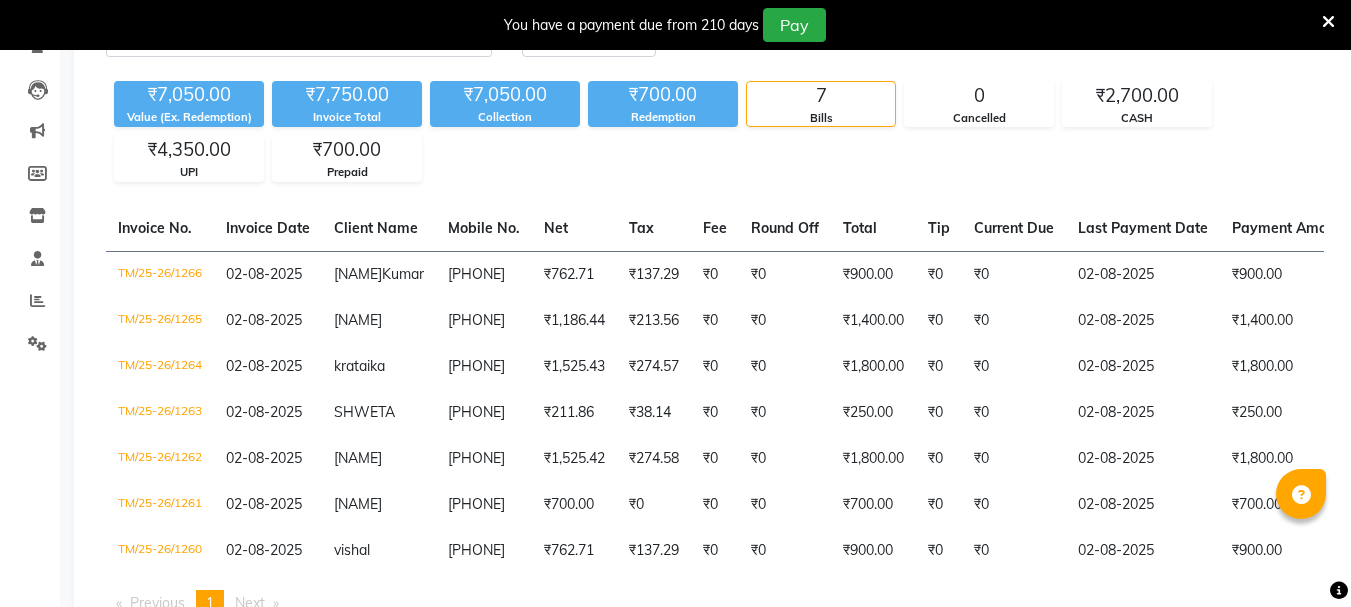 scroll, scrollTop: 193, scrollLeft: 0, axis: vertical 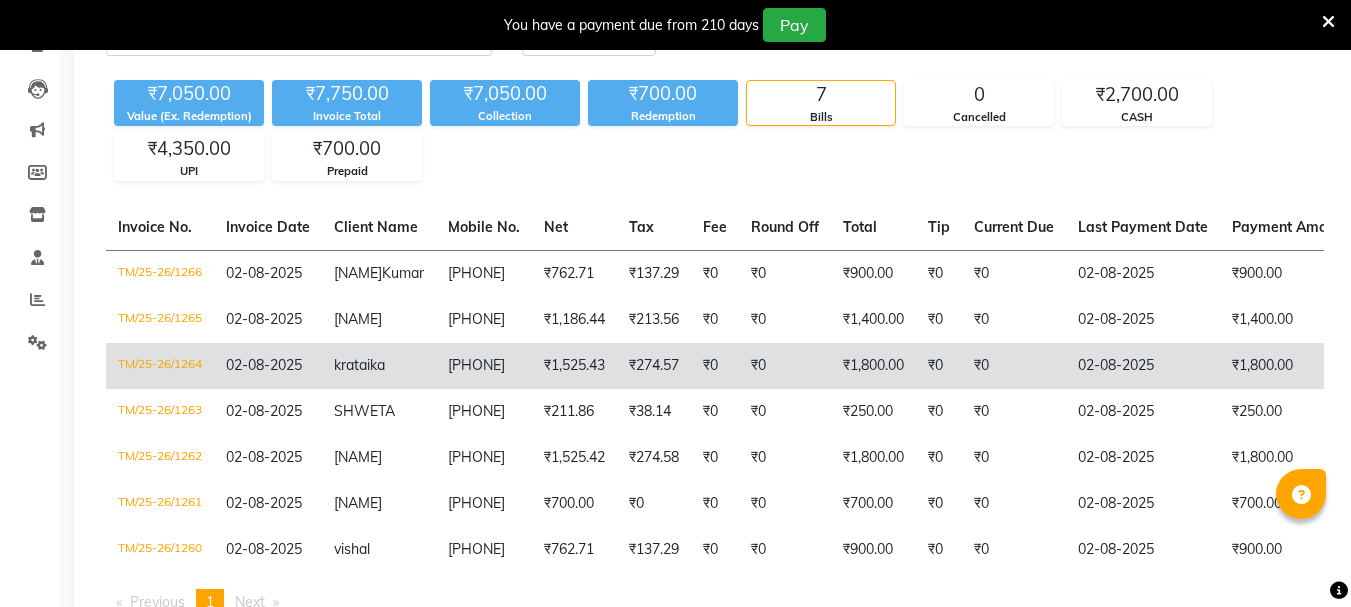 click on "₹1,800.00" 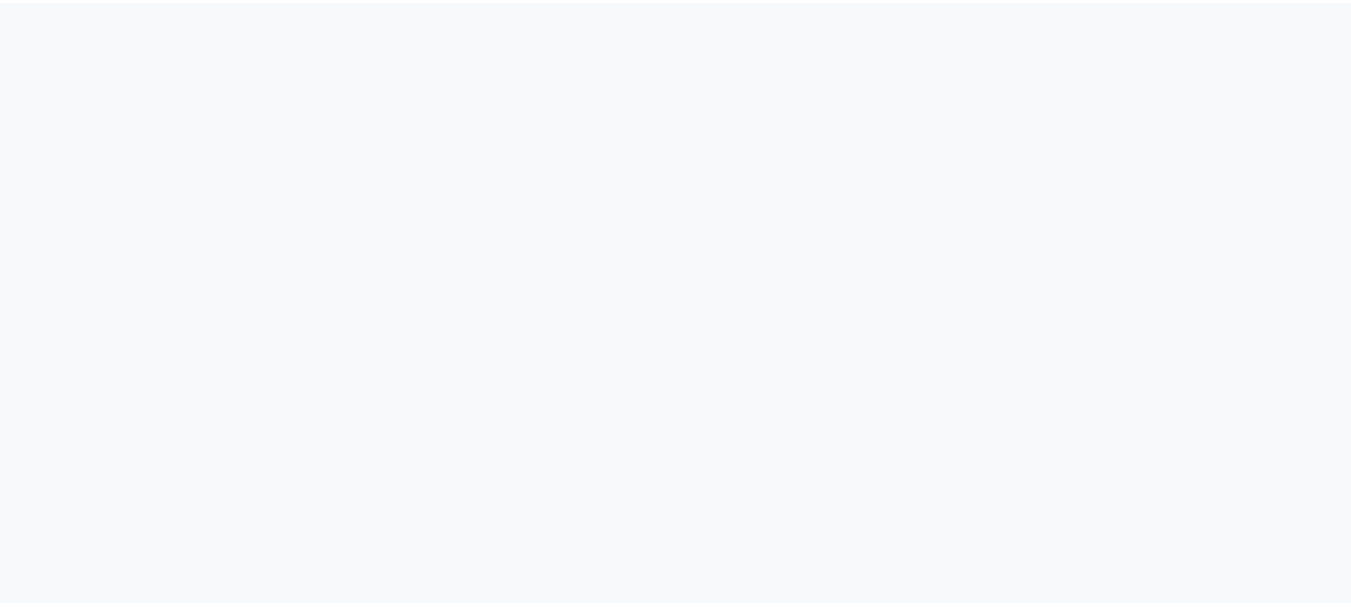 scroll, scrollTop: 0, scrollLeft: 0, axis: both 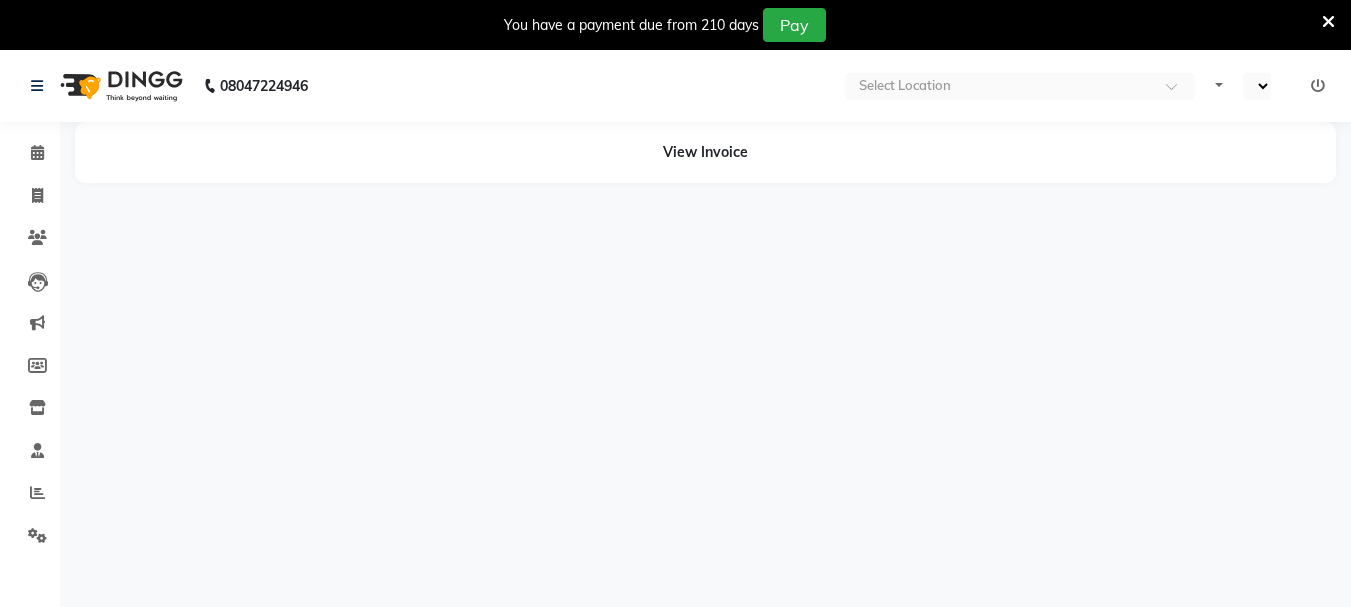 select on "en" 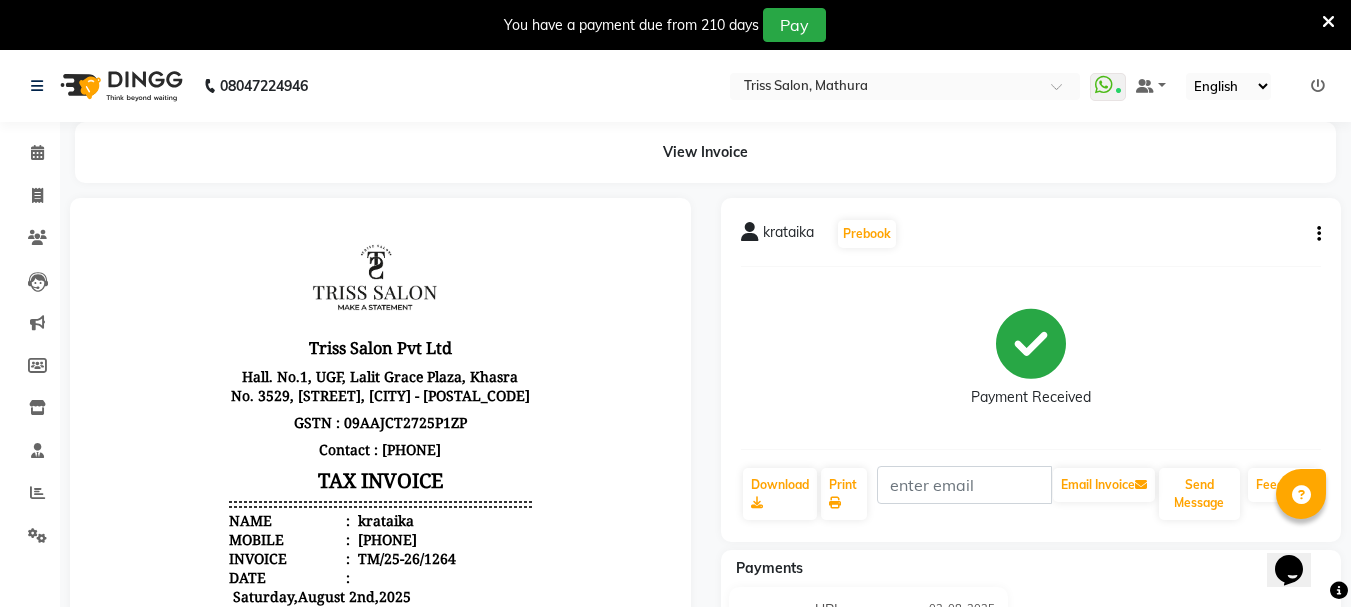 scroll, scrollTop: 0, scrollLeft: 0, axis: both 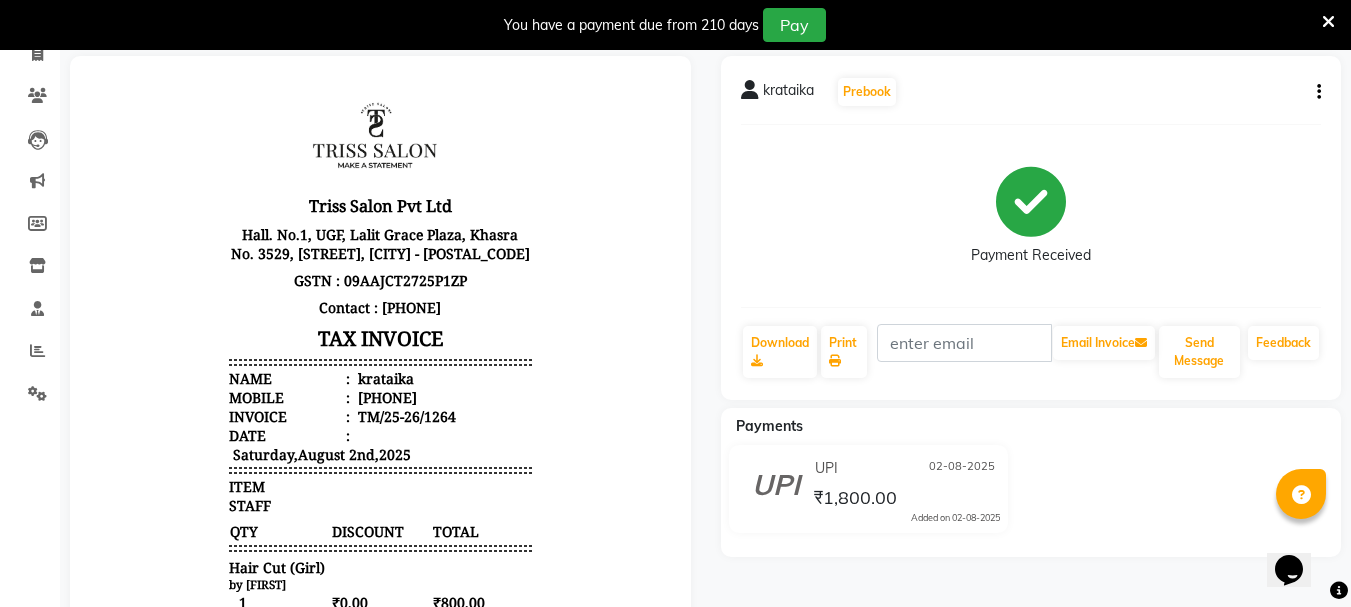 click 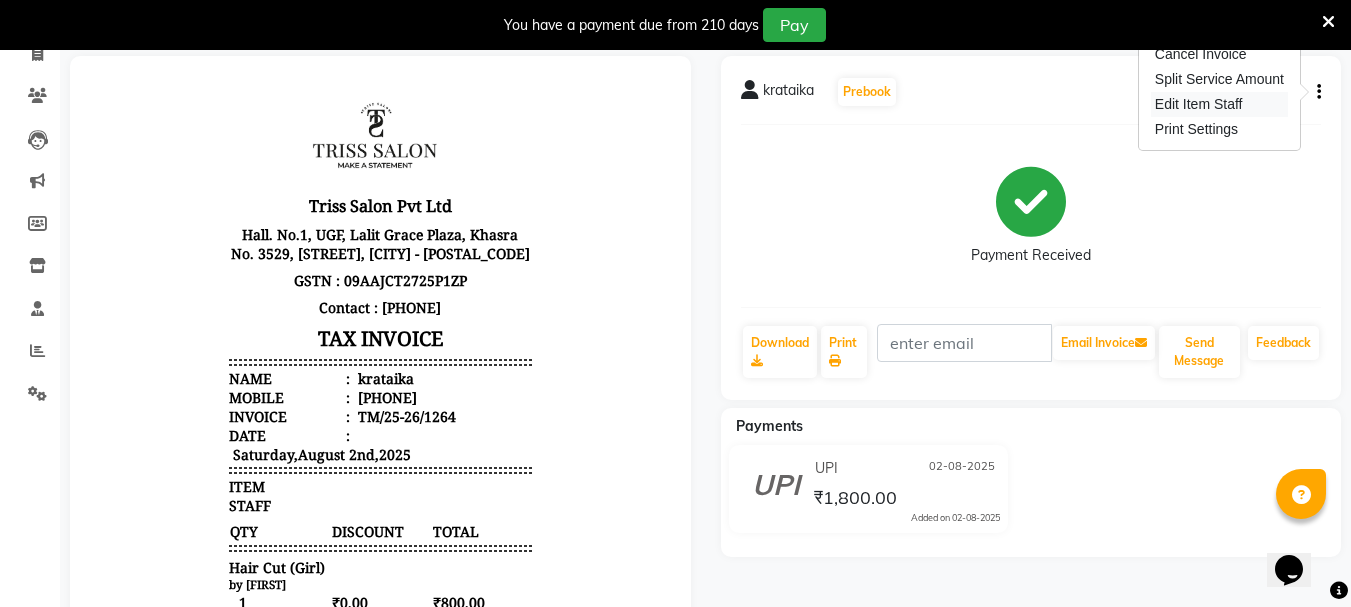 click on "Edit Item Staff" at bounding box center [1219, 104] 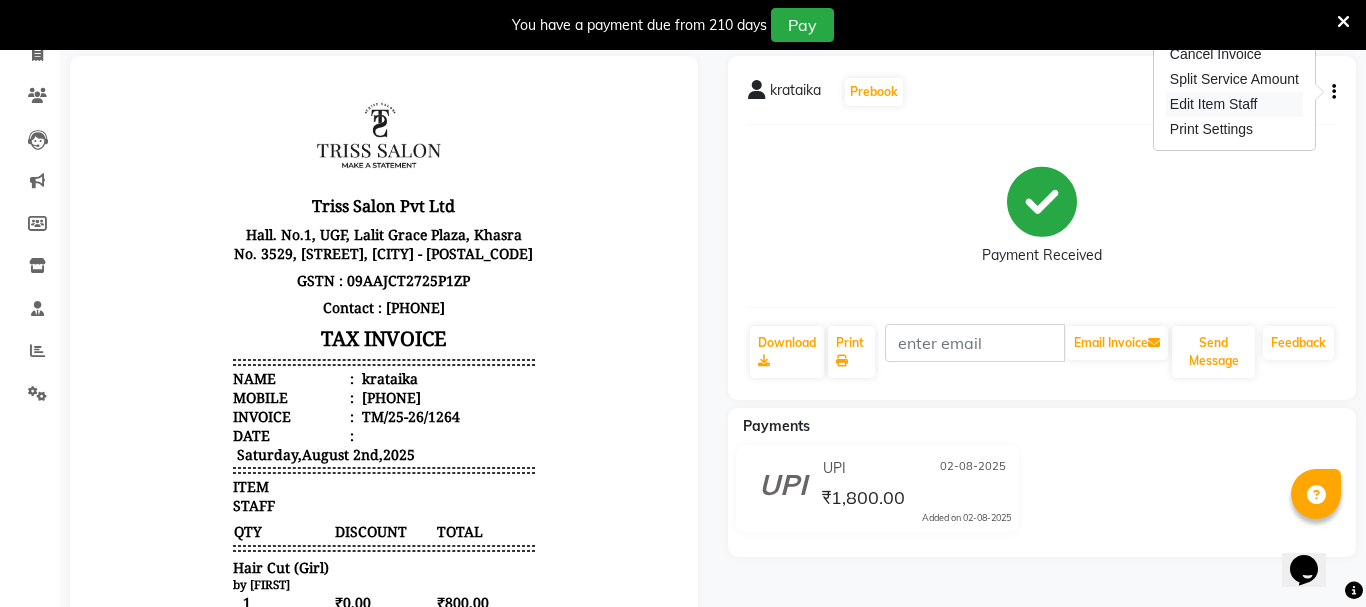 select 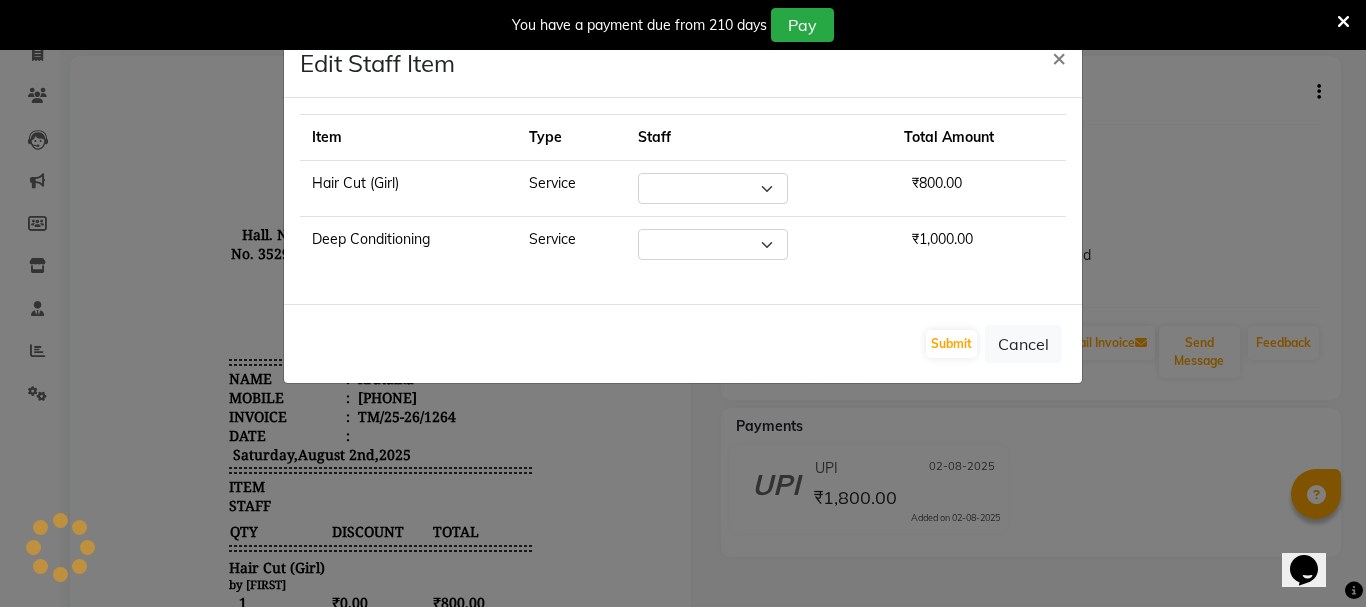 select on "83395" 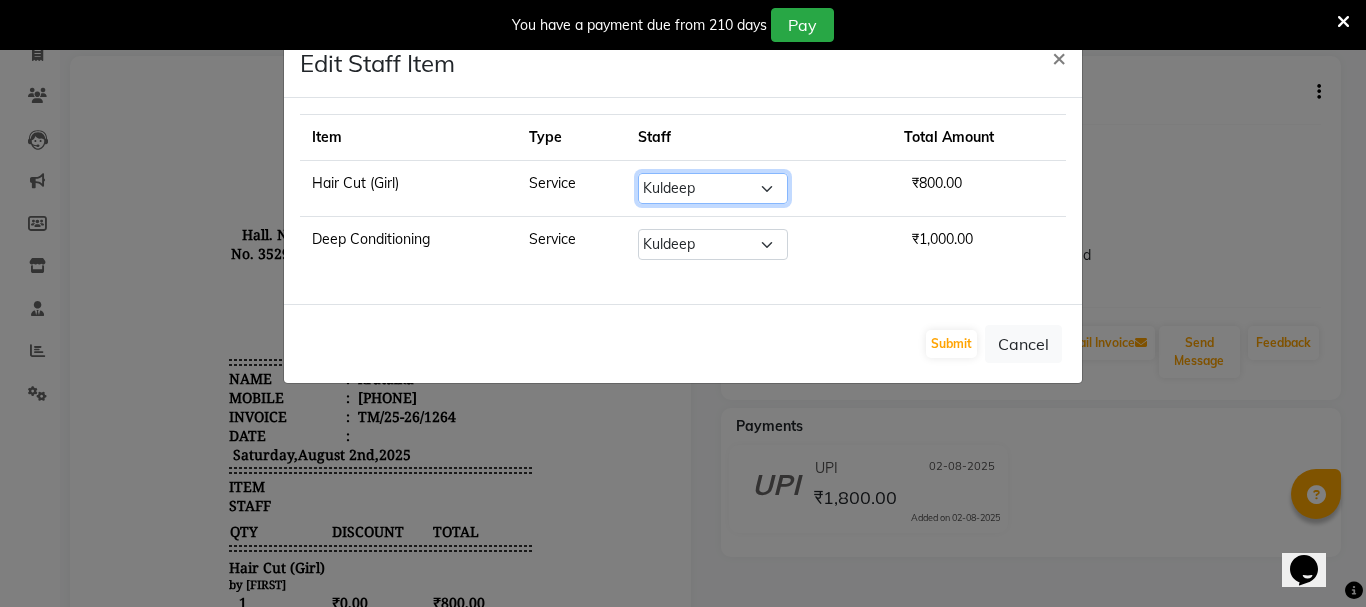 click on "Select  Bhim Ram   Brajesh   Jeetu Shah   Jitendra   Jyoti (Pooja)   Khushboo   Kuldeep   Naeem   Ravi   Sahil    Sneha   Triss Salon (Counter)   Tushar" 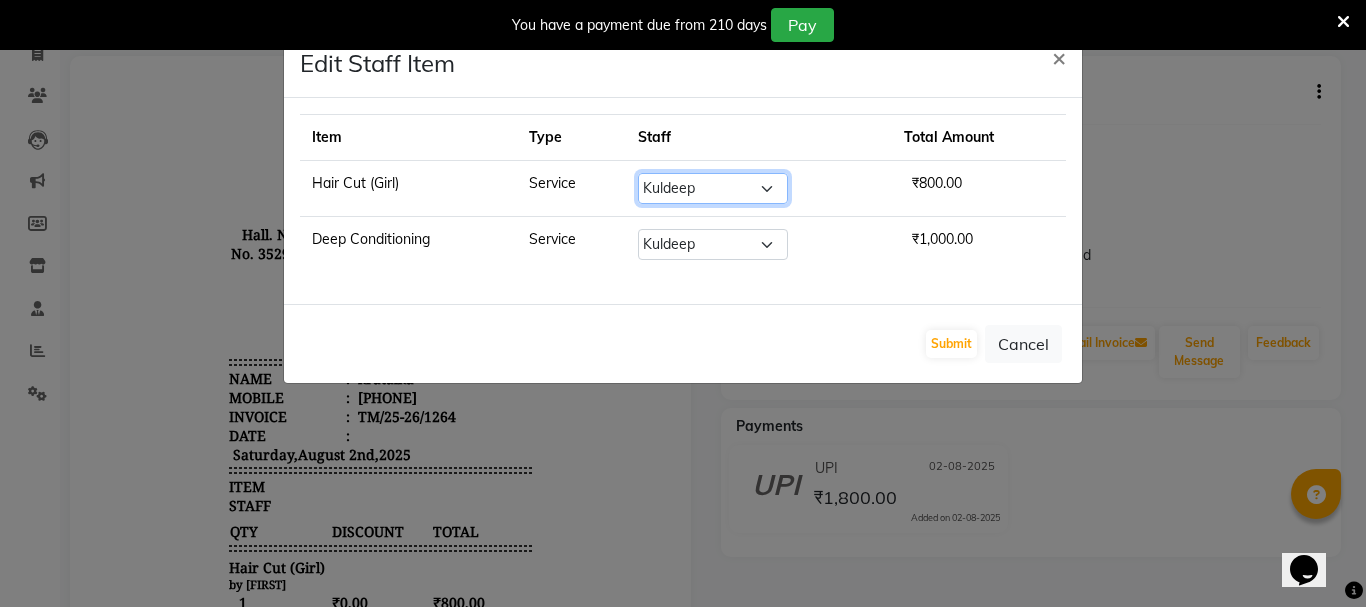 select on "72759" 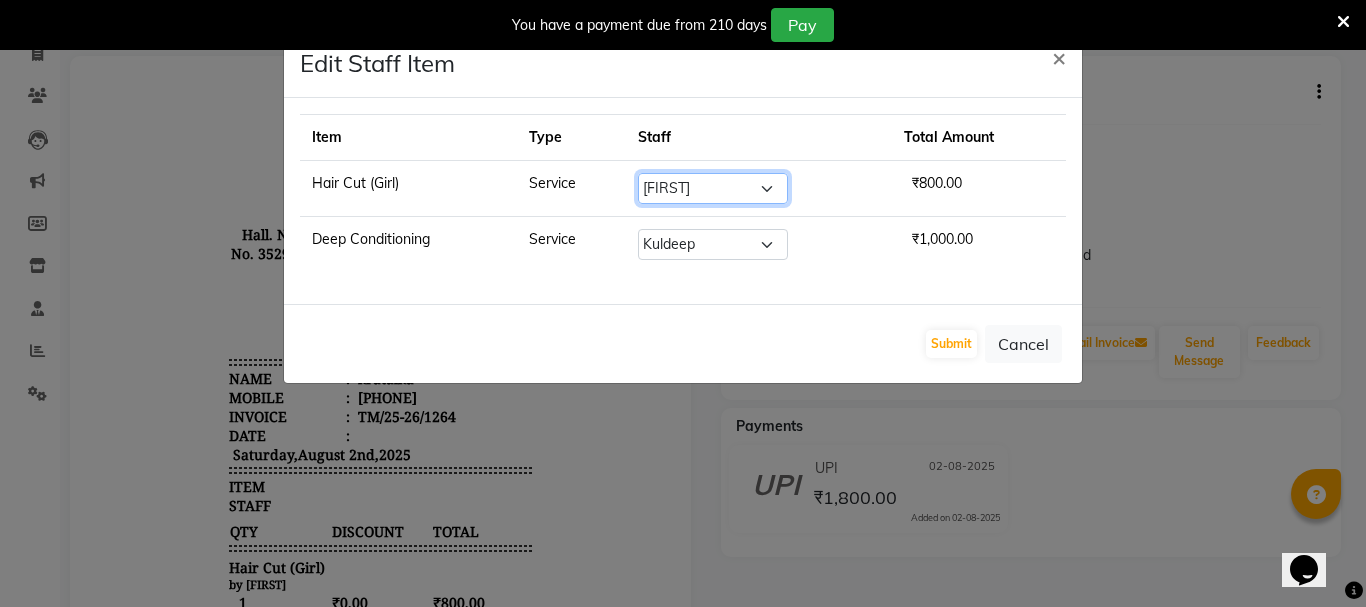 click on "Select  Bhim Ram   Brajesh   Jeetu Shah   Jitendra   Jyoti (Pooja)   Khushboo   Kuldeep   Naeem   Ravi   Sahil    Sneha   Triss Salon (Counter)   Tushar" 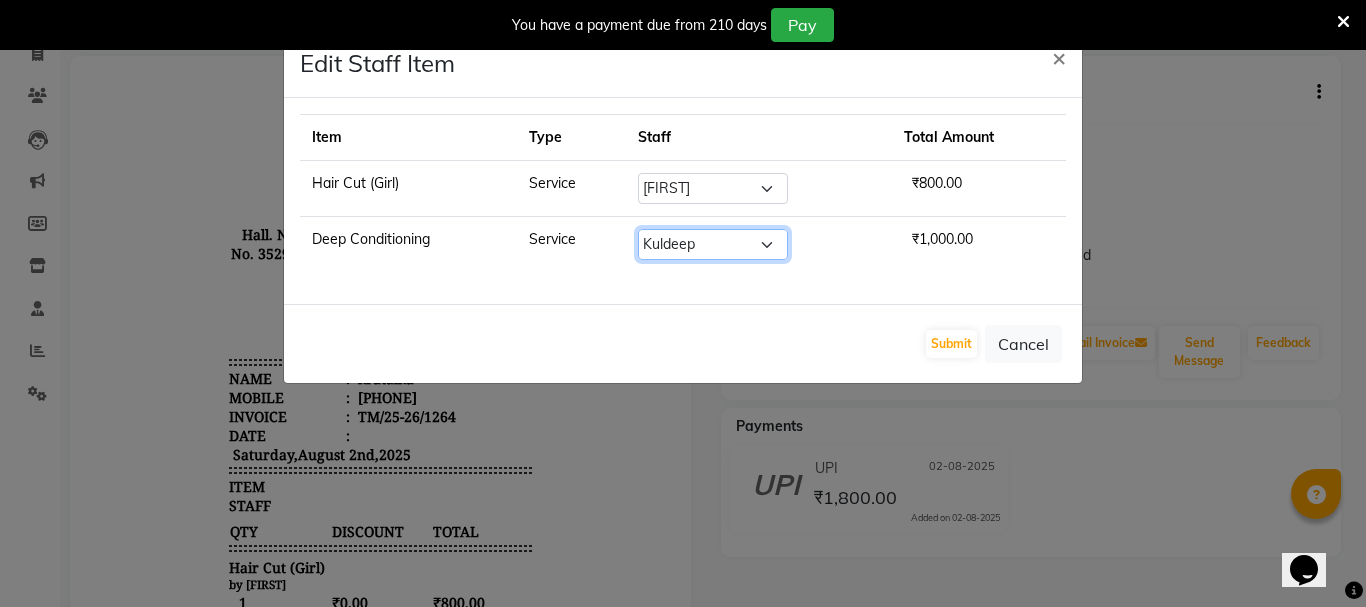 click on "Select  Bhim Ram   Brajesh   Jeetu Shah   Jitendra   Jyoti (Pooja)   Khushboo   Kuldeep   Naeem   Ravi   Sahil    Sneha   Triss Salon (Counter)   Tushar" 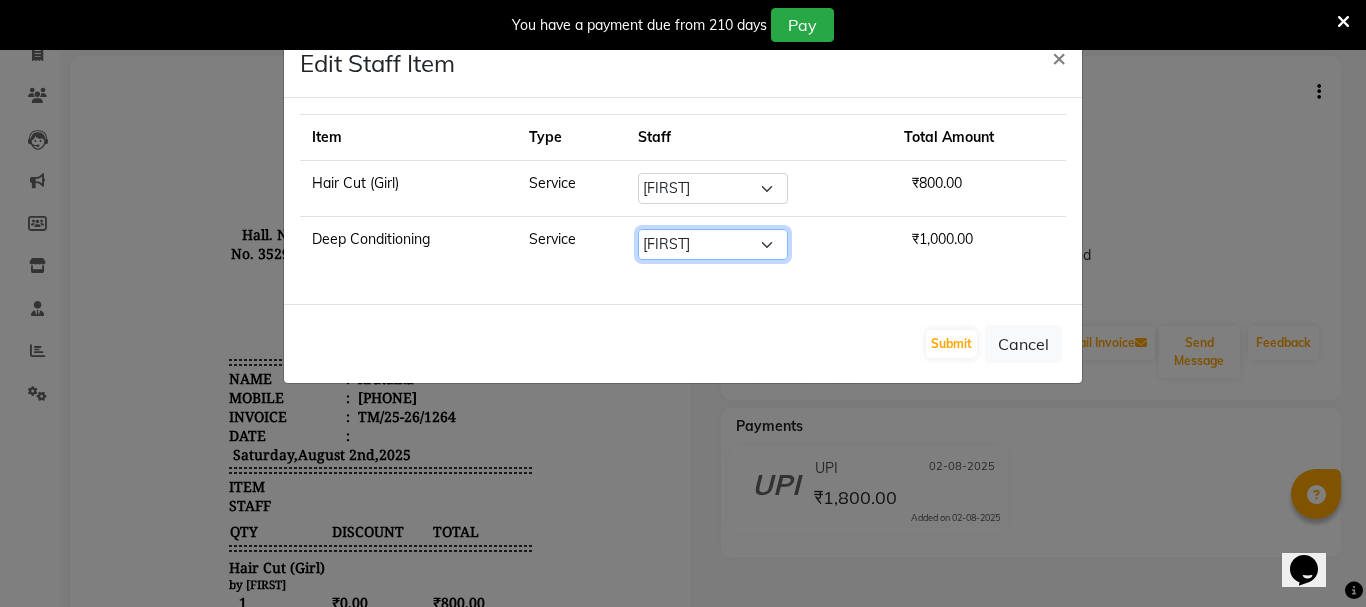 click on "Select  Bhim Ram   Brajesh   Jeetu Shah   Jitendra   Jyoti (Pooja)   Khushboo   Kuldeep   Naeem   Ravi   Sahil    Sneha   Triss Salon (Counter)   Tushar" 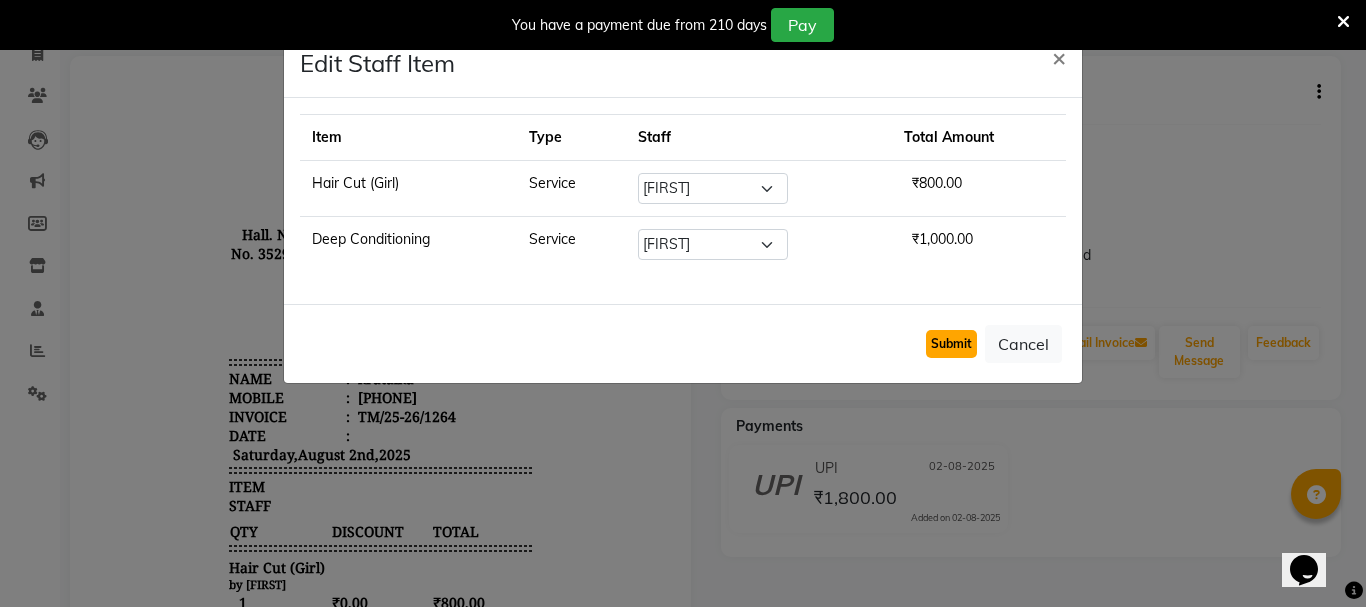 click on "Submit" 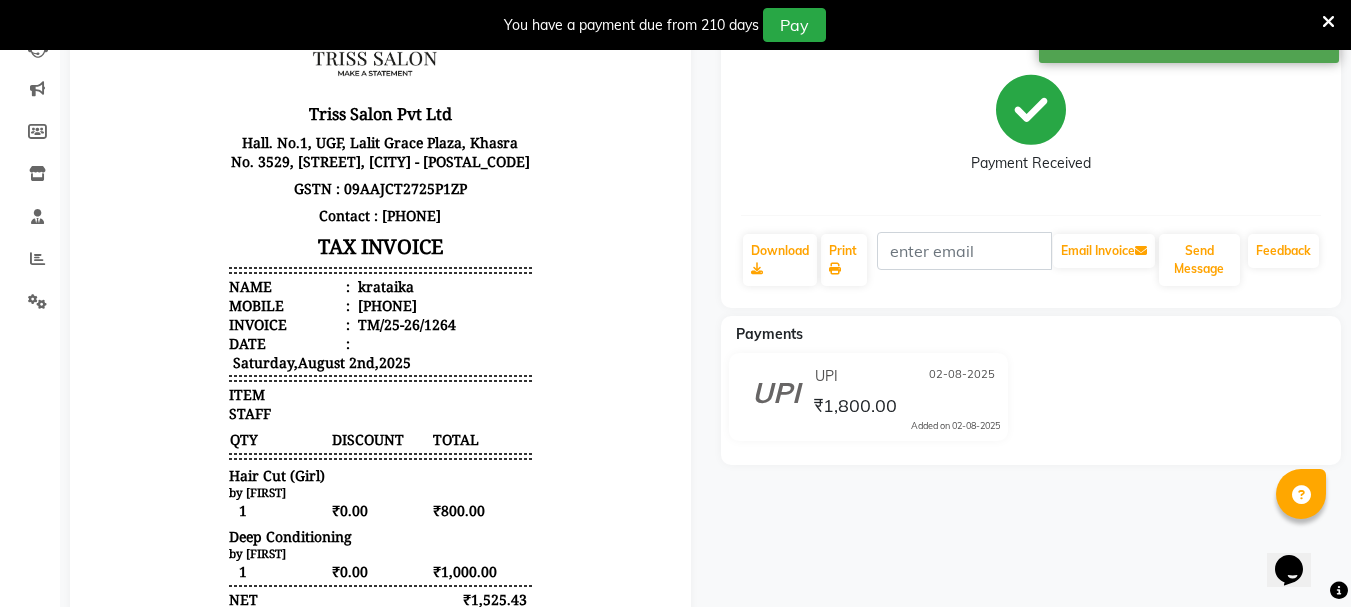 scroll, scrollTop: 0, scrollLeft: 0, axis: both 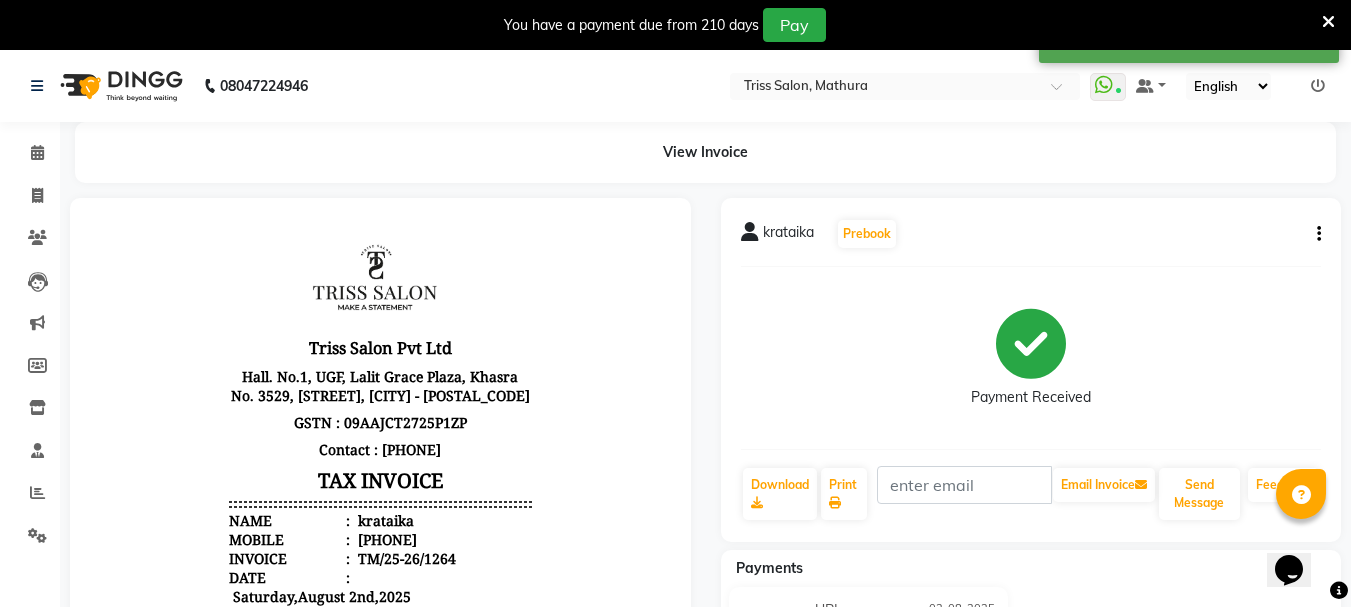 click at bounding box center [1328, 22] 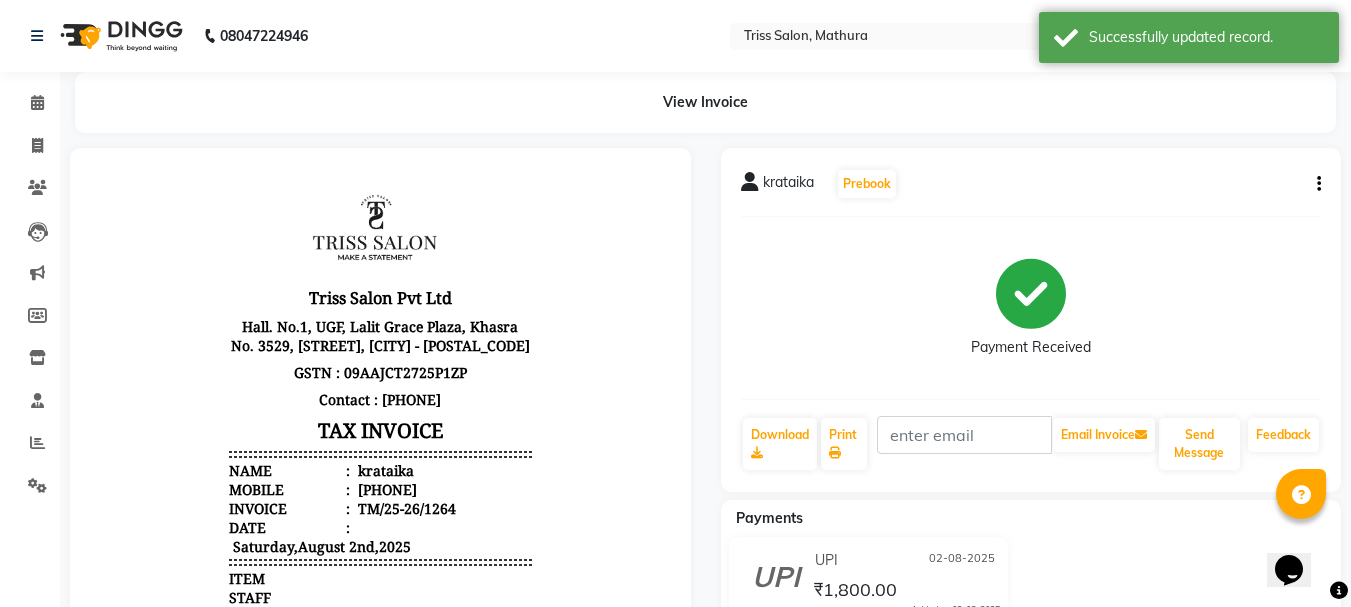 scroll, scrollTop: 16, scrollLeft: 0, axis: vertical 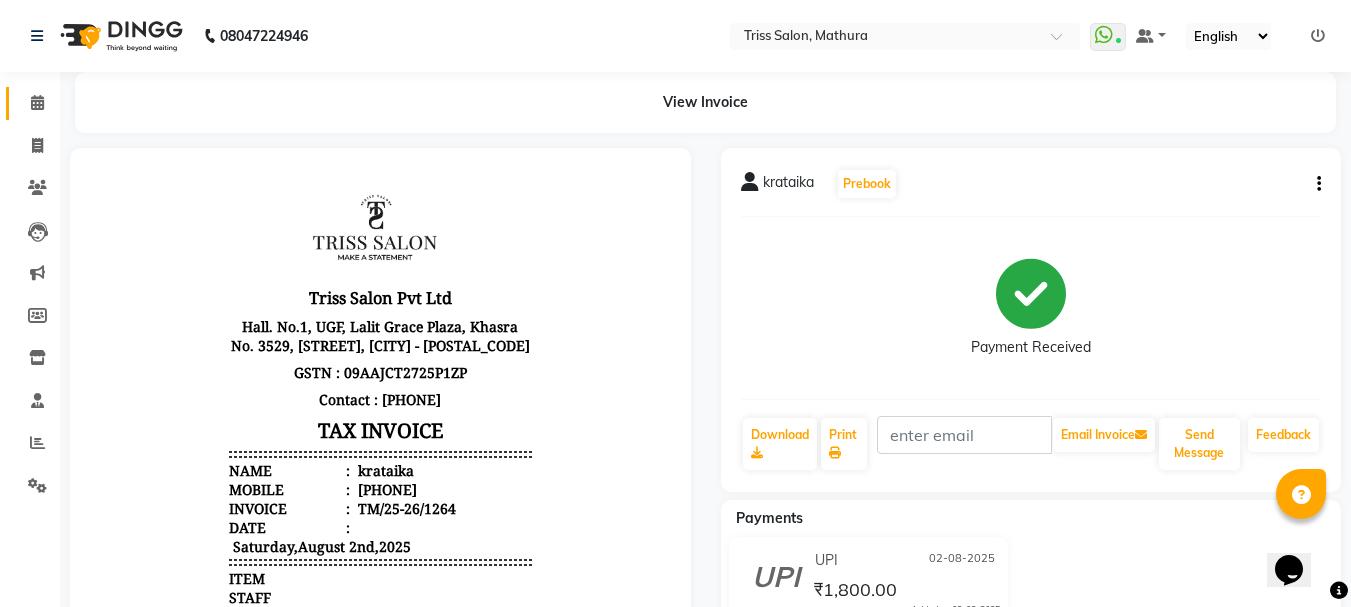 click 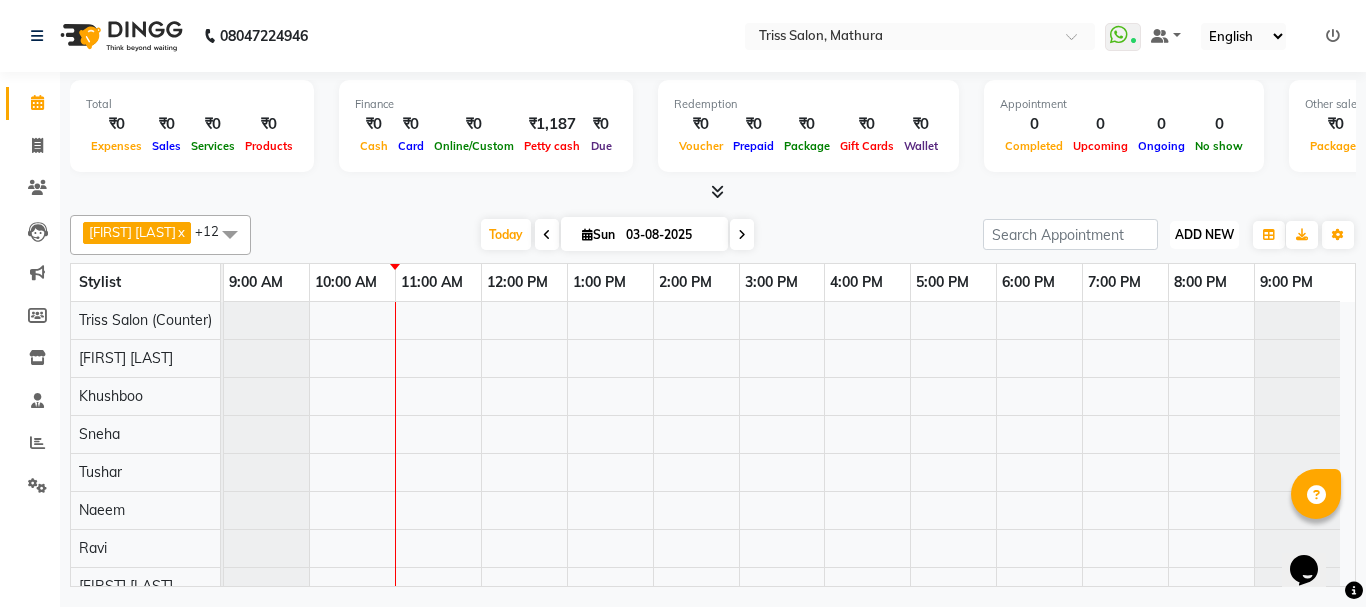 click on "ADD NEW" at bounding box center (1204, 234) 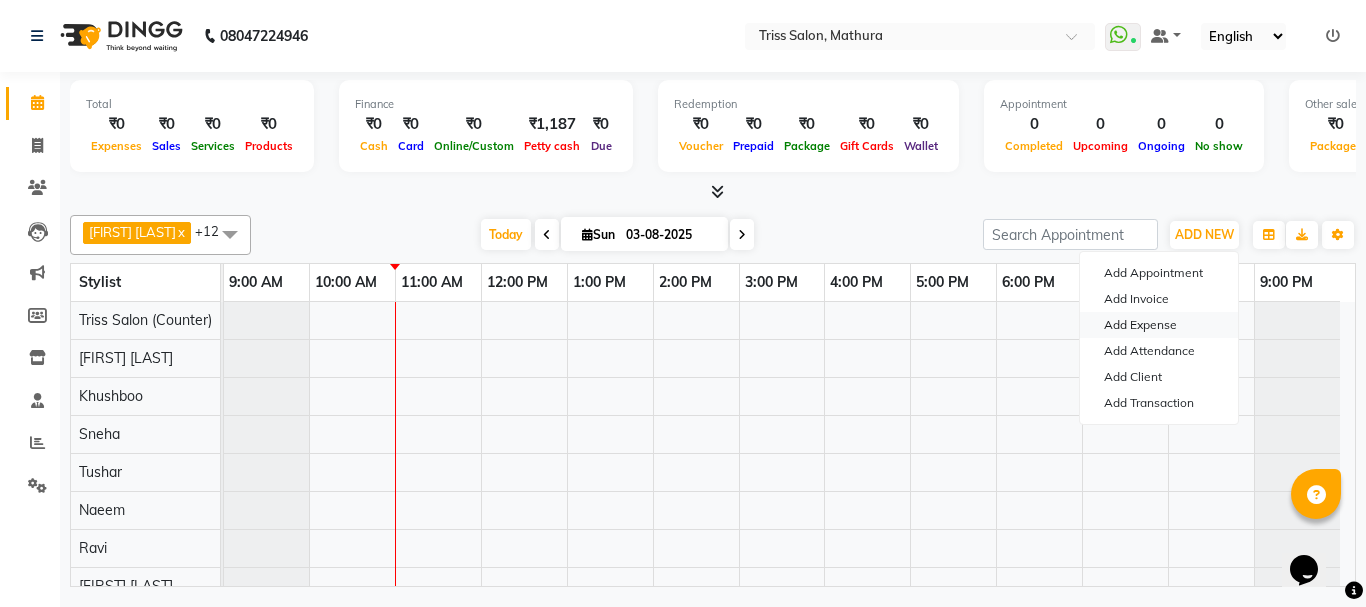 click on "Add Expense" at bounding box center [1159, 325] 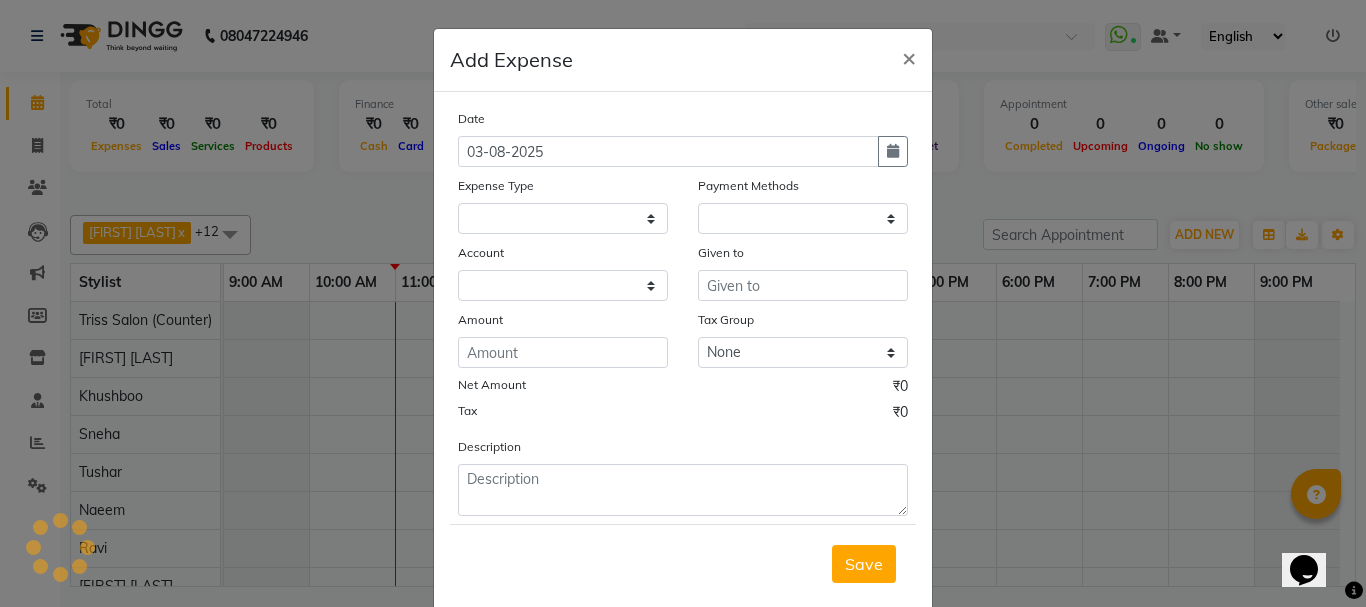 select 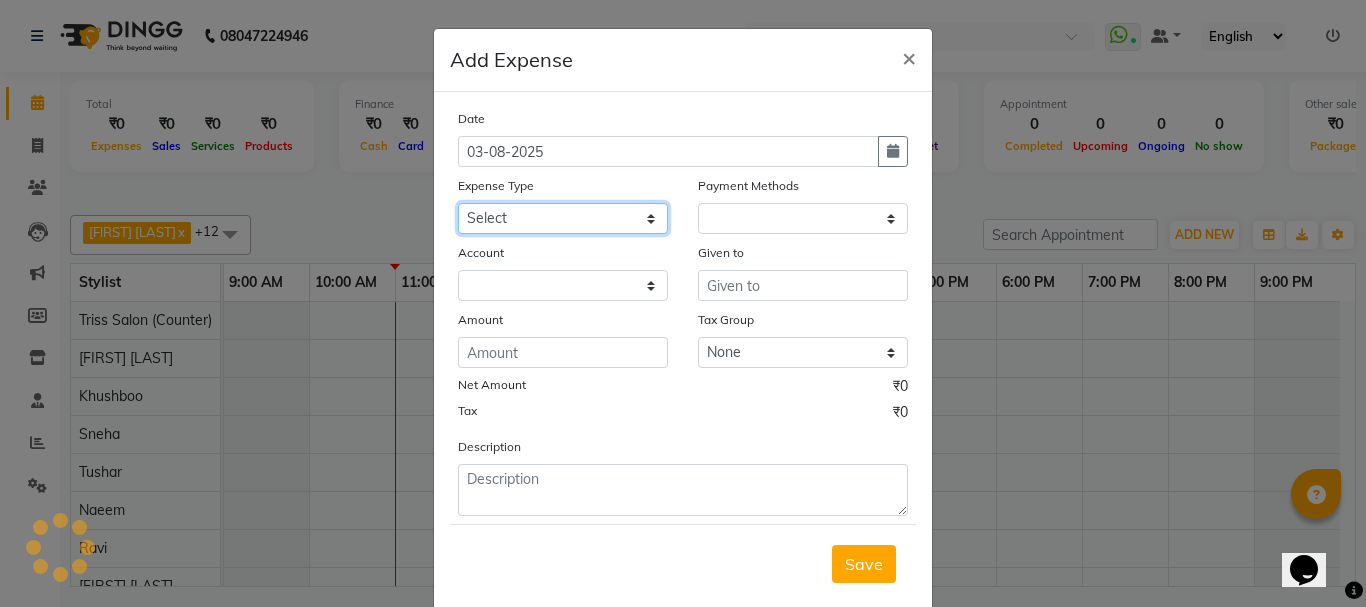 click on "Select Bank Deposit Cash Handover CLIENT TIP TO STAFF Client Welfare Conveyance Diesel Expenses Others Pantry Printing Stationary Repair and Maintenance Staff Advance Salary Staff Incentive Staff Overtime Staff Welfare Stock Purchase" 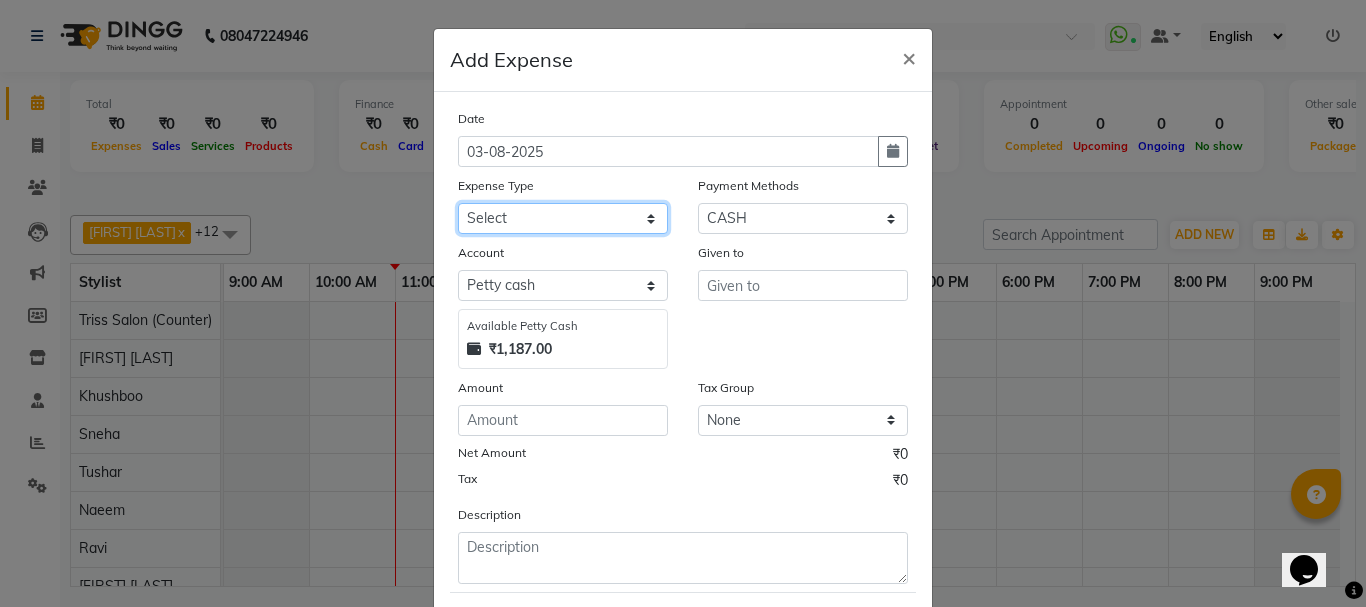 select on "1120" 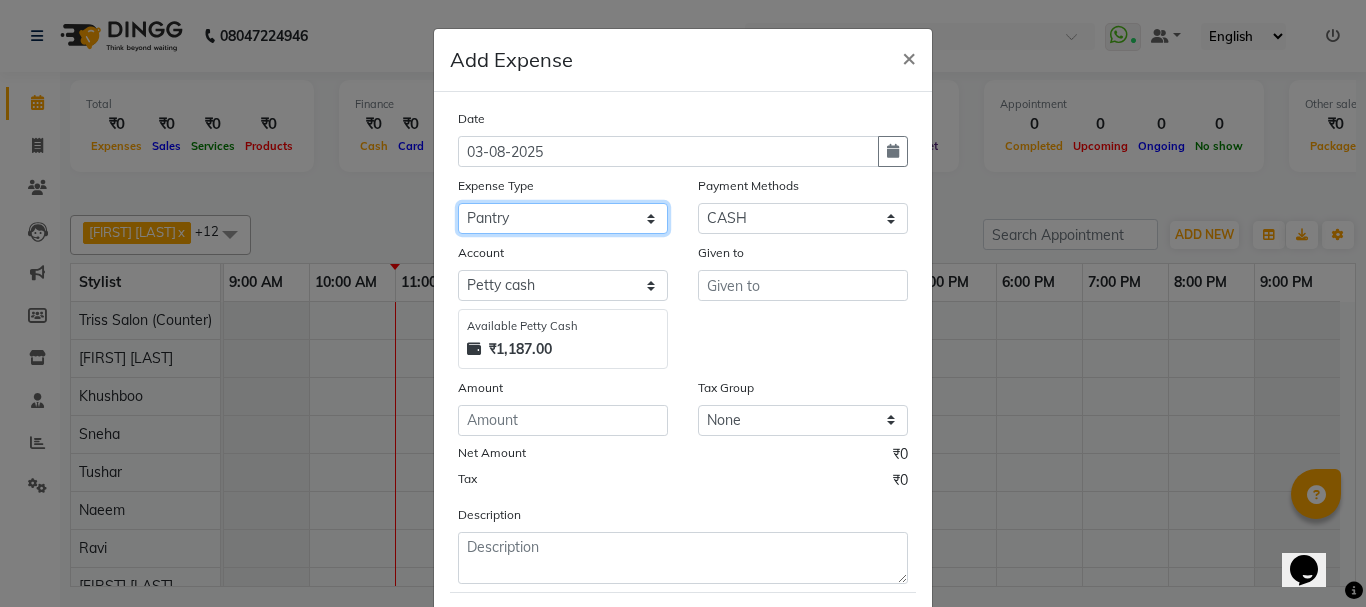 click on "Select Bank Deposit Cash Handover CLIENT TIP TO STAFF Client Welfare Conveyance Diesel Expenses Others Pantry Printing Stationary Repair and Maintenance Staff Advance Salary Staff Incentive Staff Overtime Staff Welfare Stock Purchase" 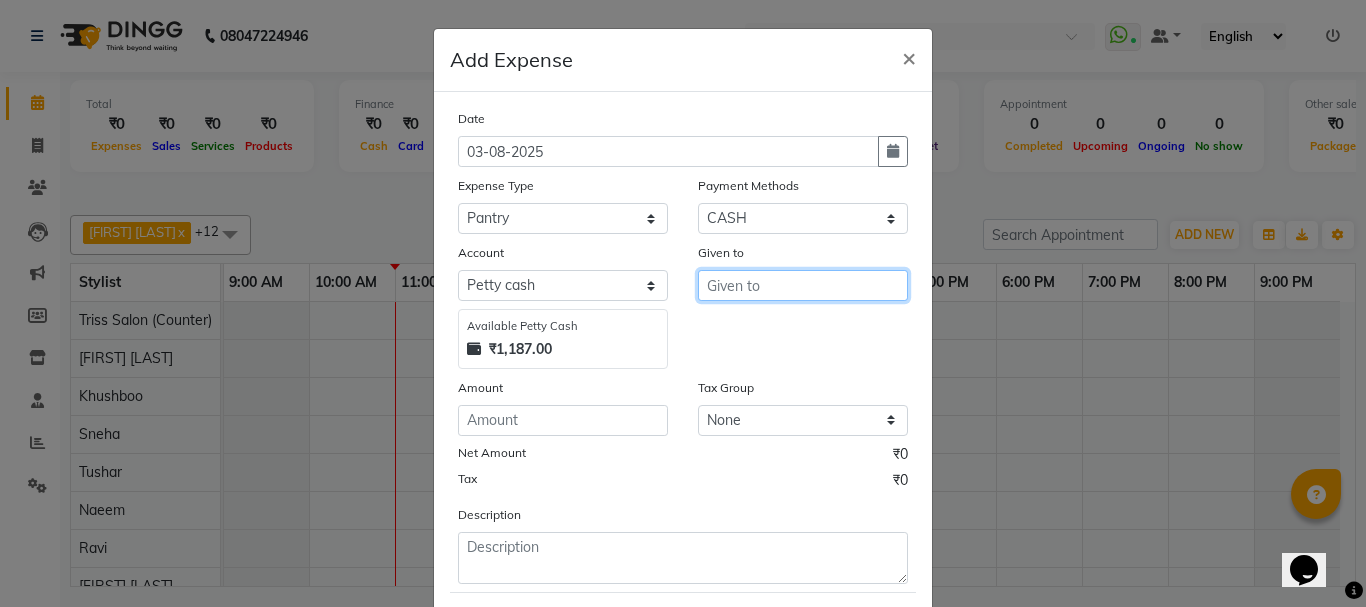 click at bounding box center [803, 285] 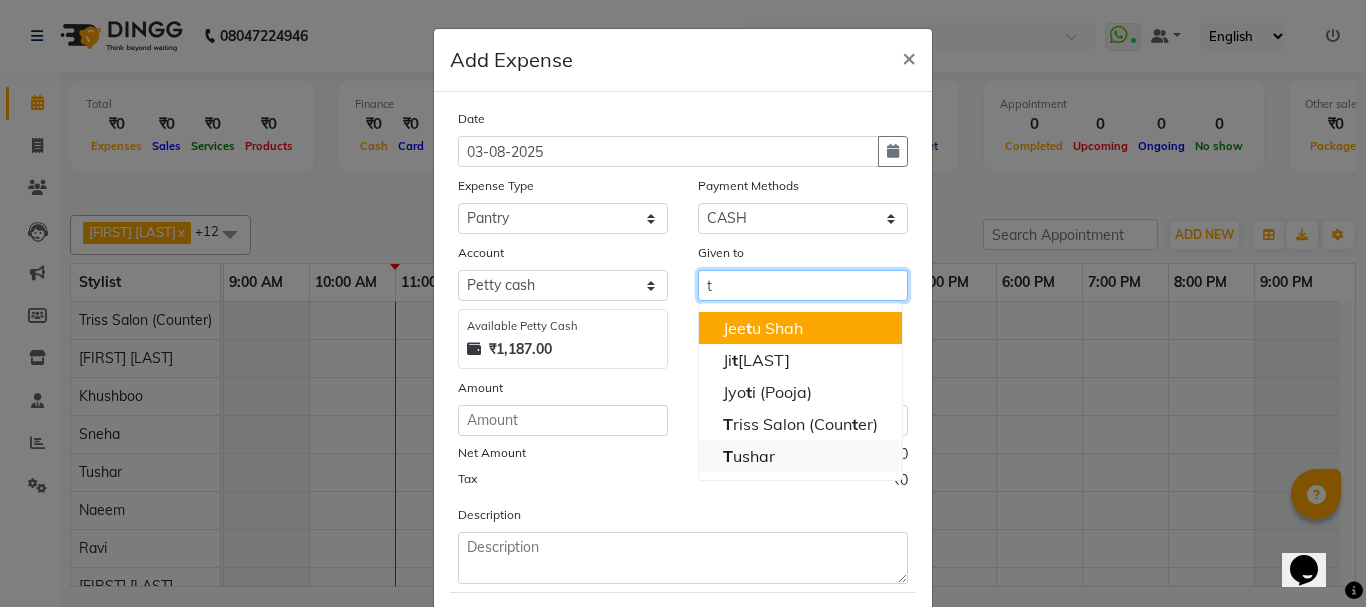 click on "T ushar" at bounding box center [749, 456] 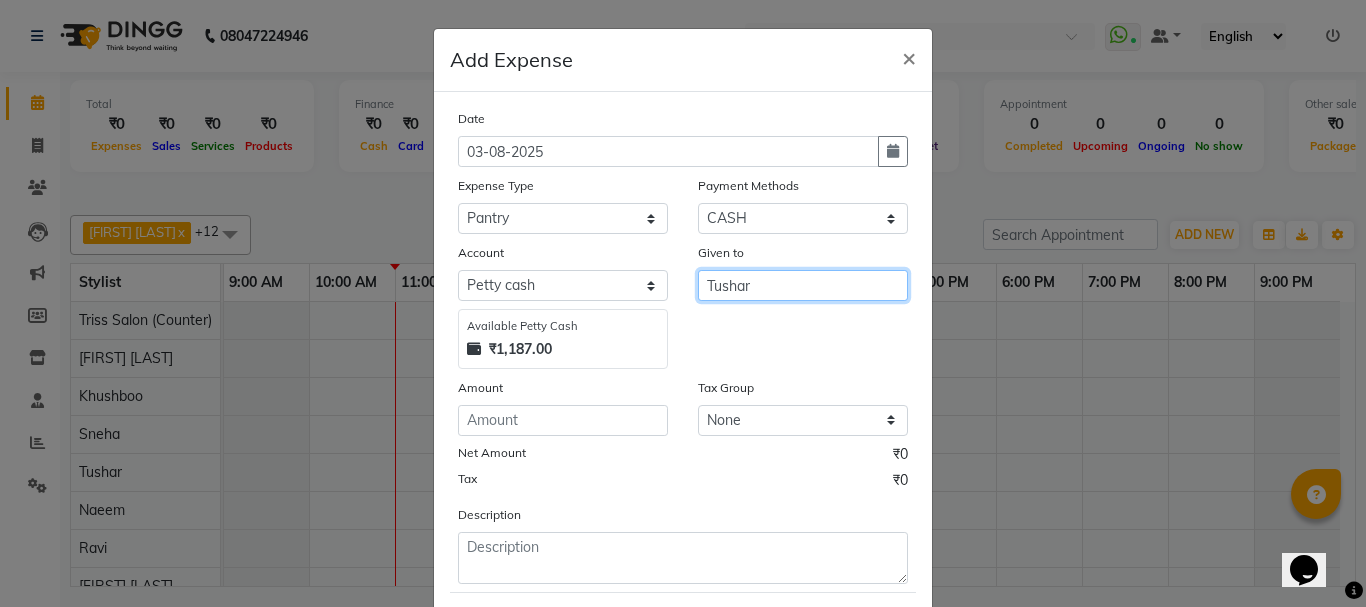 type on "Tushar" 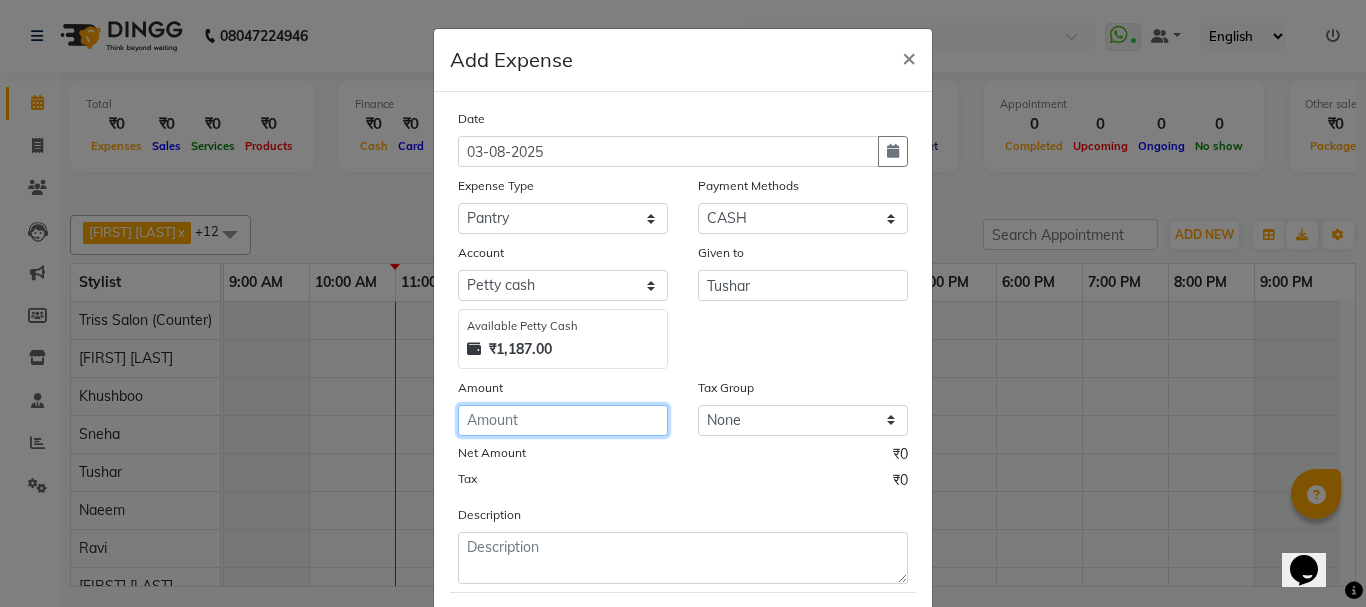 click 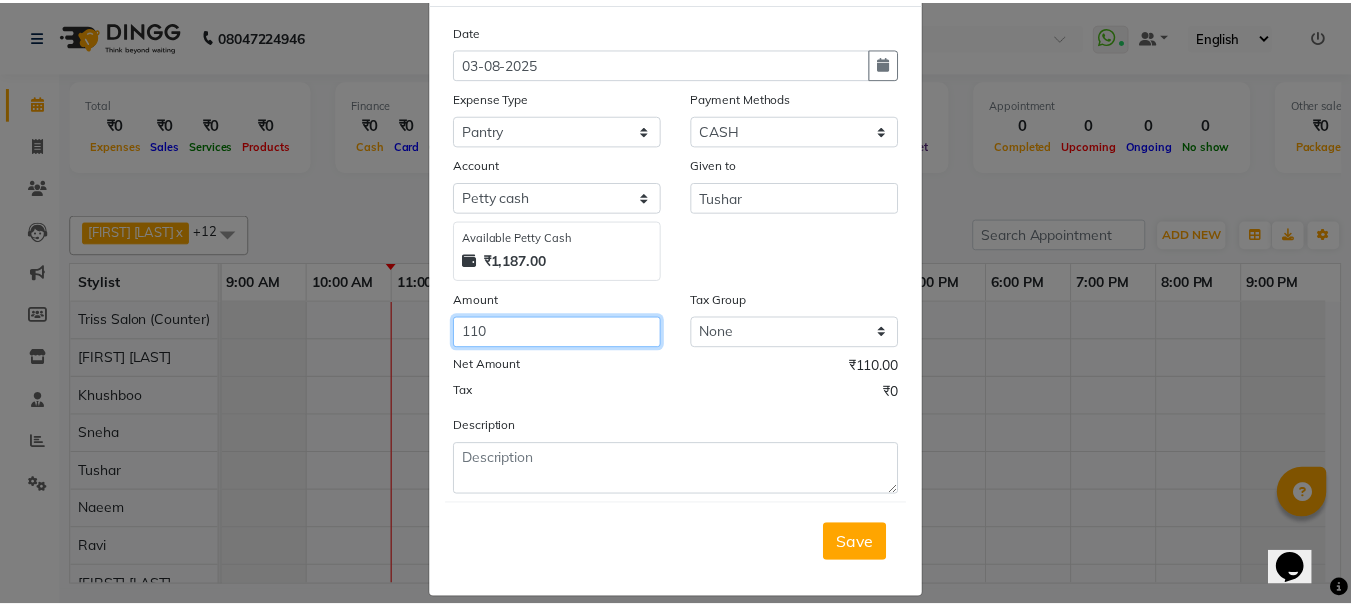 scroll, scrollTop: 109, scrollLeft: 0, axis: vertical 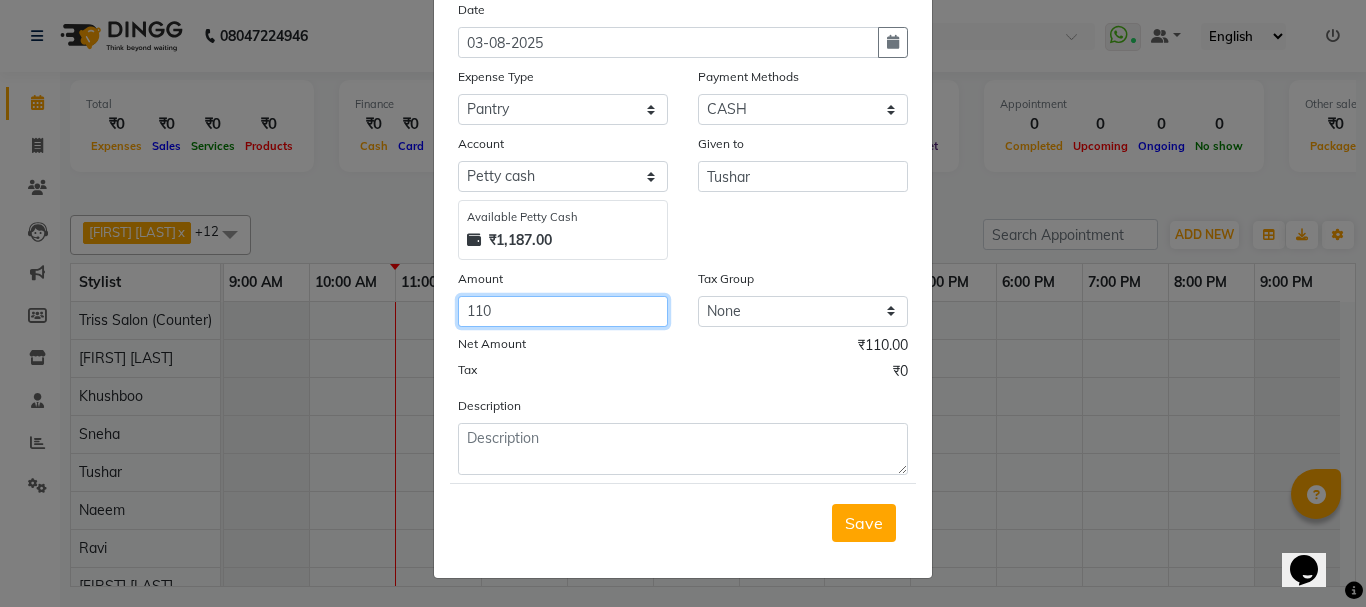 type on "110" 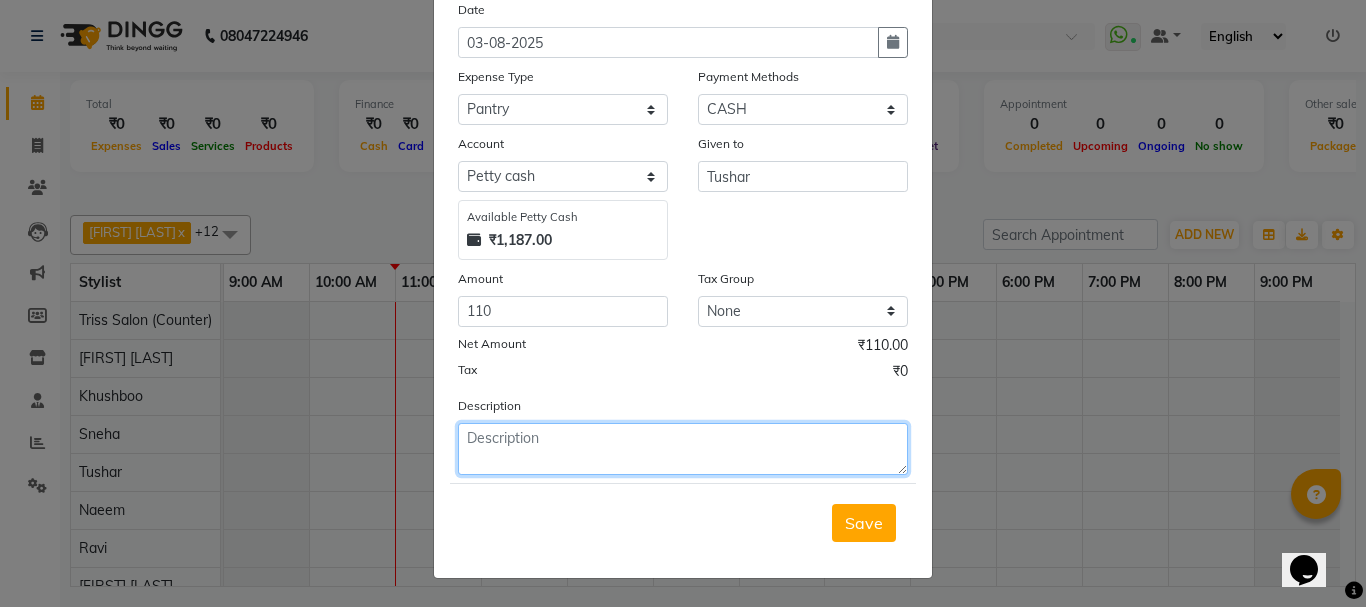 click 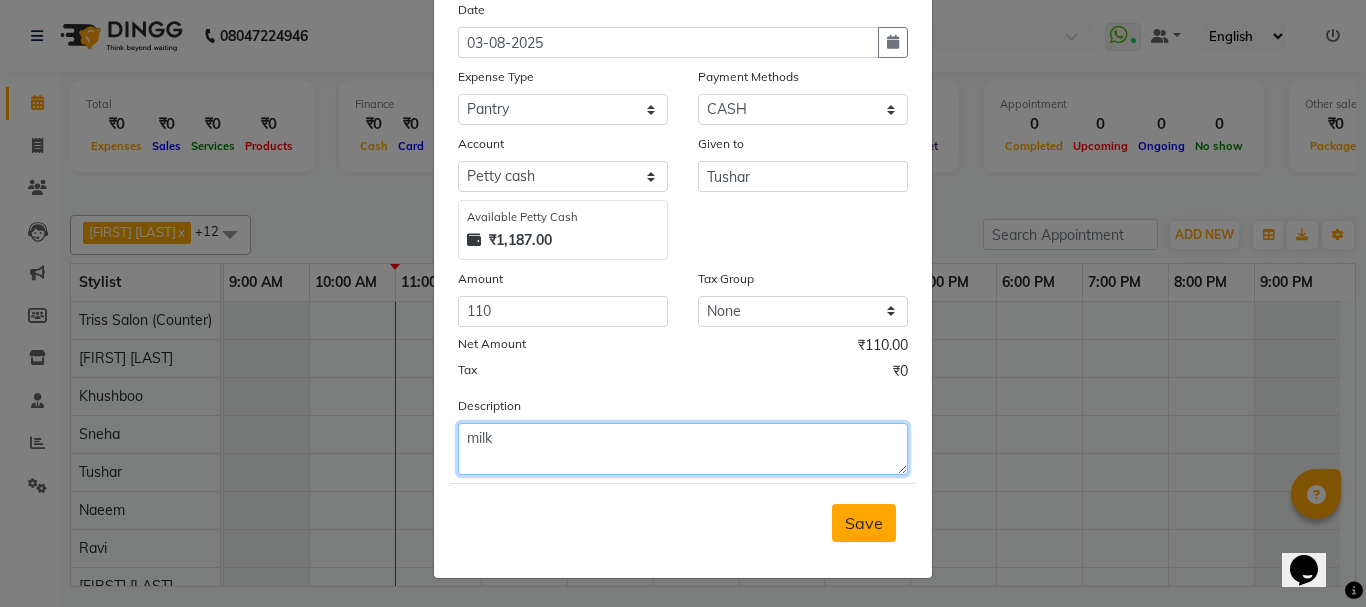 type on "milk" 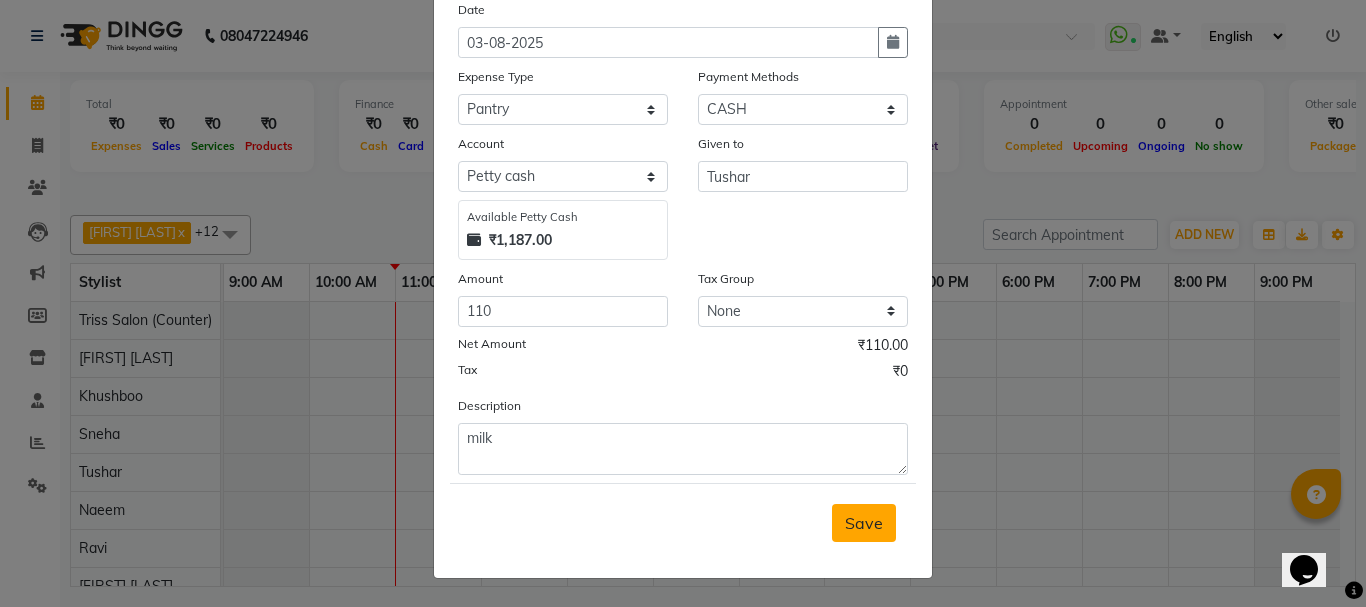 click on "Save" at bounding box center (864, 523) 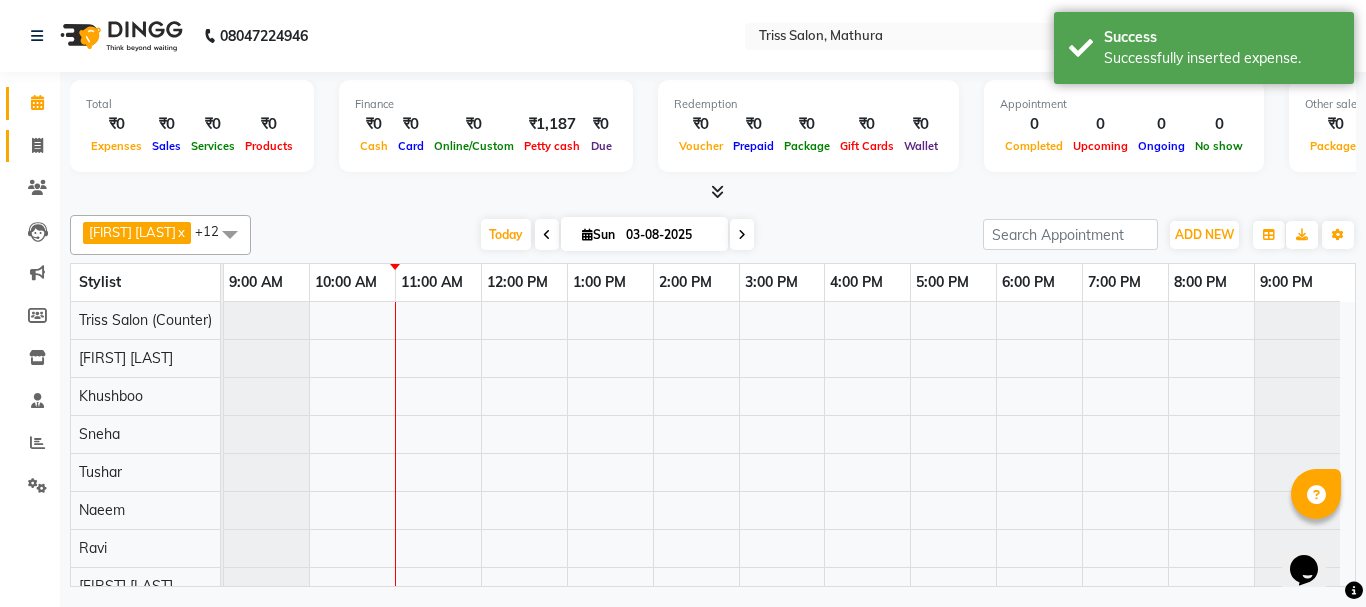 click 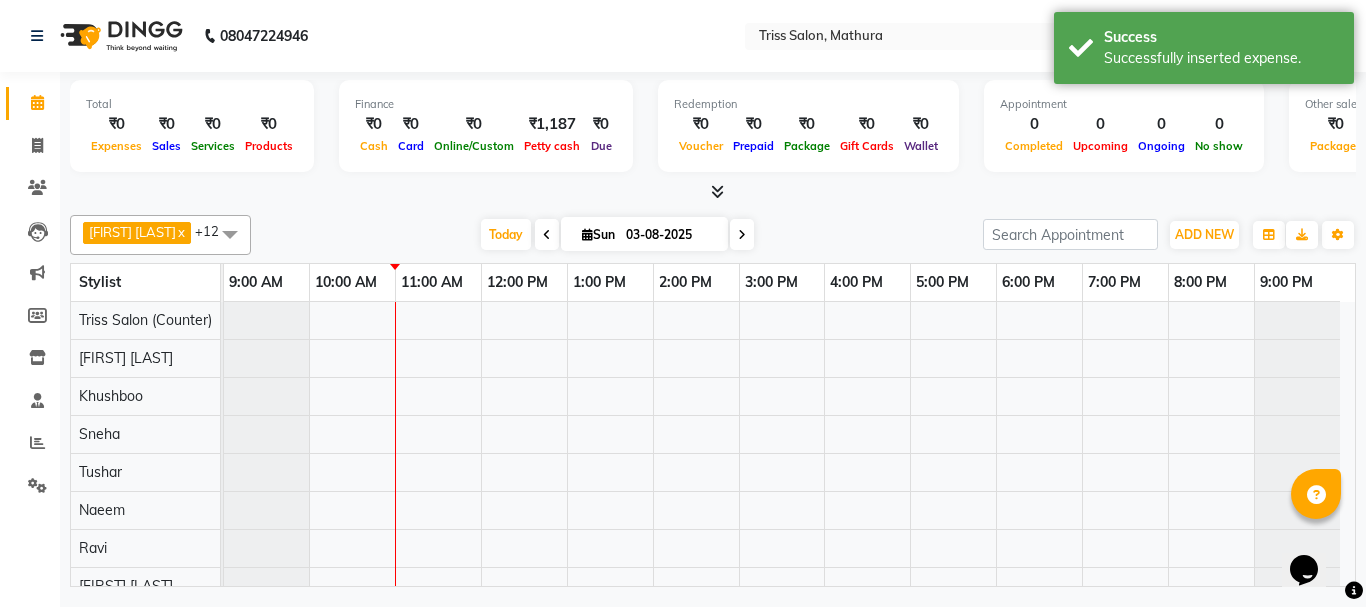 click on "Calendar" 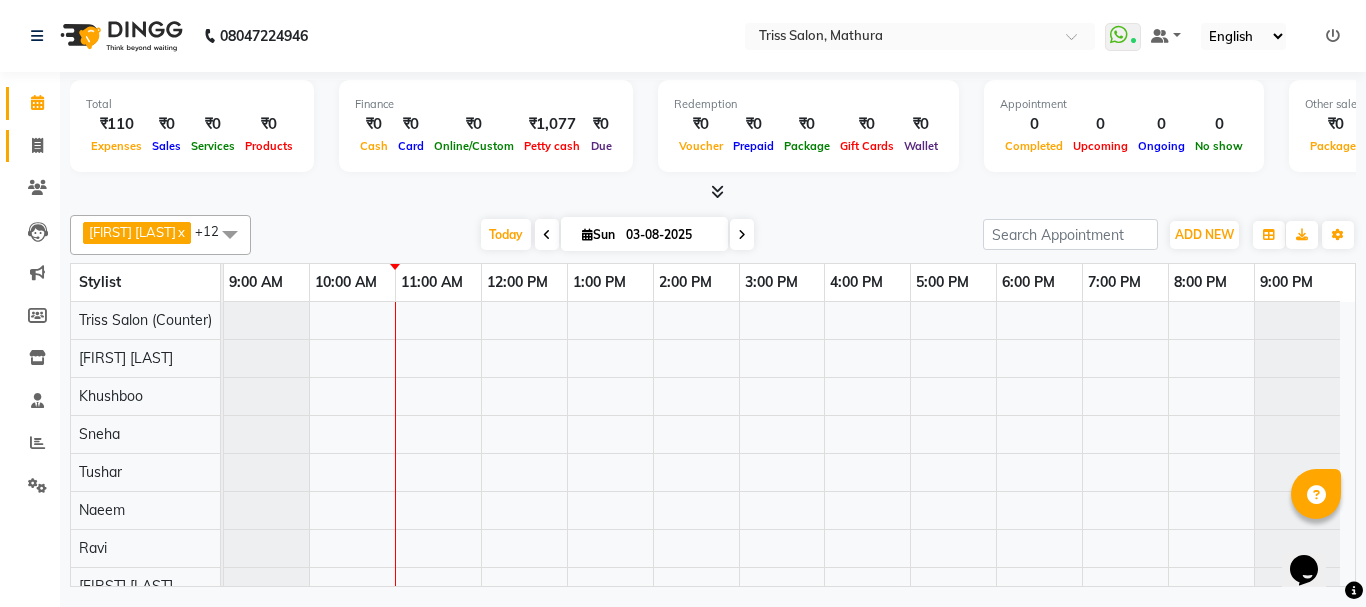 click 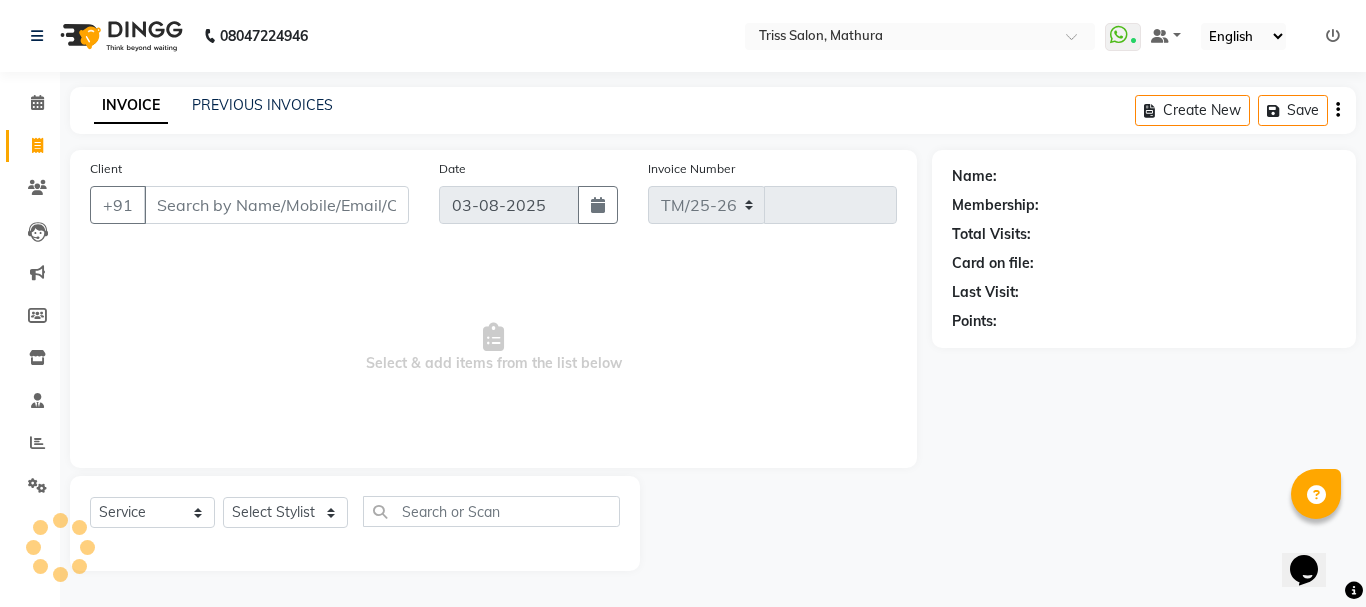 select on "4304" 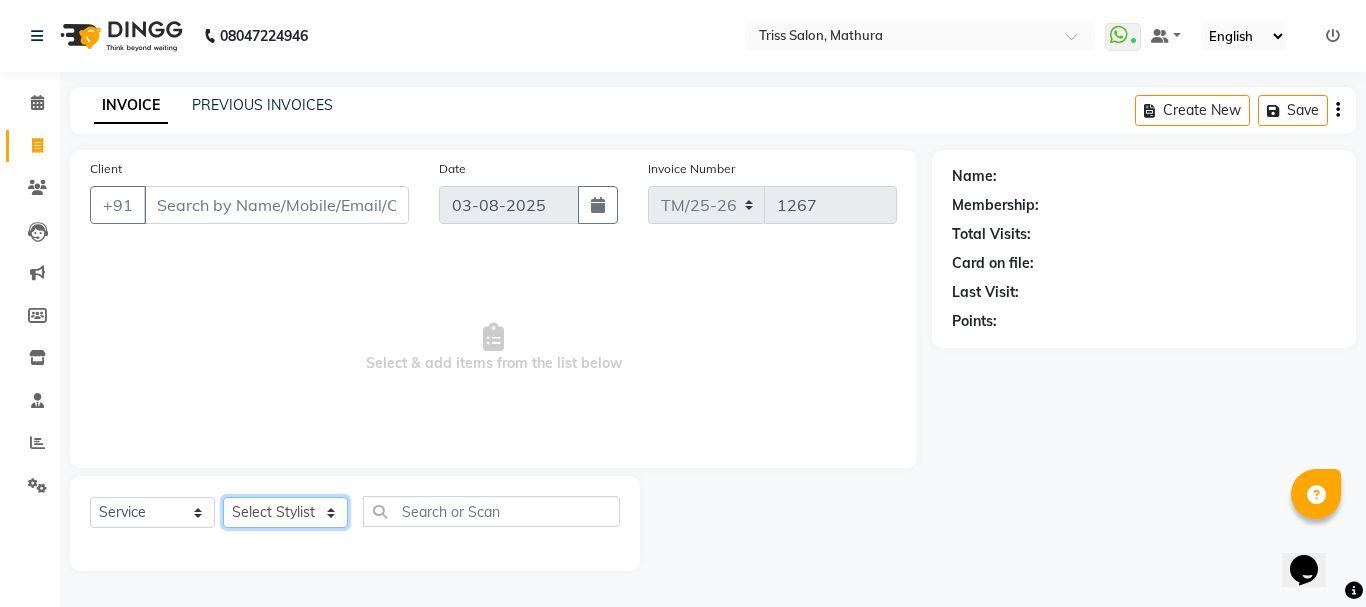 click on "Select Stylist Bhim Ram Brajesh Jeetu Shah Jitendra Jyoti (Pooja) Khushboo Kuldeep Naeem Ravi Sahil  Sneha Triss Salon (Counter) Tushar" 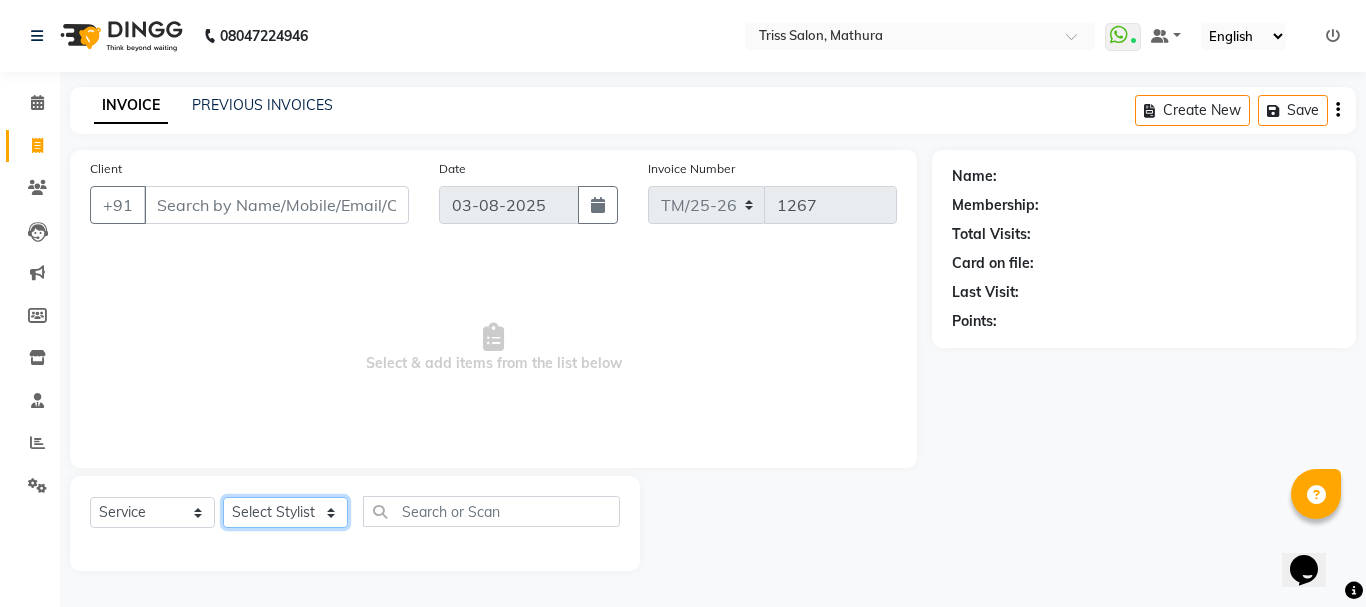 select on "15299" 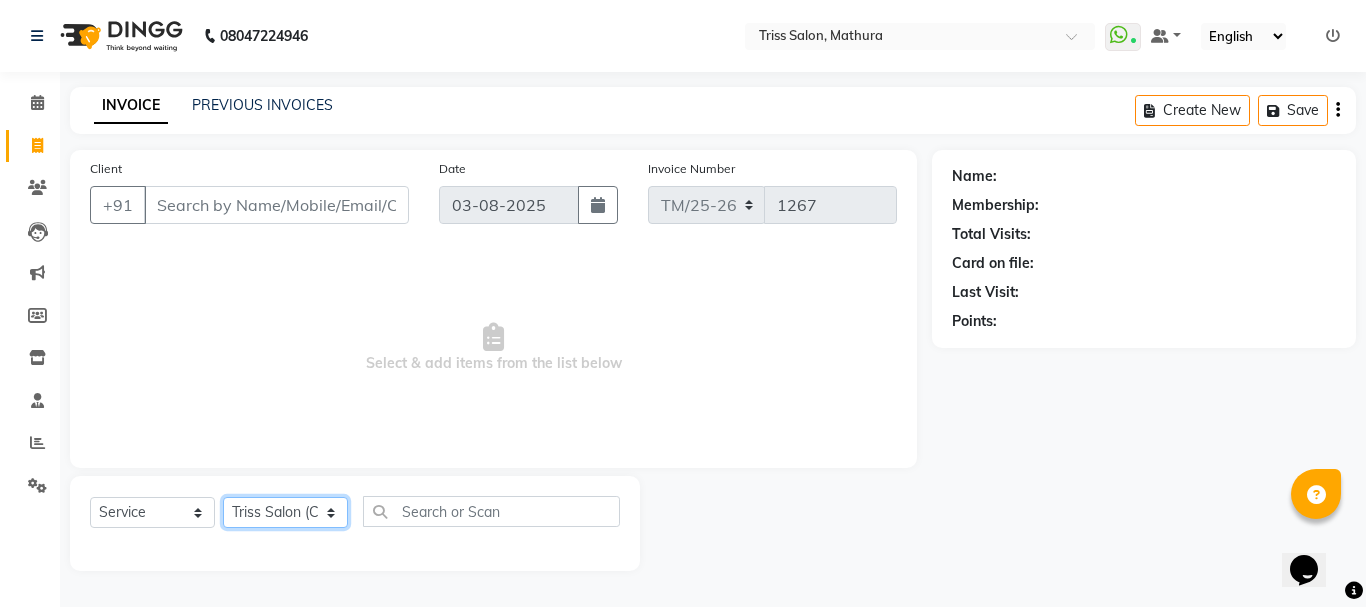click on "Select Stylist Bhim Ram Brajesh Jeetu Shah Jitendra Jyoti (Pooja) Khushboo Kuldeep Naeem Ravi Sahil  Sneha Triss Salon (Counter) Tushar" 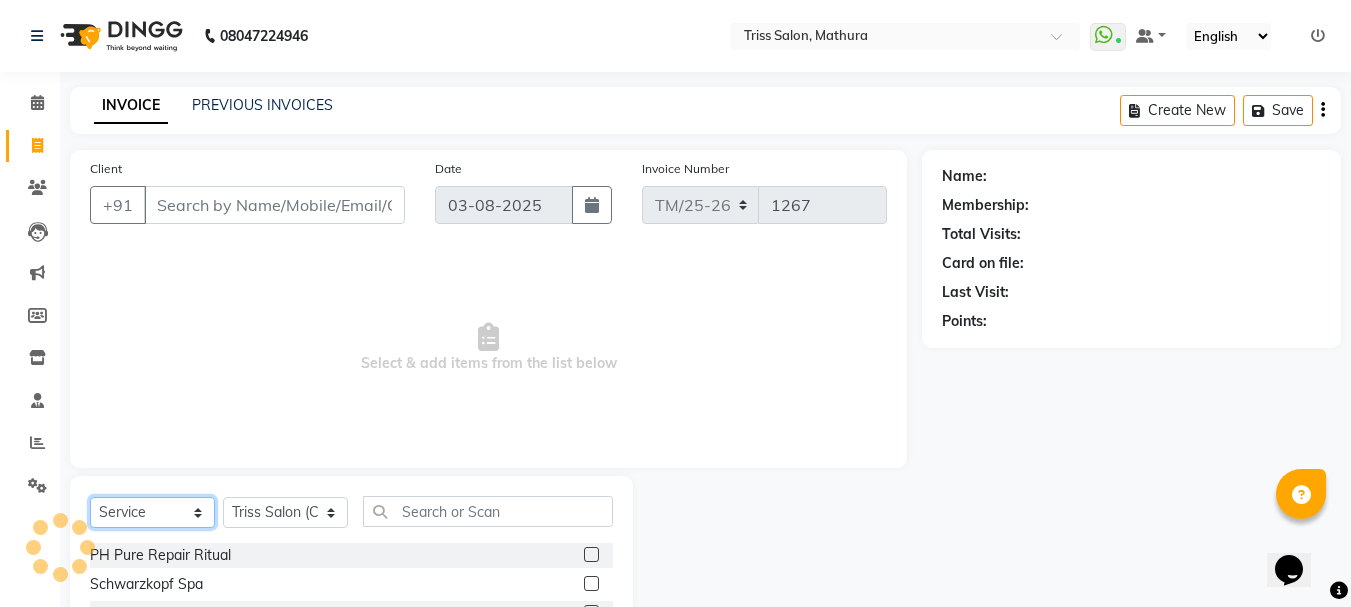 click on "Select  Service  Product  Membership  Package Voucher Prepaid Gift Card" 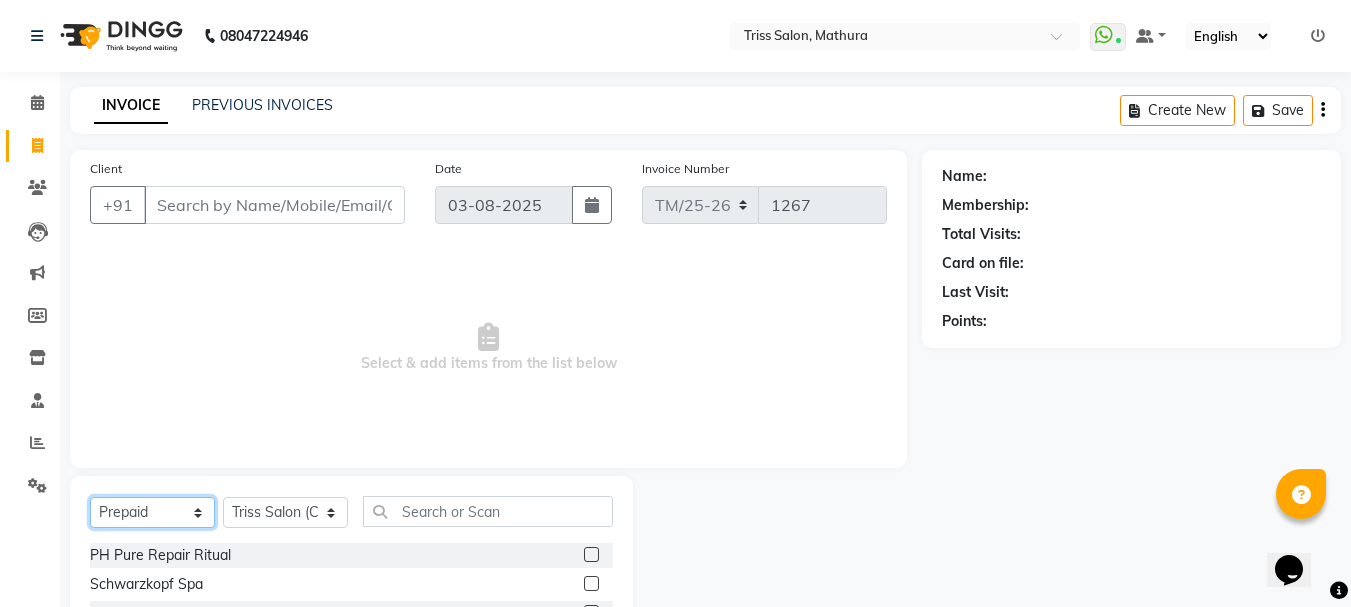 click on "Select  Service  Product  Membership  Package Voucher Prepaid Gift Card" 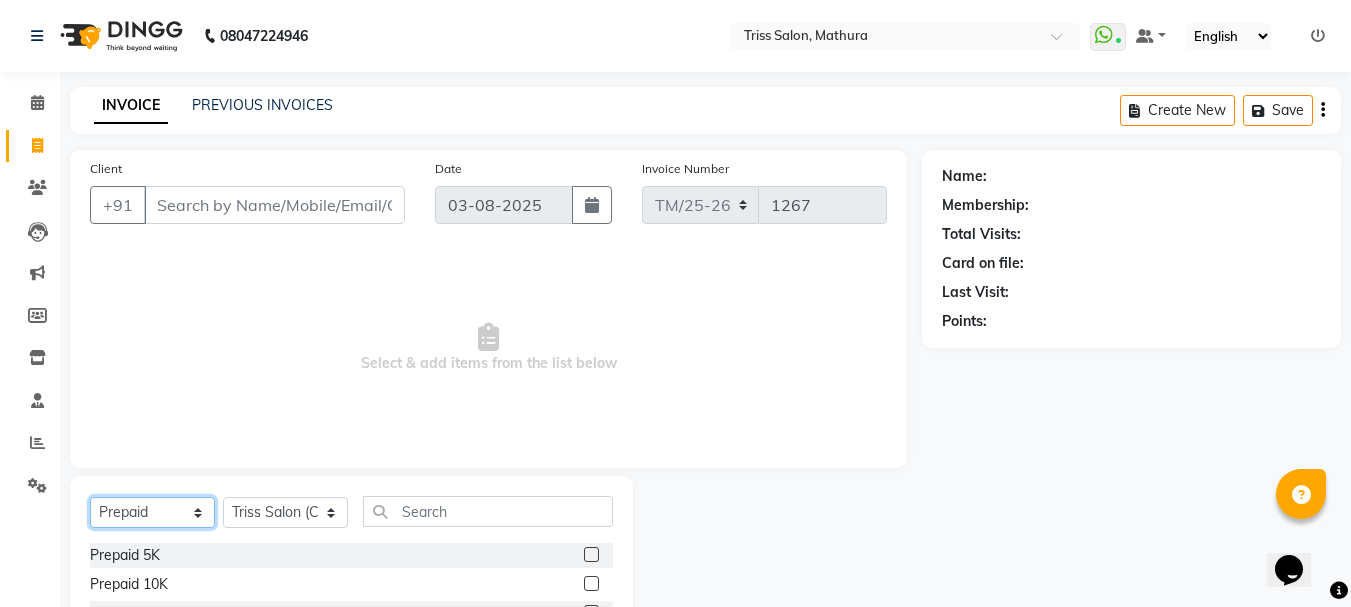 scroll, scrollTop: 32, scrollLeft: 0, axis: vertical 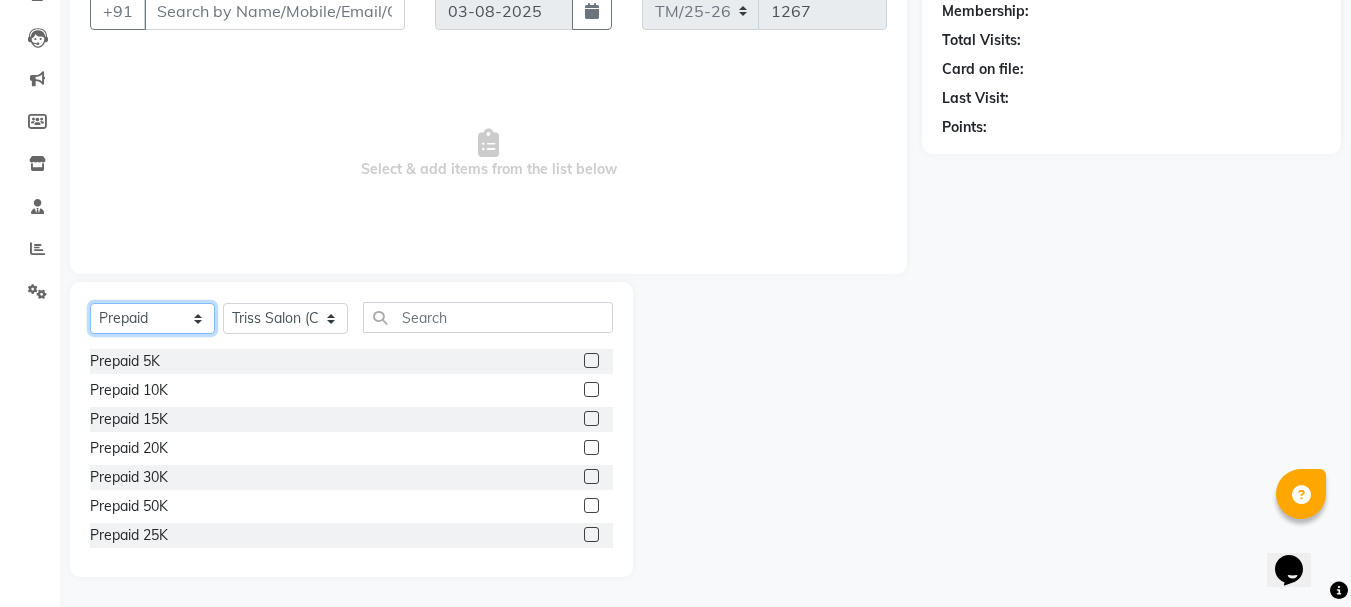 click on "Select  Service  Product  Membership  Package Voucher Prepaid Gift Card" 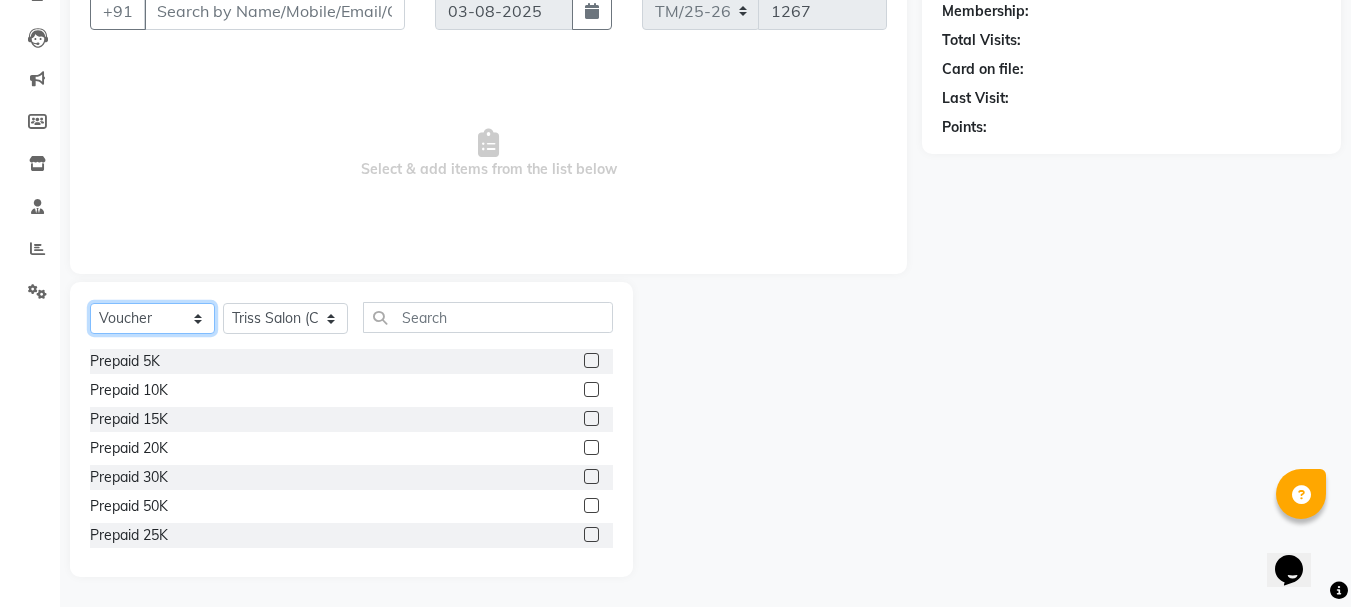 click on "Select  Service  Product  Membership  Package Voucher Prepaid Gift Card" 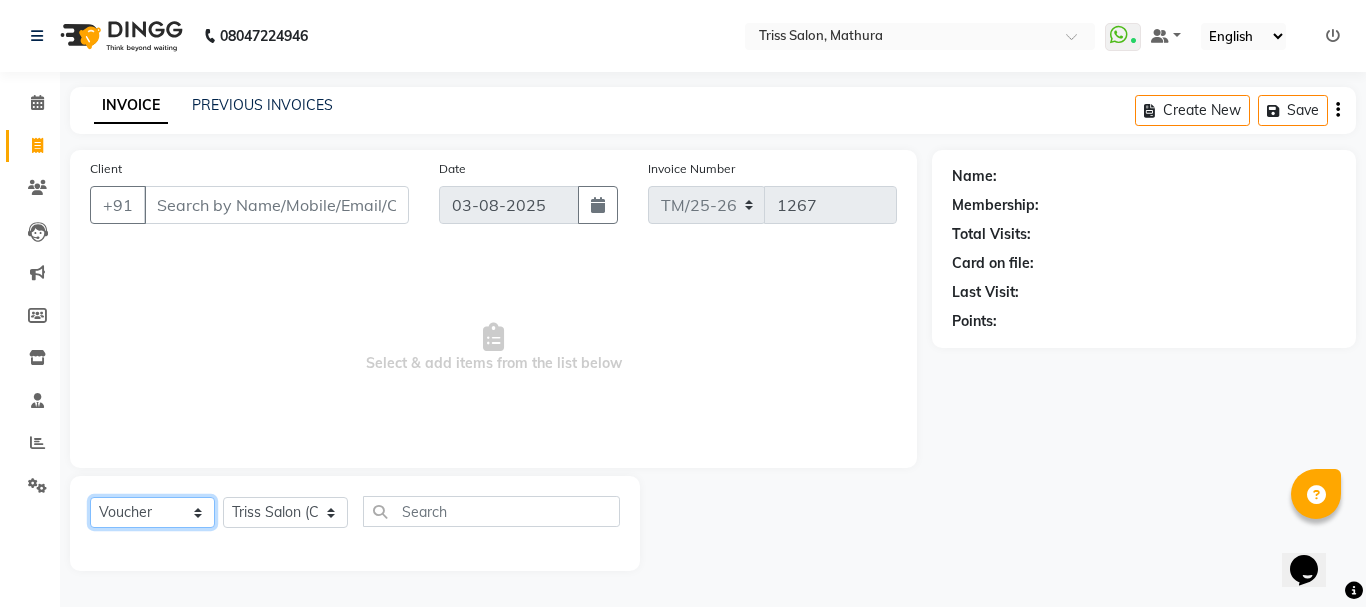click on "Select  Service  Product  Membership  Package Voucher Prepaid Gift Card" 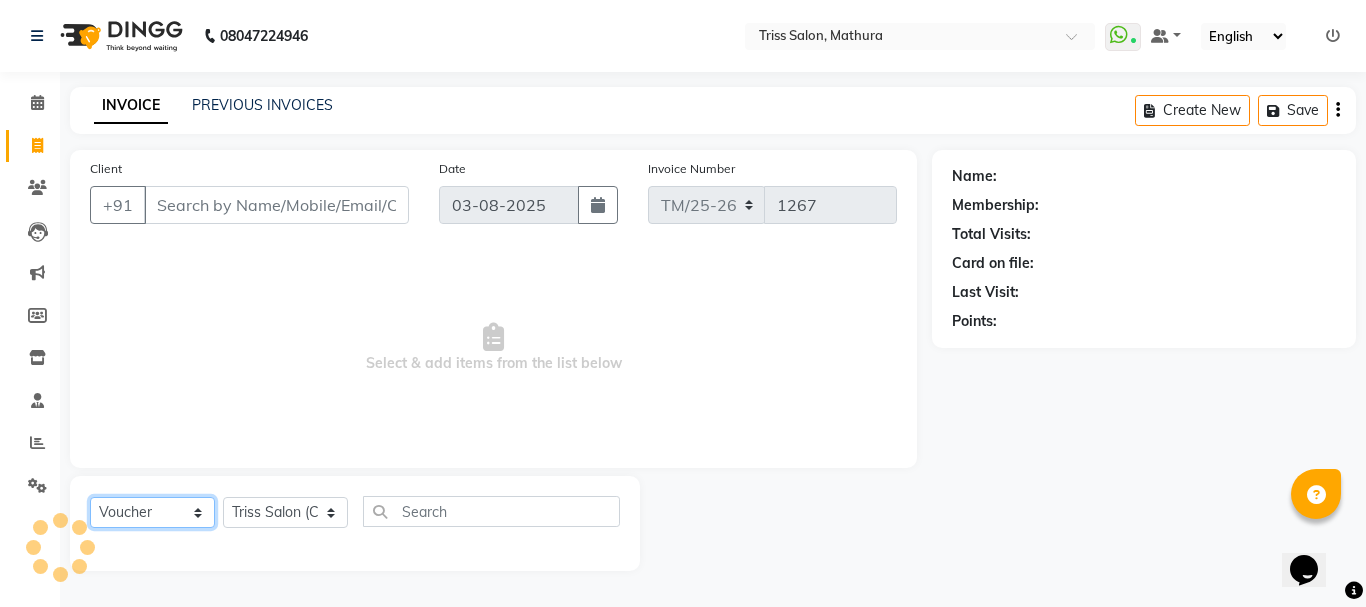 select on "P" 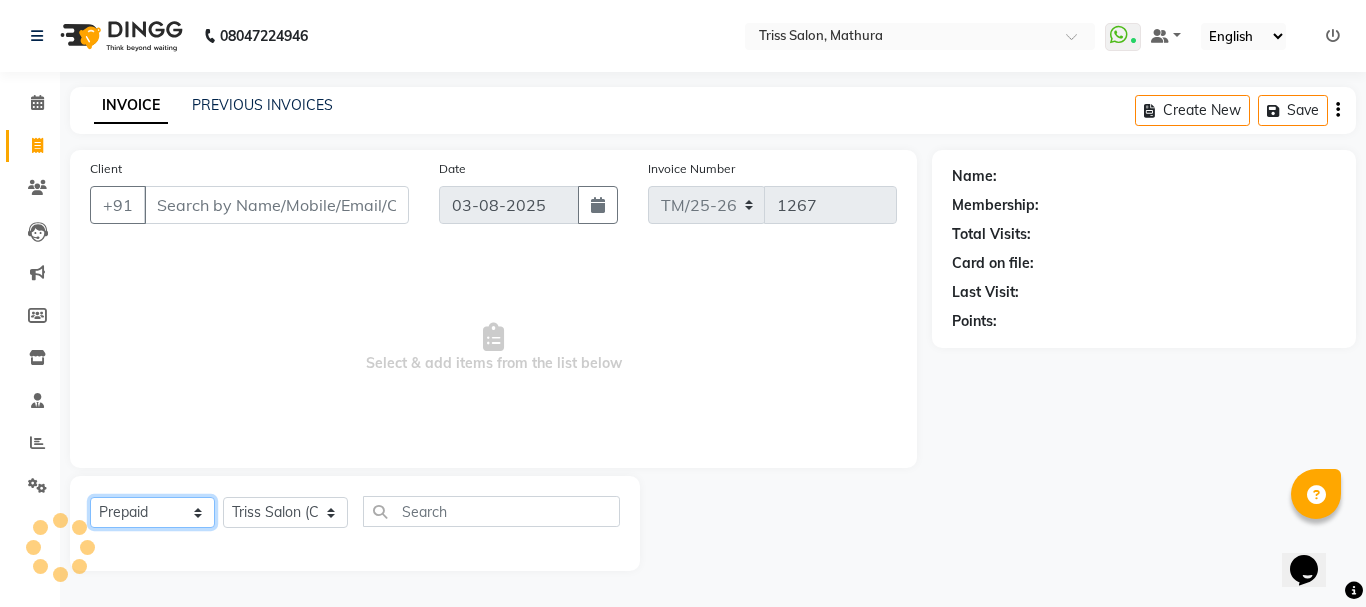 click on "Select  Service  Product  Membership  Package Voucher Prepaid Gift Card" 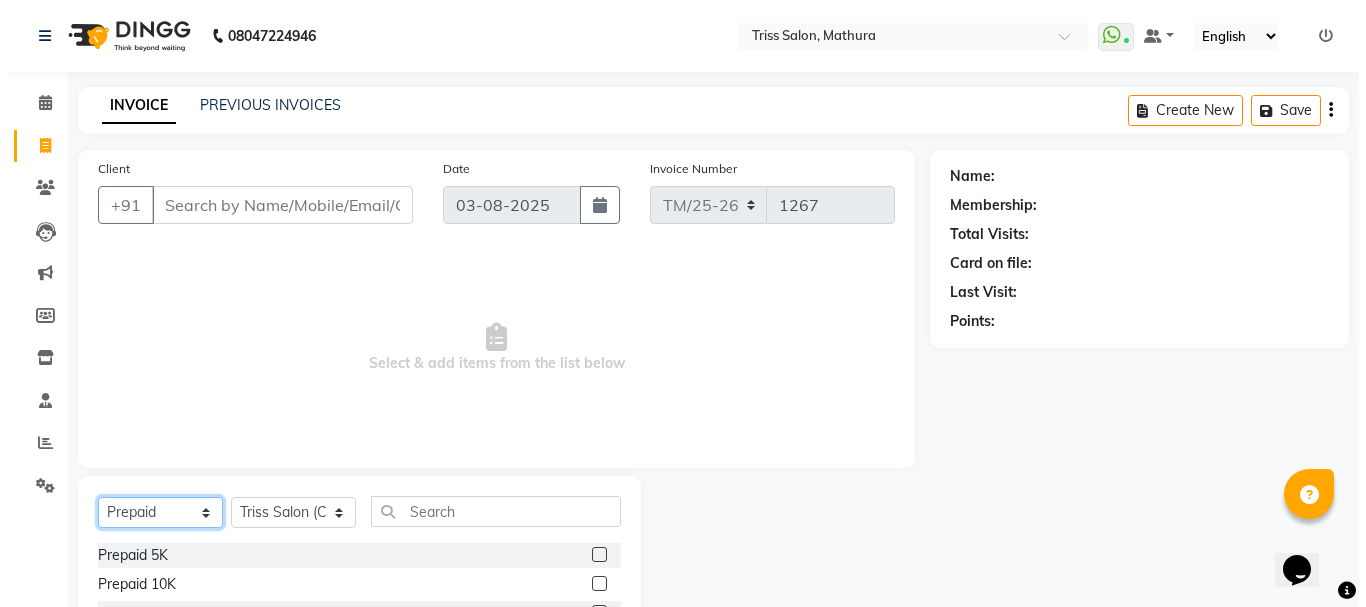 scroll, scrollTop: 32, scrollLeft: 0, axis: vertical 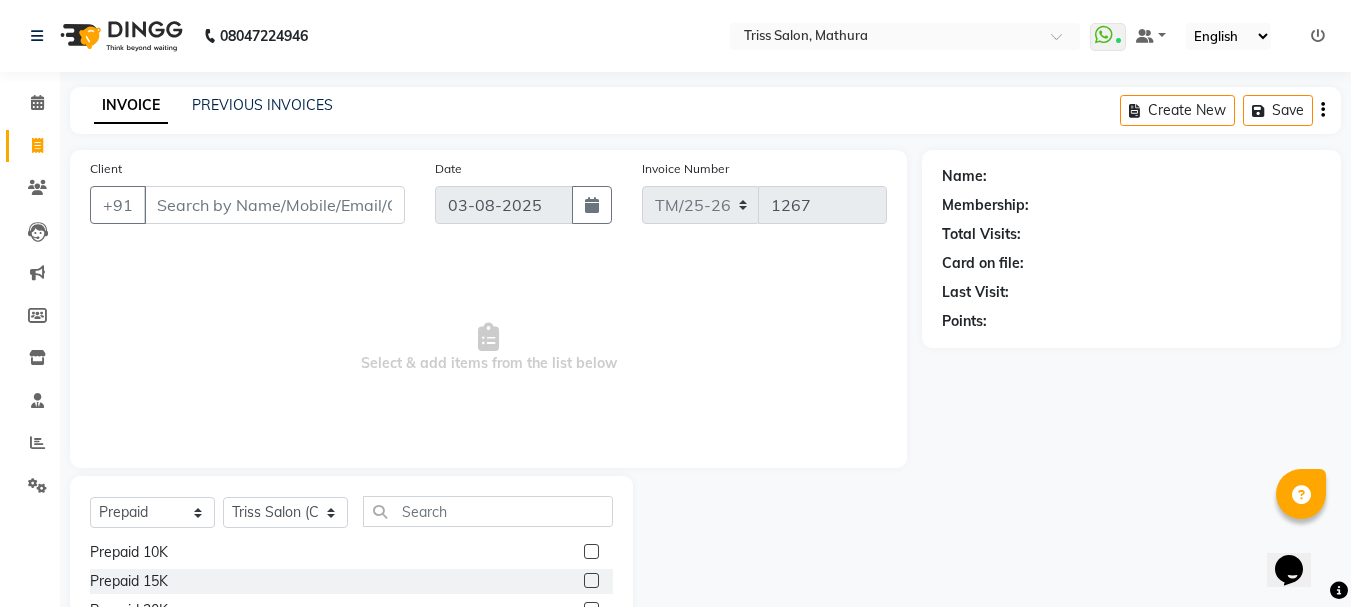 click on "Prepaid 15K" 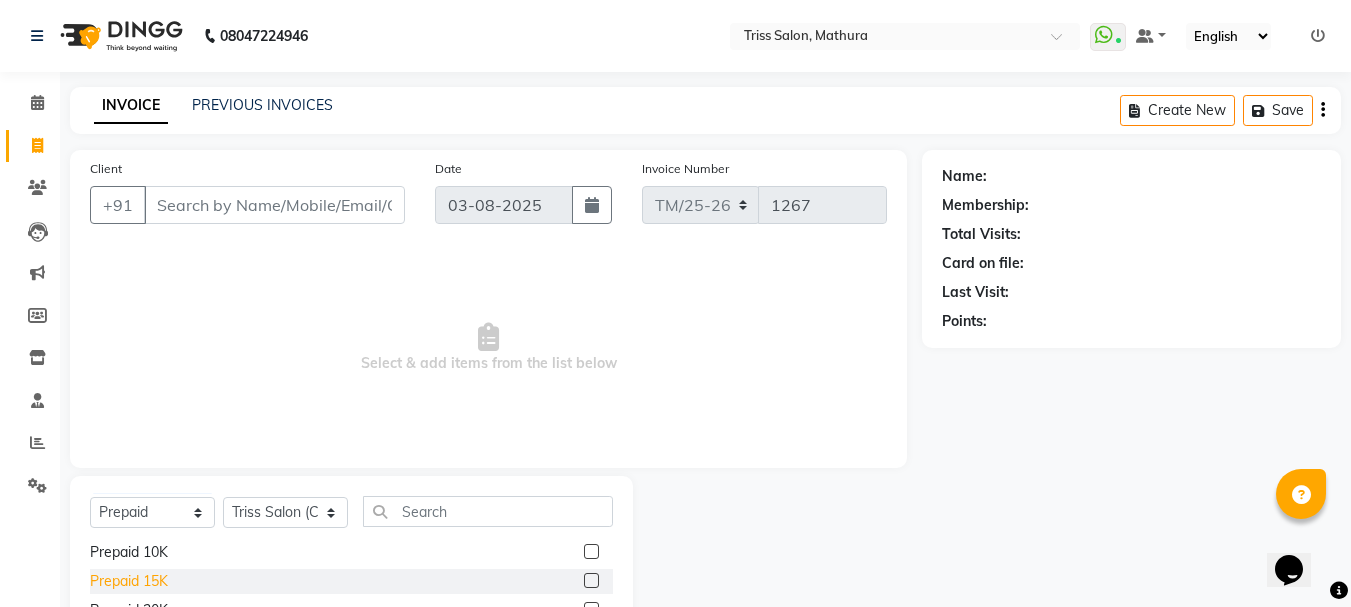 click on "Prepaid 15K" 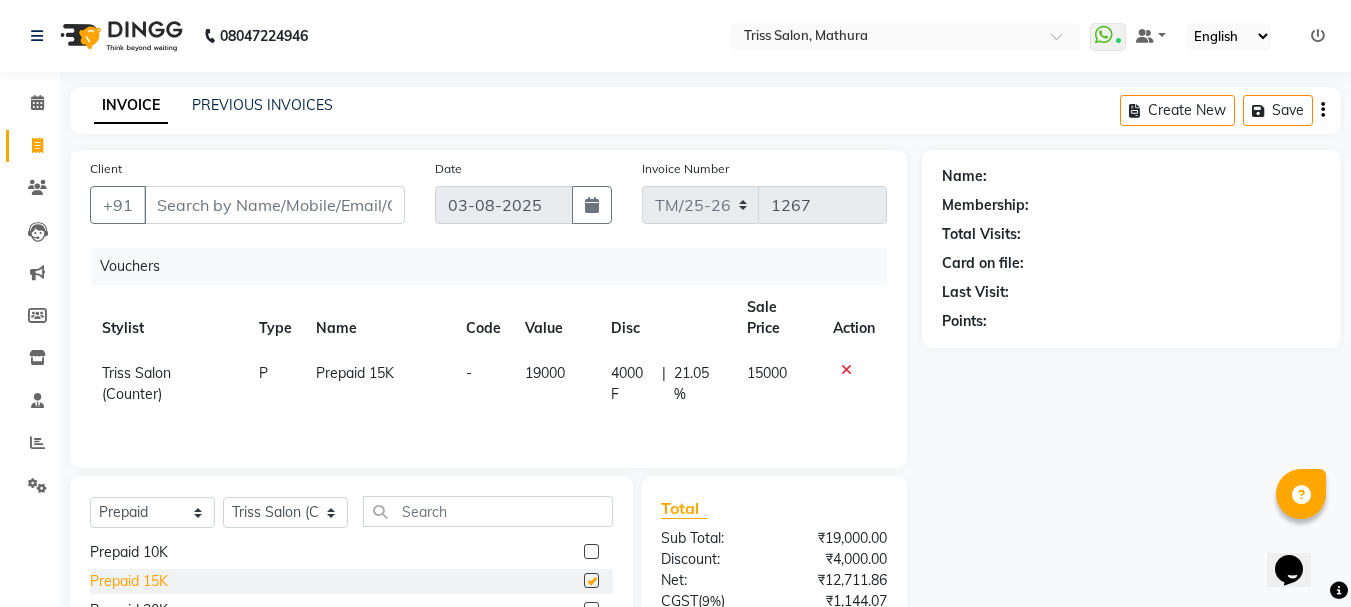 checkbox on "false" 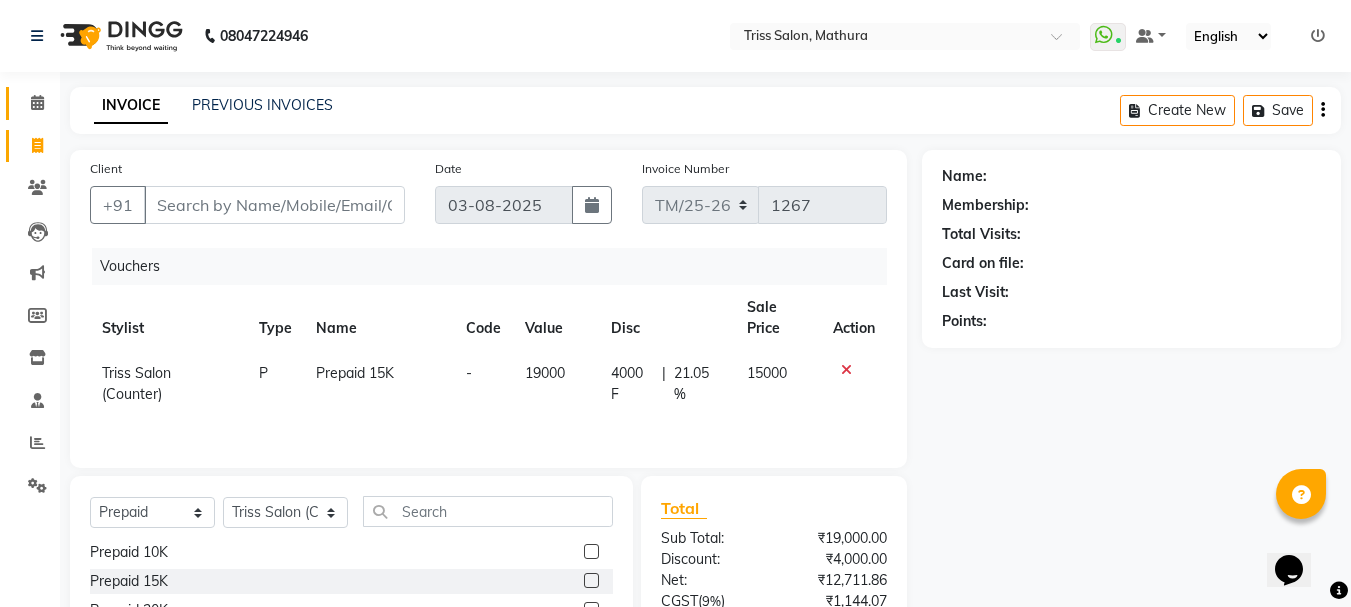 click on "Calendar" 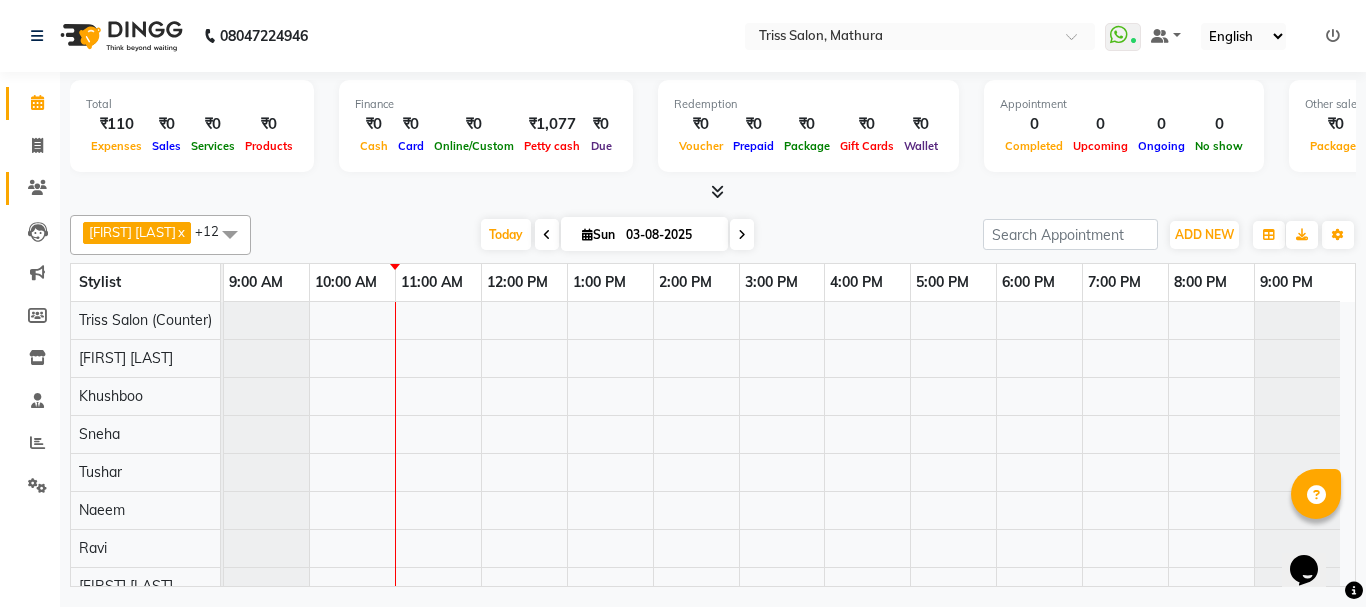 click on "Clients" 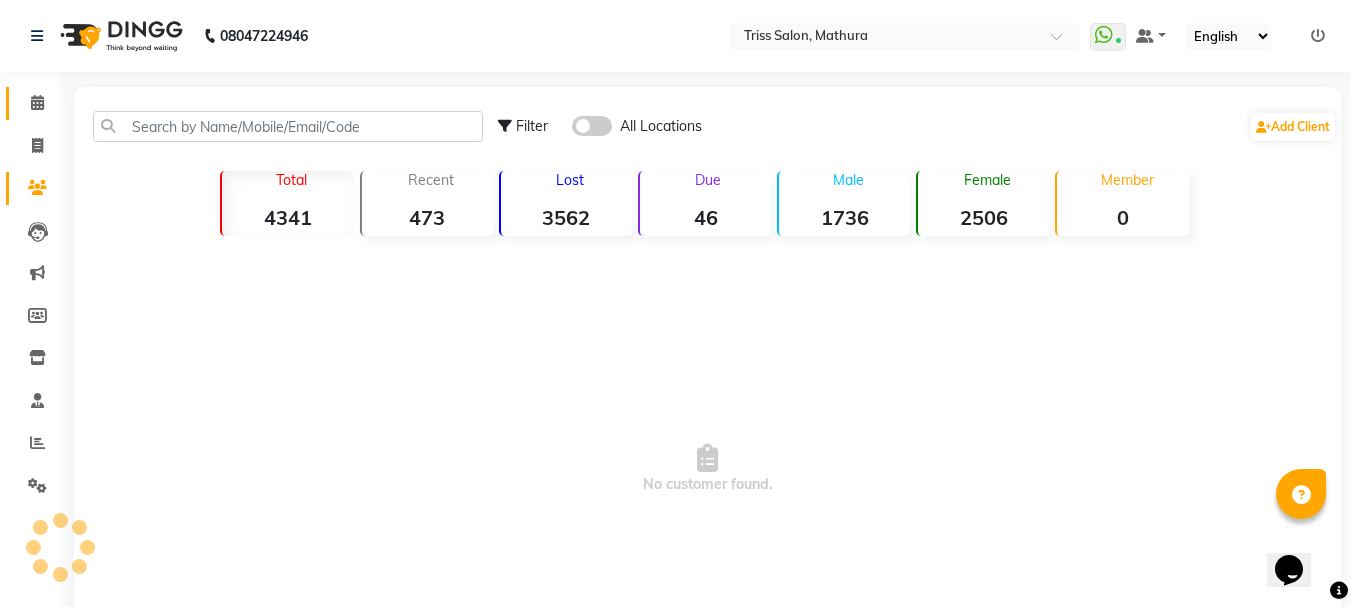 click 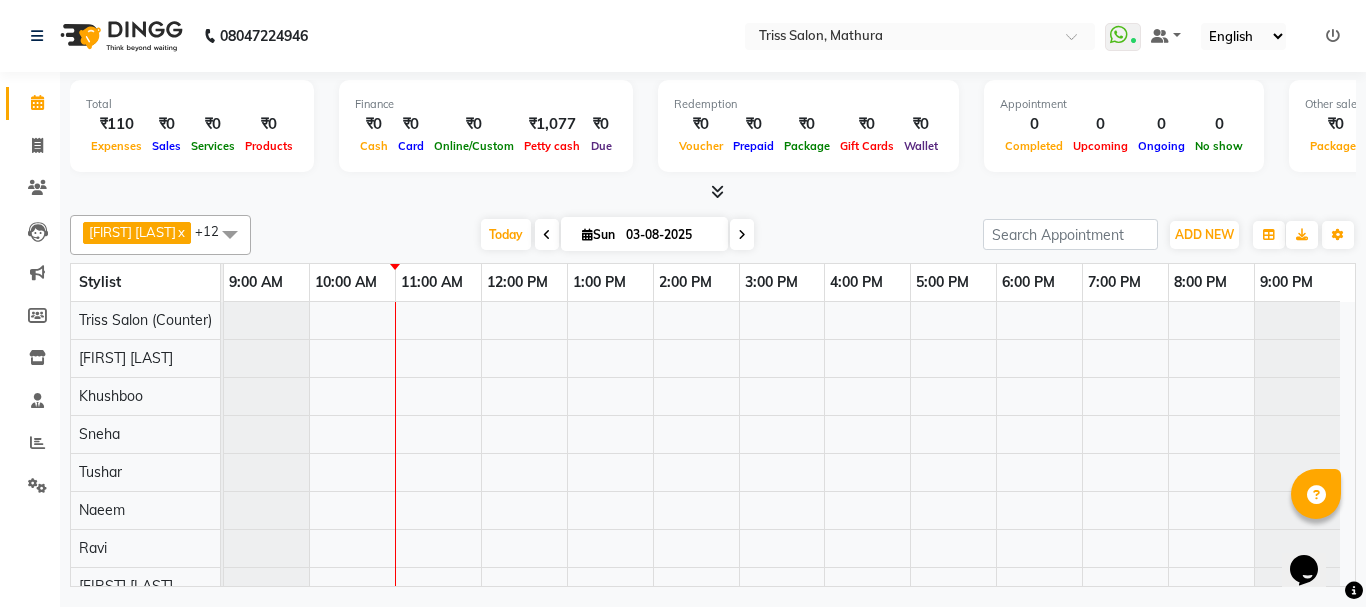 scroll, scrollTop: 0, scrollLeft: 0, axis: both 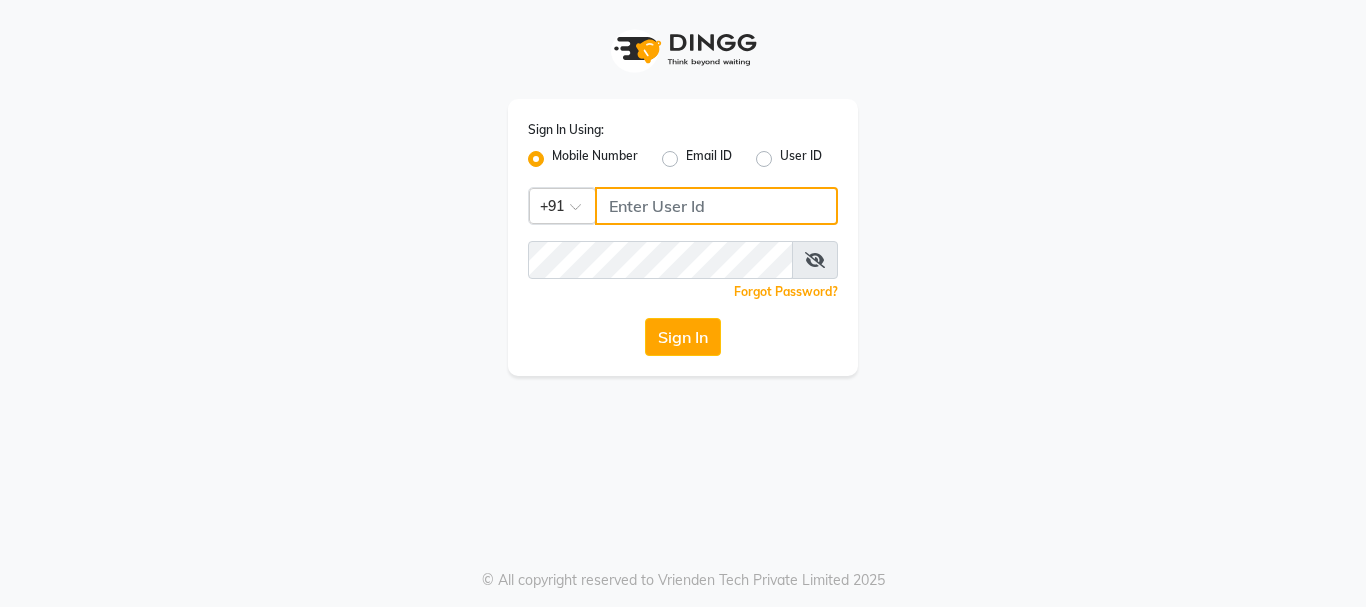 type on "8755001716" 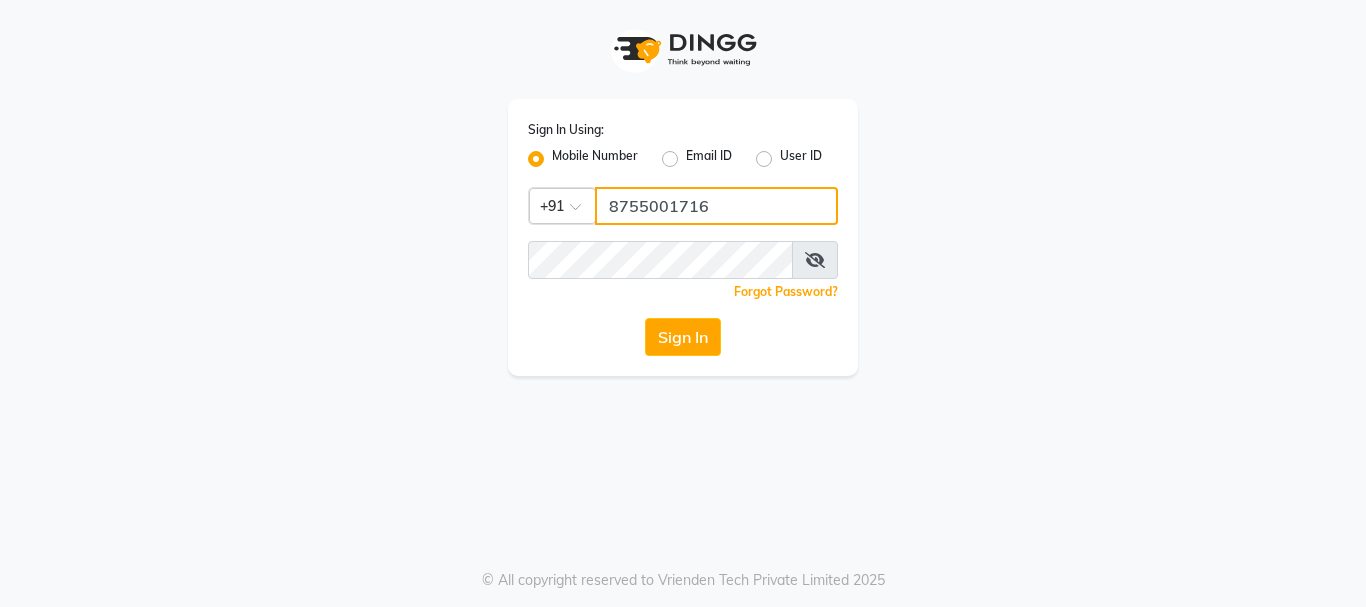 click on "8755001716" 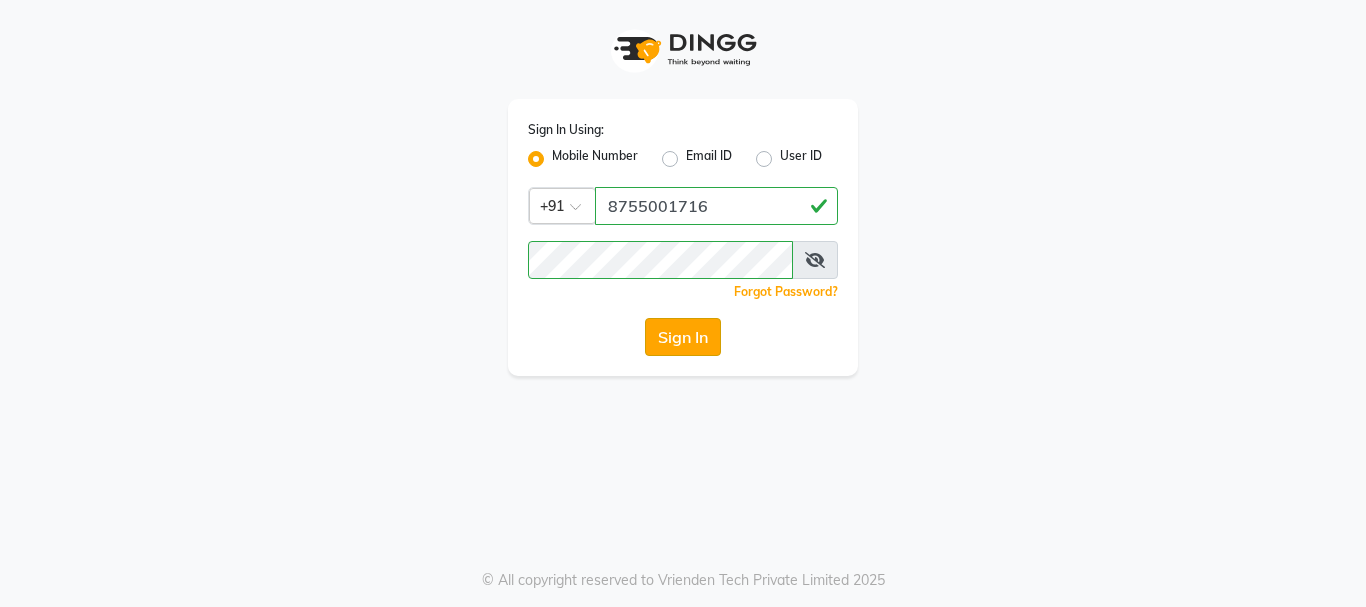 click on "Sign In" 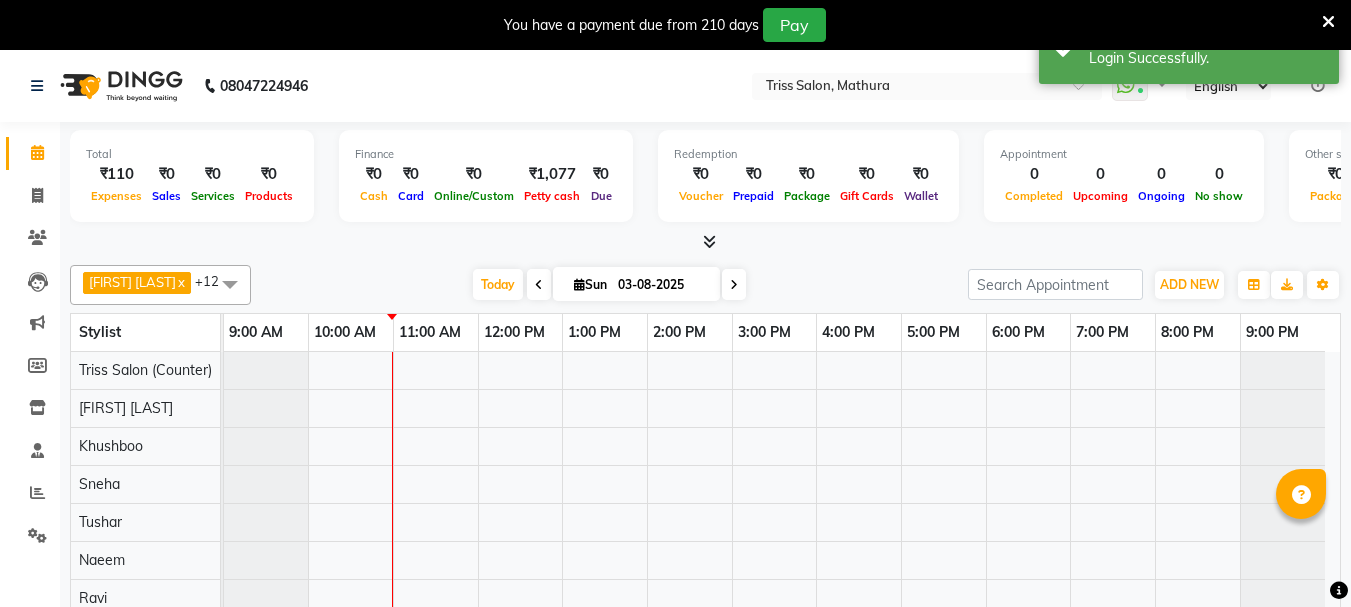 select on "en" 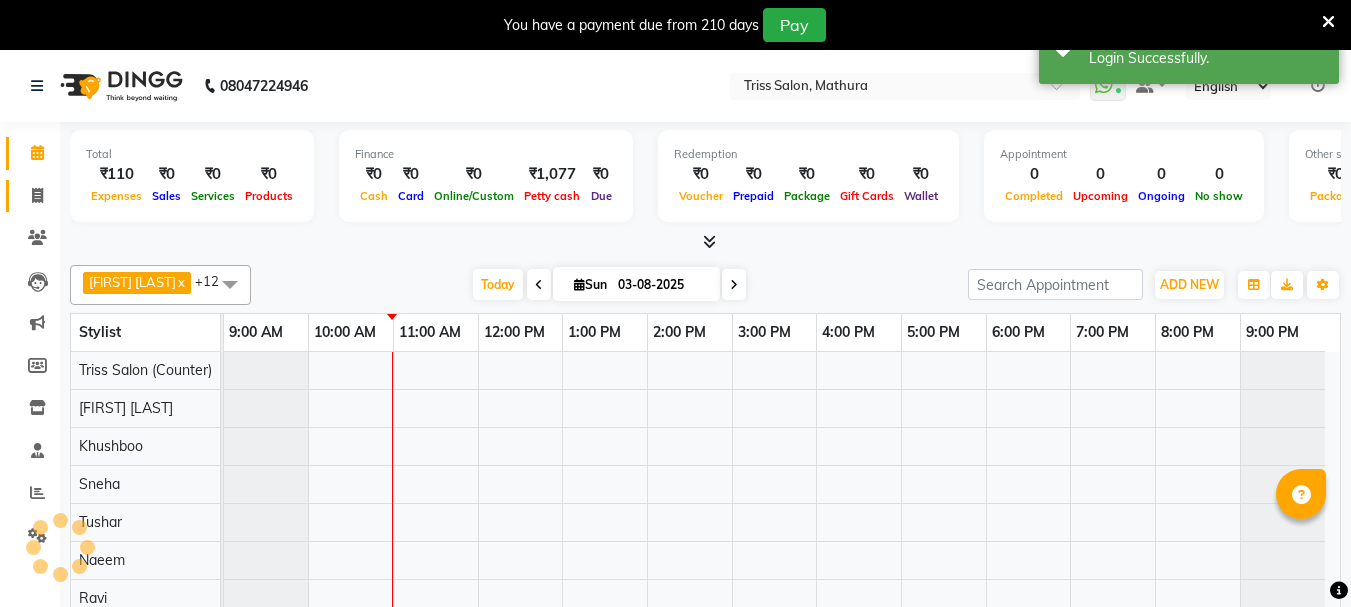 click 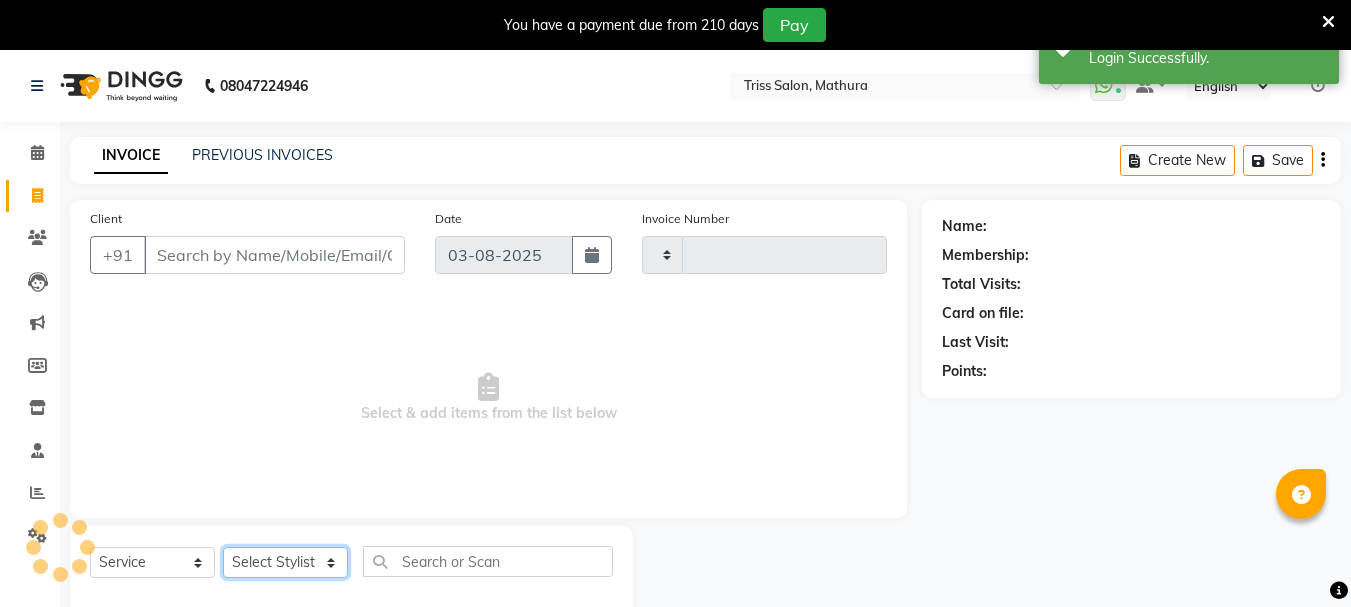 click on "Select Stylist" 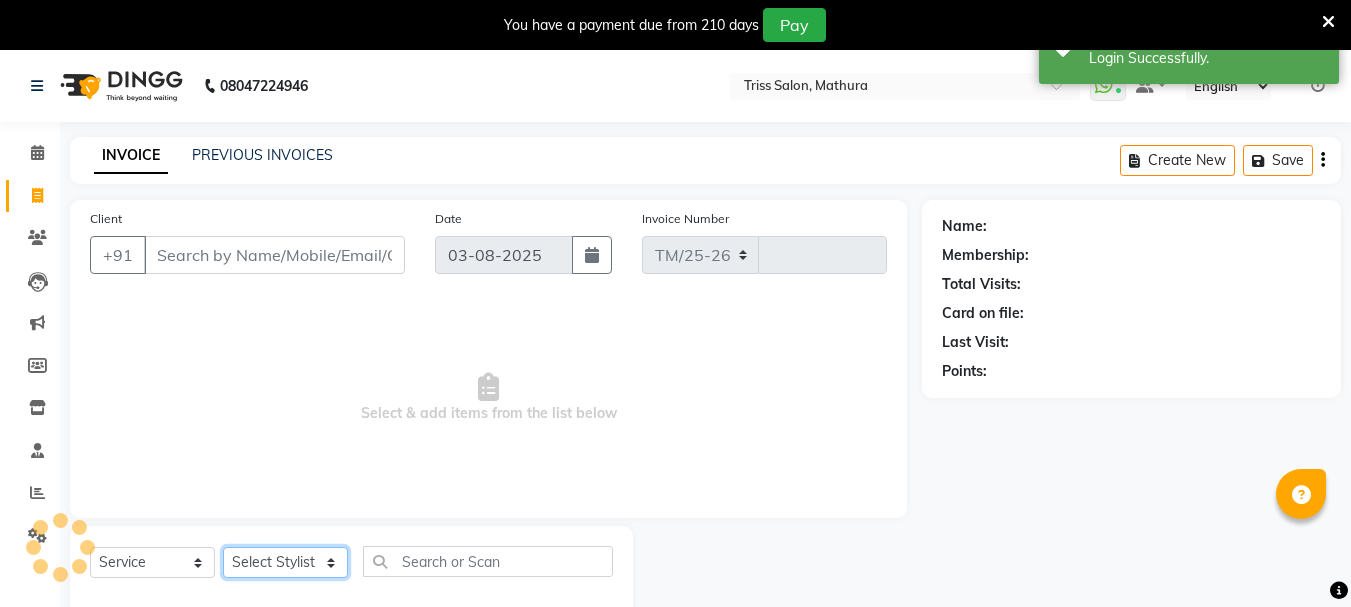 select on "4304" 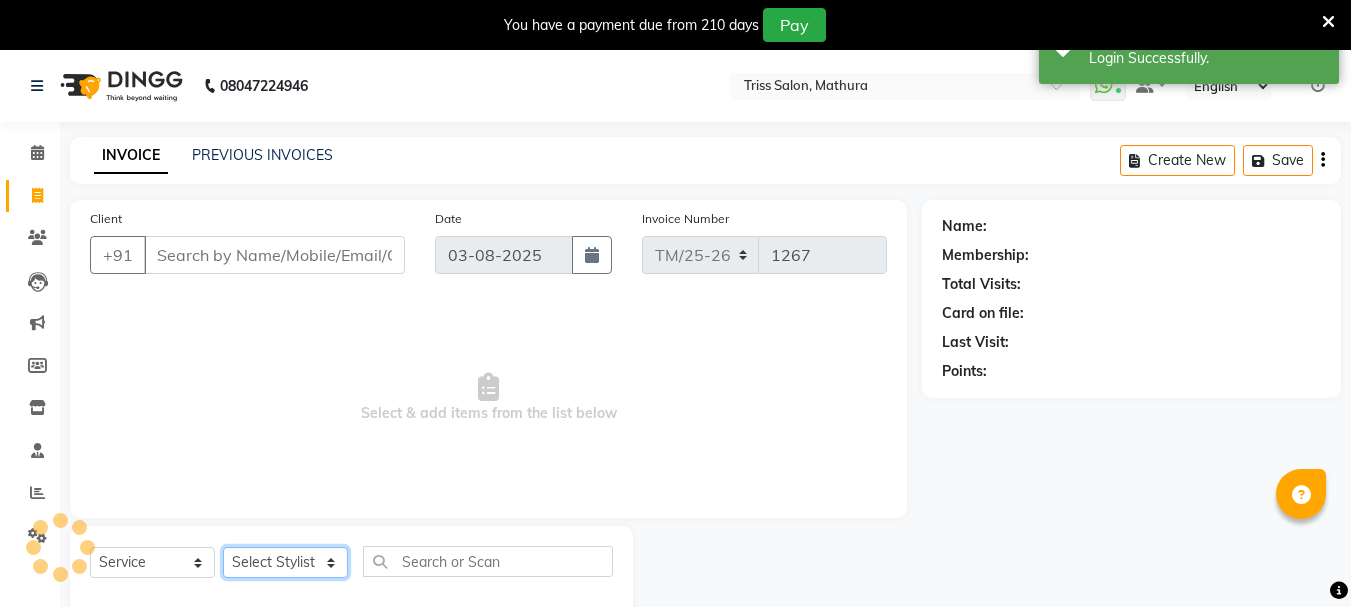 click on "Select Stylist" 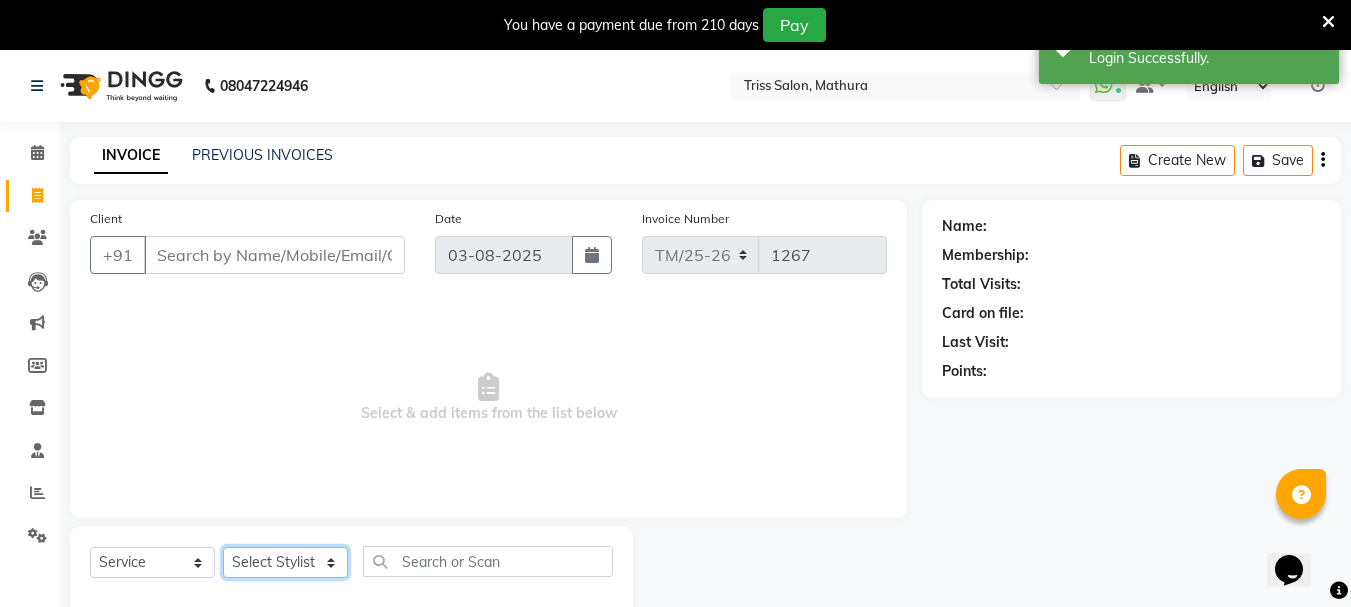 scroll, scrollTop: 0, scrollLeft: 0, axis: both 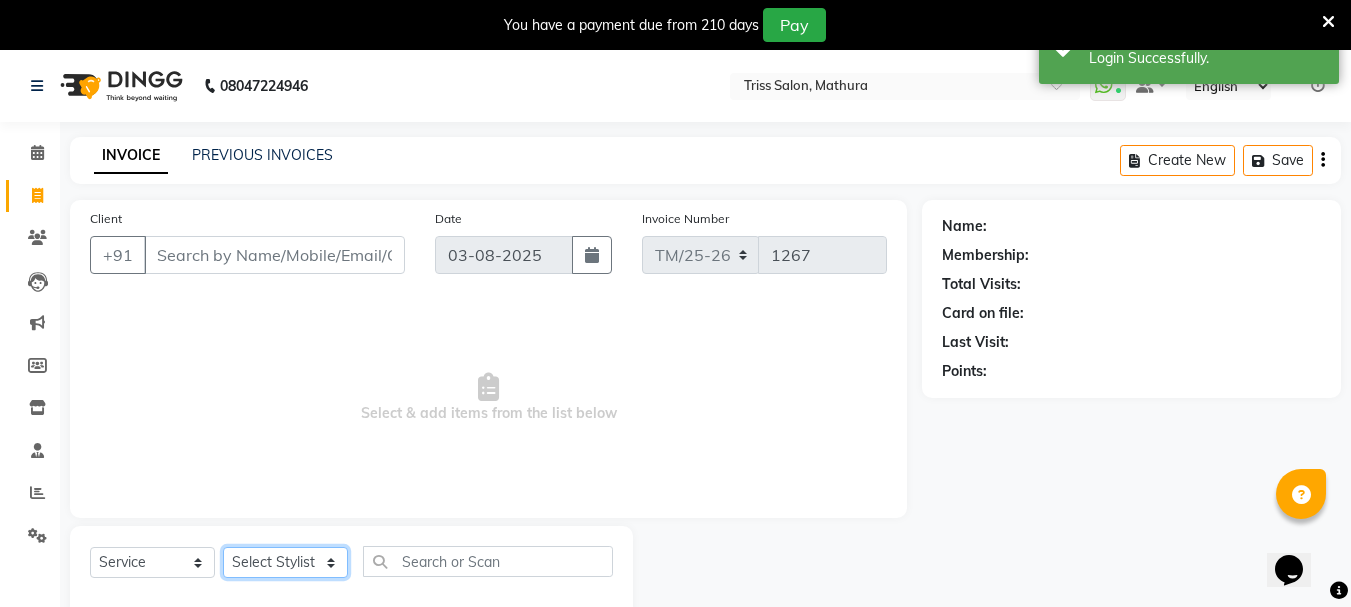 select on "44064" 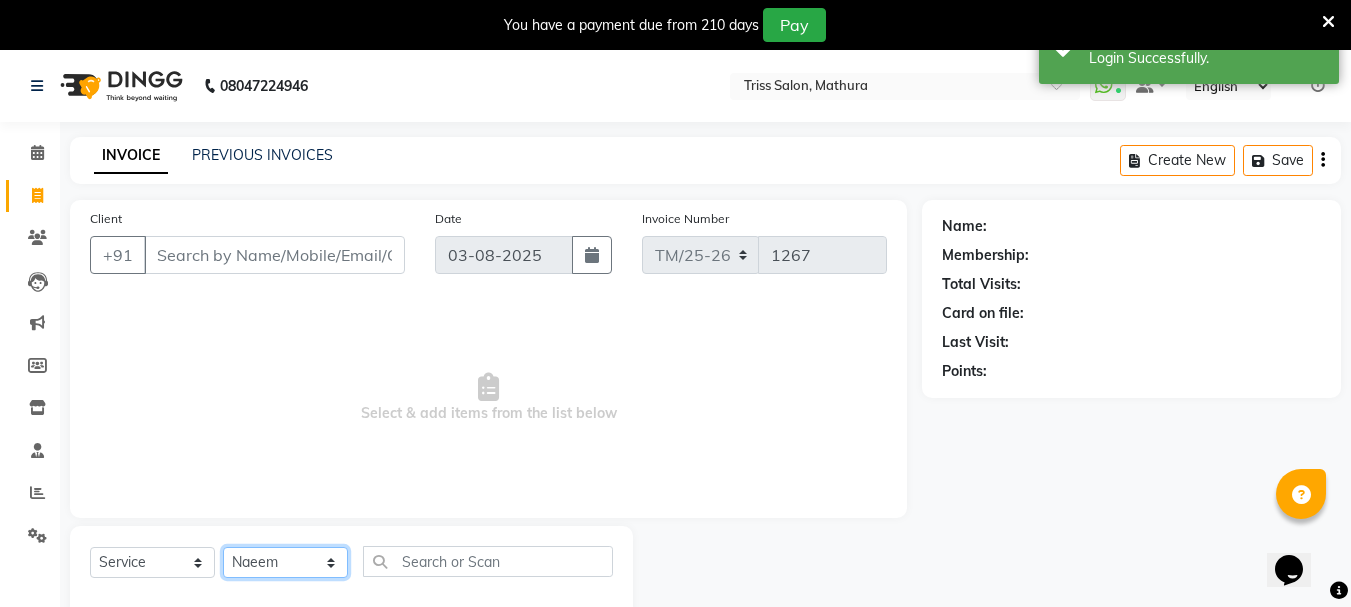 click on "Select Stylist [FIRST] [LAST] [FIRST] [LAST] [FIRST] ([NAME]) [NAME] [NAME] [NAME] ([NAME]) [NAME] [NAME] [NAME] [NAME] [NAME] [NAME] [NAME] [NAME] [NAME]" 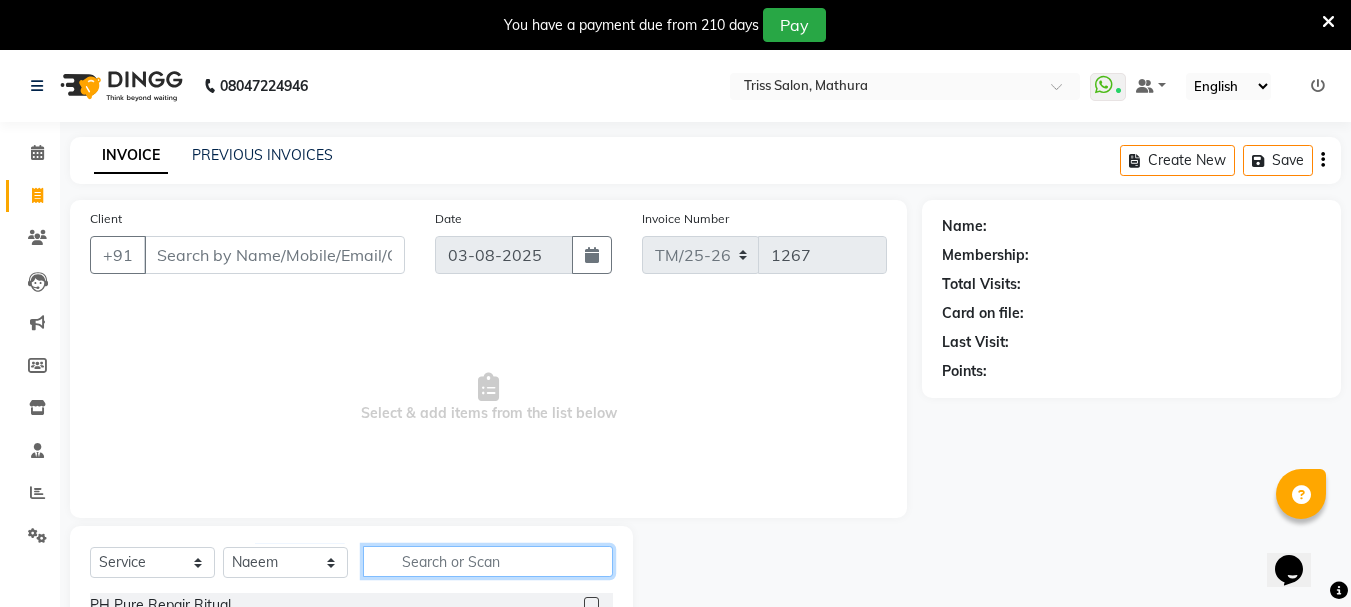 click 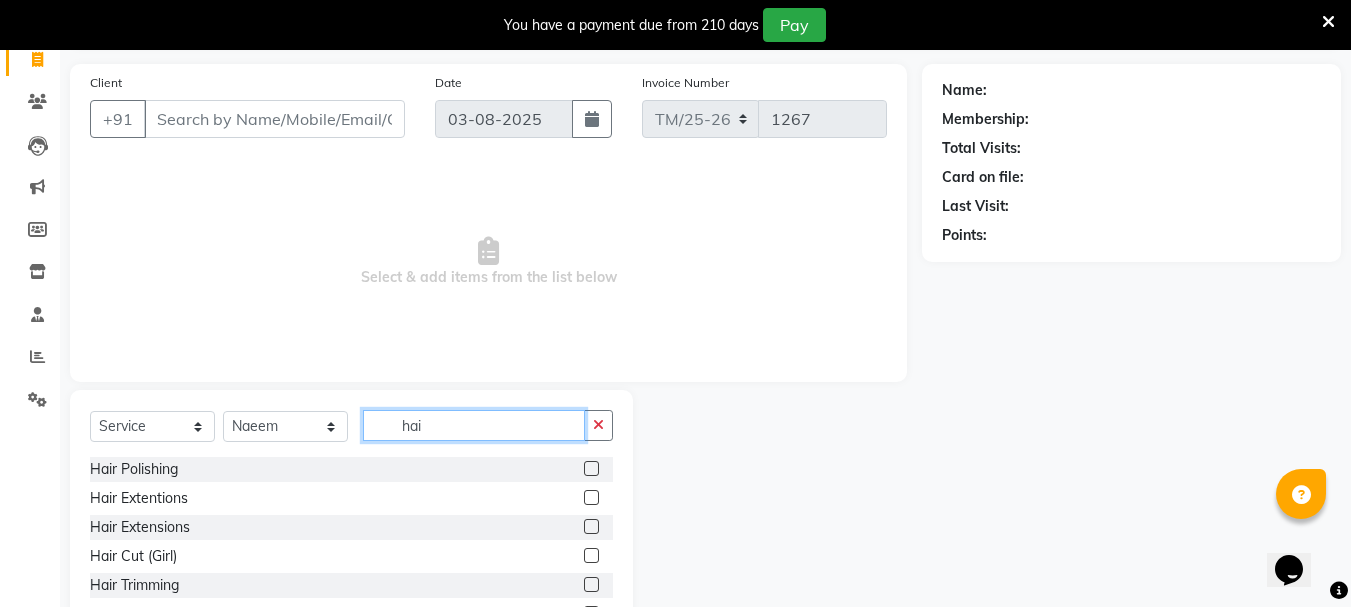 scroll, scrollTop: 137, scrollLeft: 0, axis: vertical 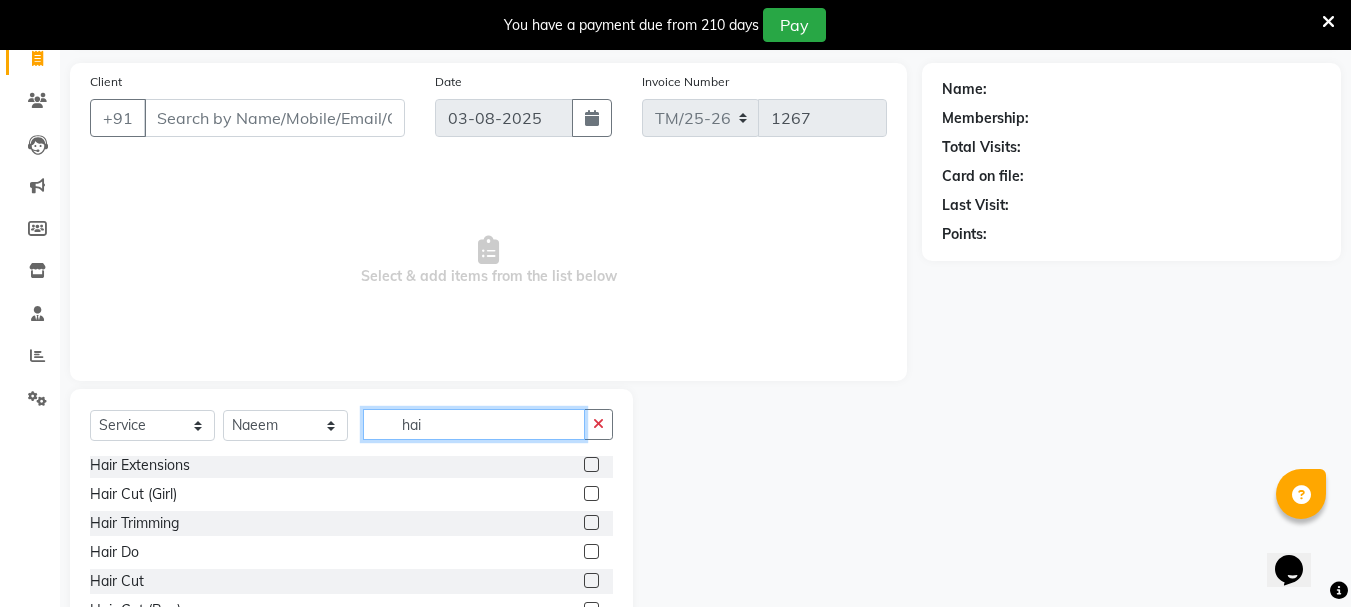 type on "hai" 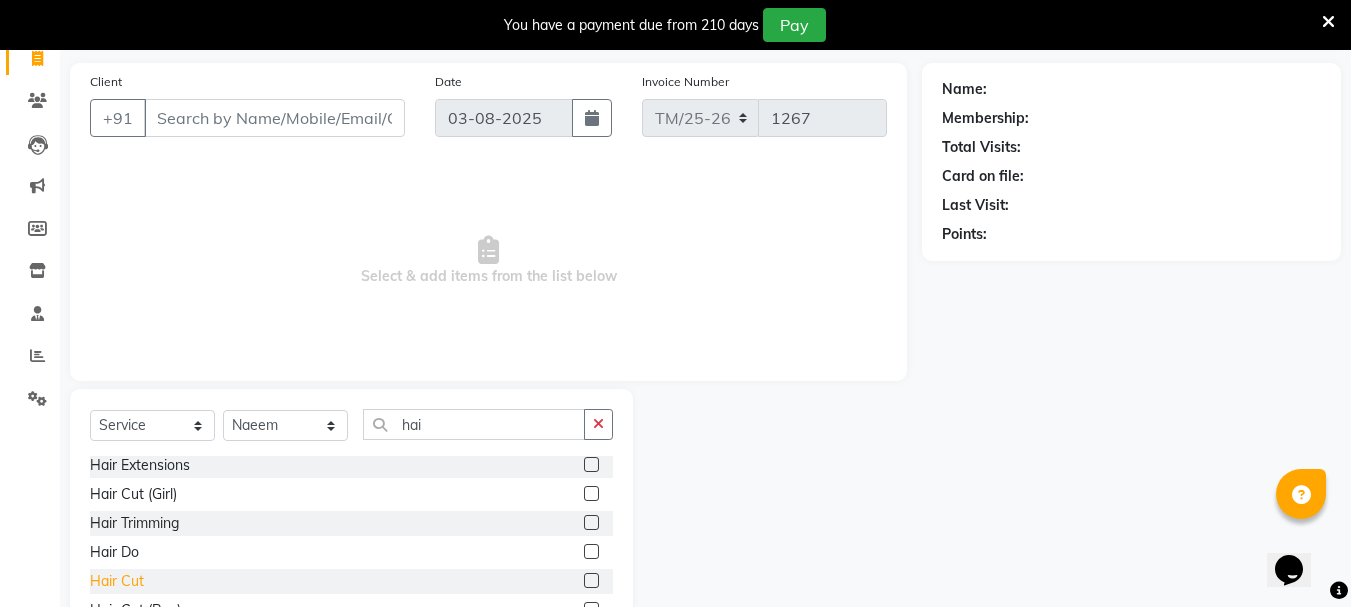 click on "Hair Cut" 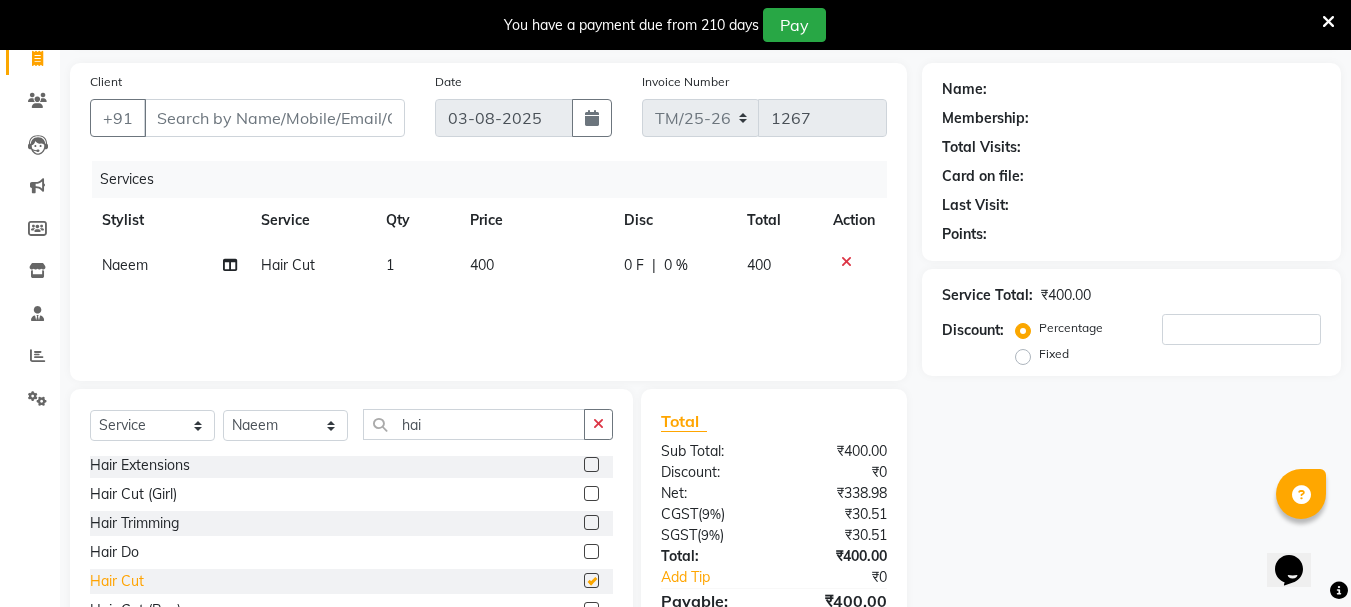 checkbox on "false" 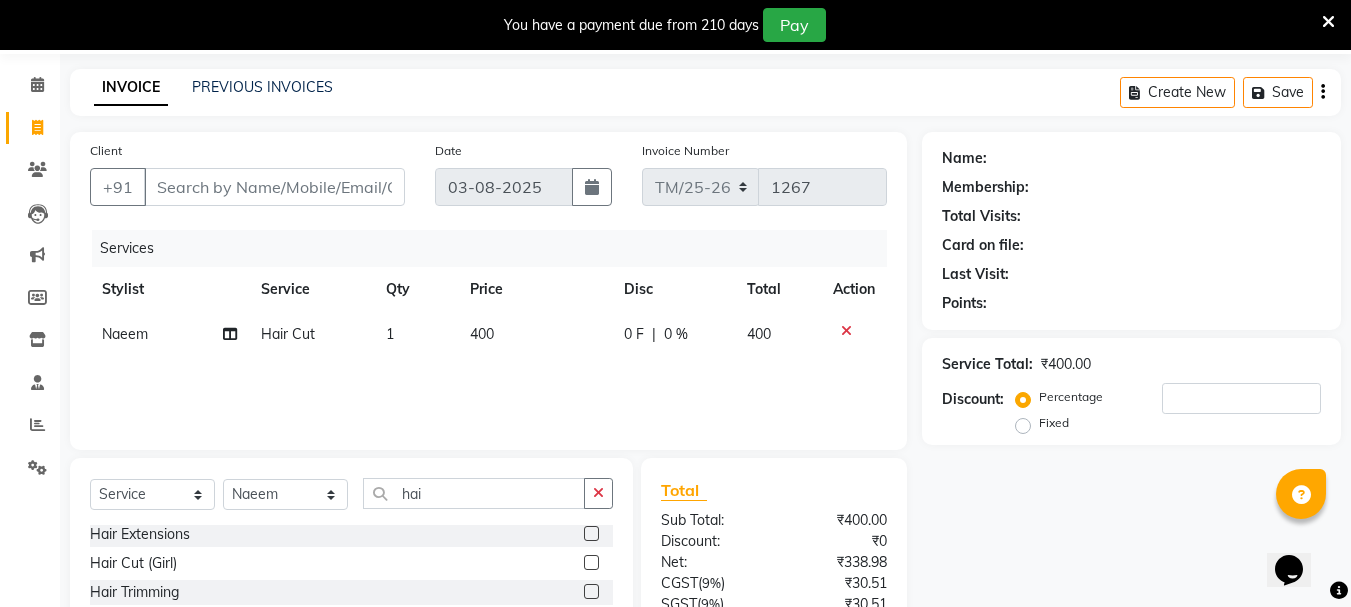 scroll, scrollTop: 49, scrollLeft: 0, axis: vertical 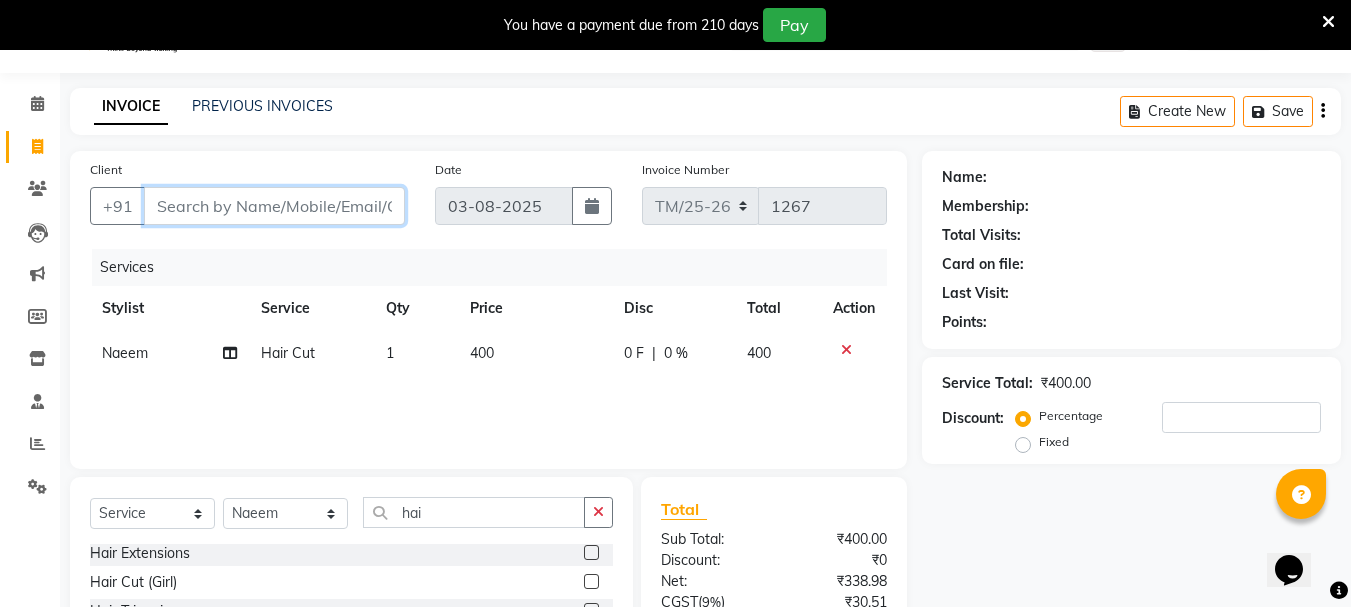 click on "Client" at bounding box center [274, 206] 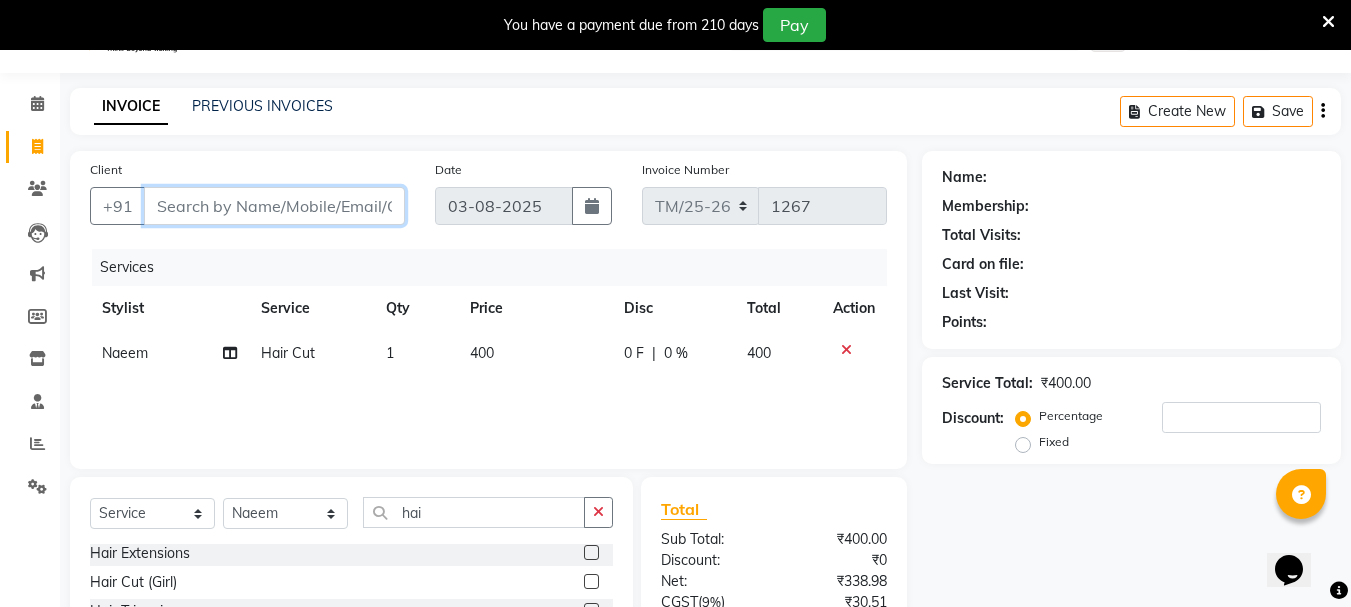 type on "w" 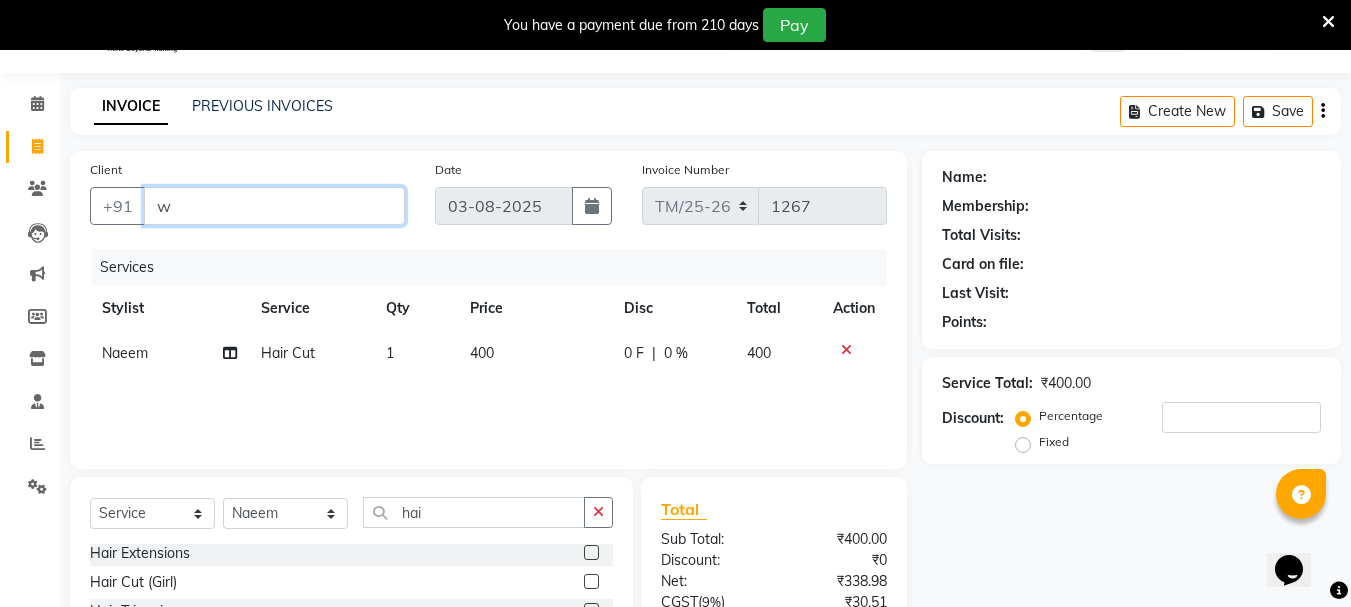 type on "0" 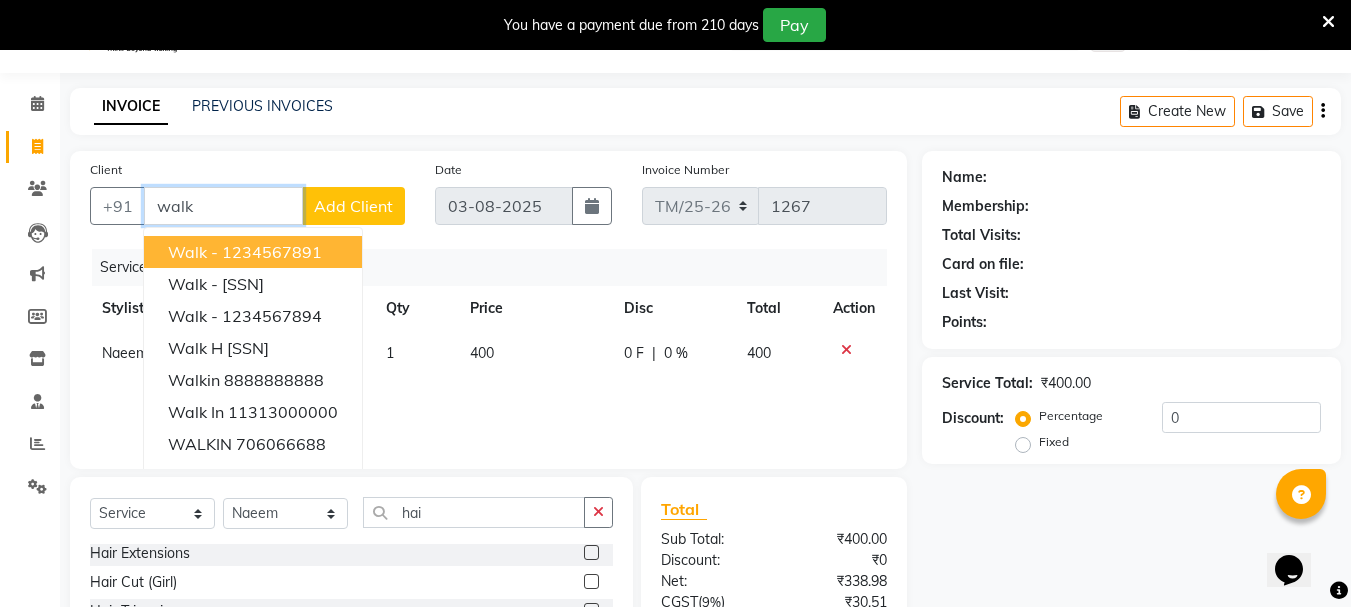 click on "Walk -" at bounding box center (193, 252) 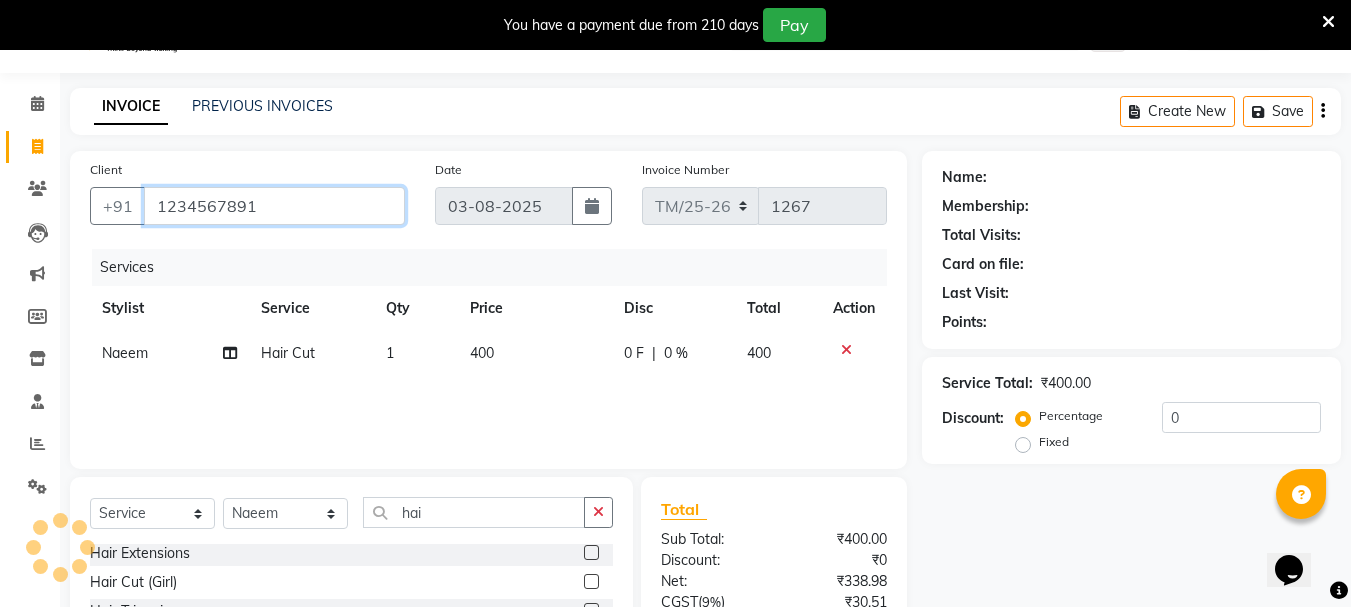 type on "1234567891" 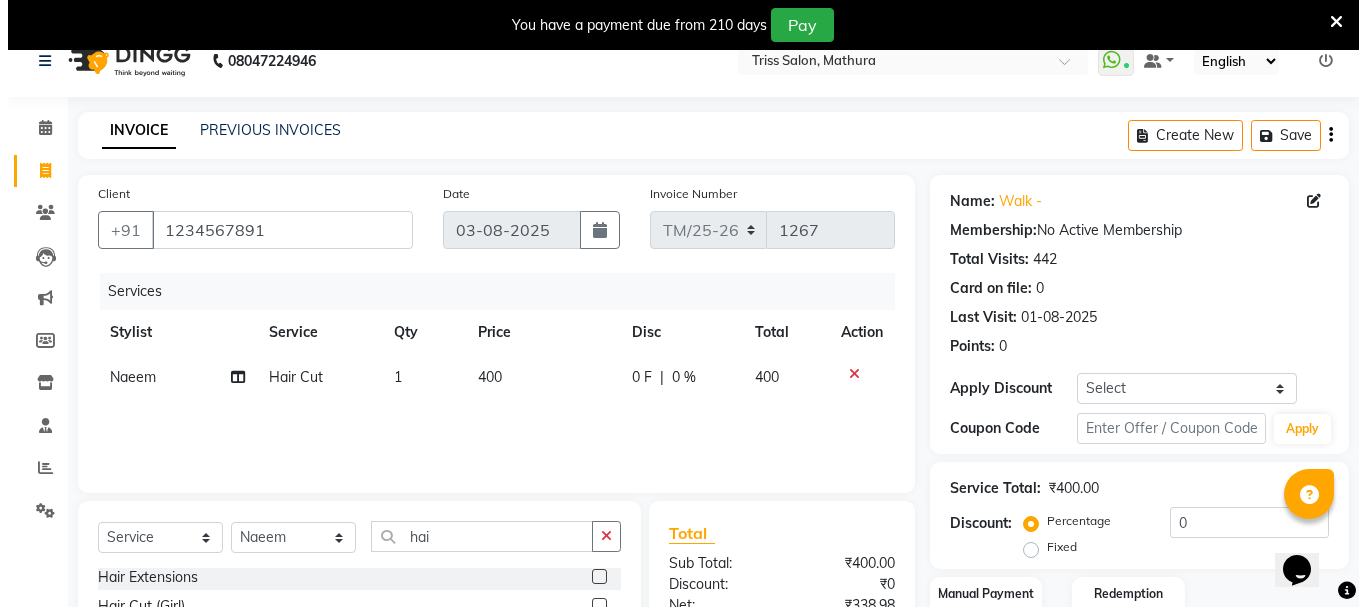 scroll, scrollTop: 18, scrollLeft: 0, axis: vertical 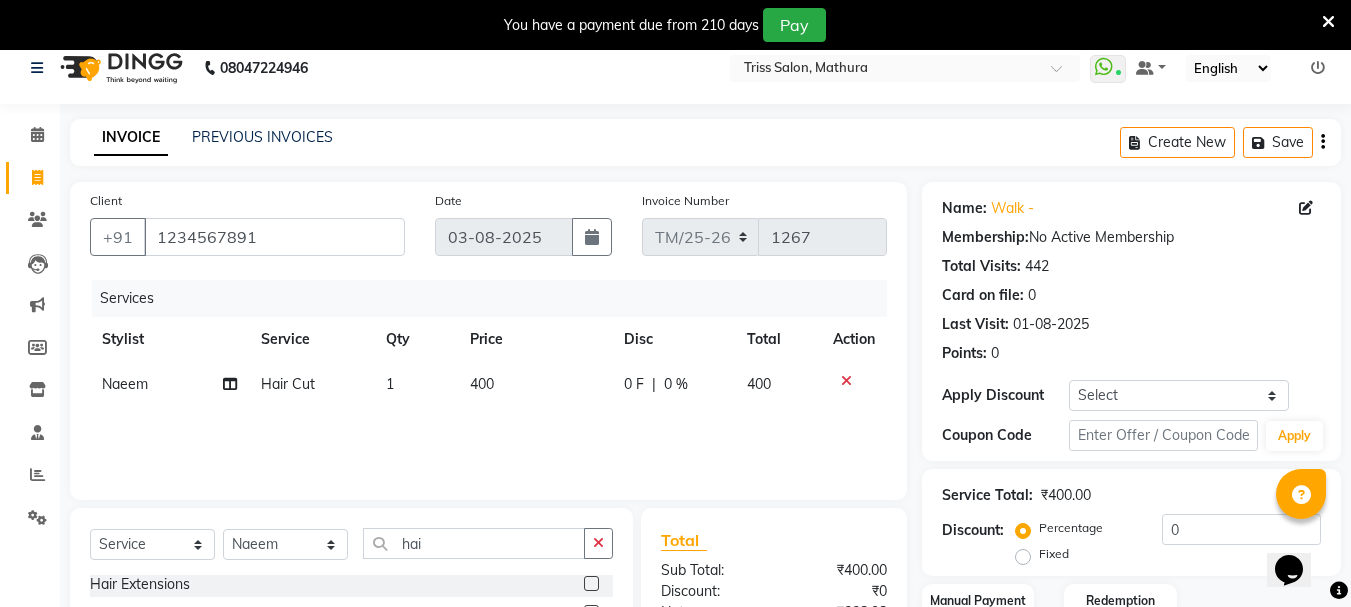 click 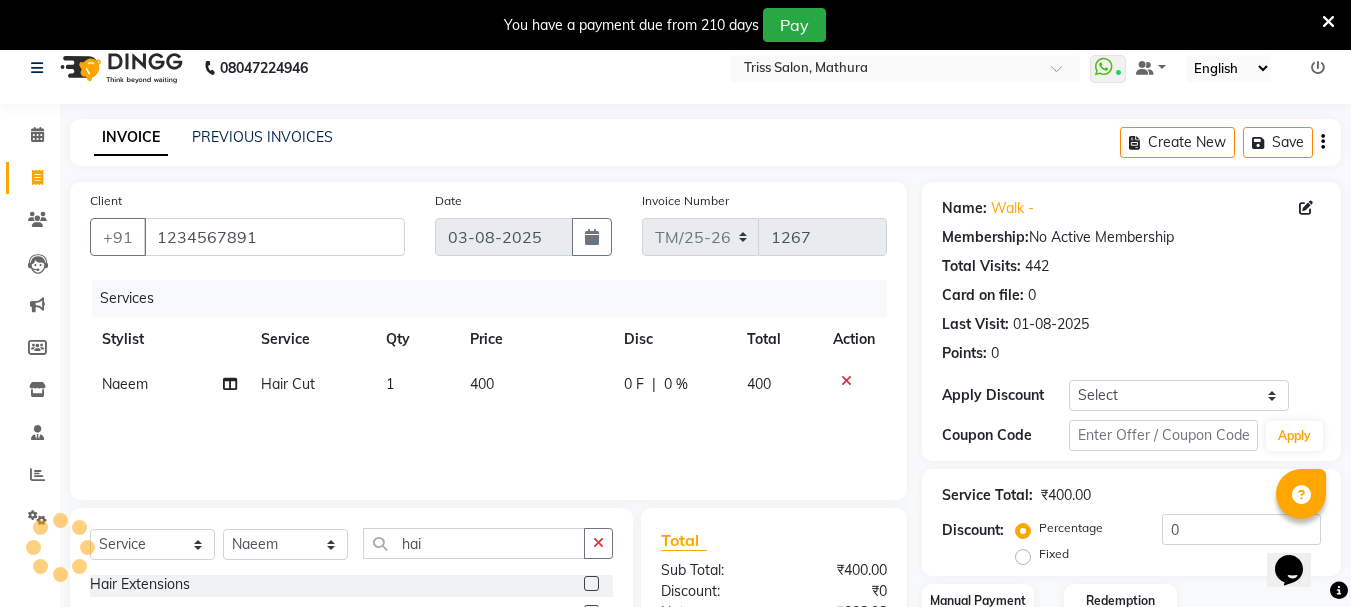 select on "02" 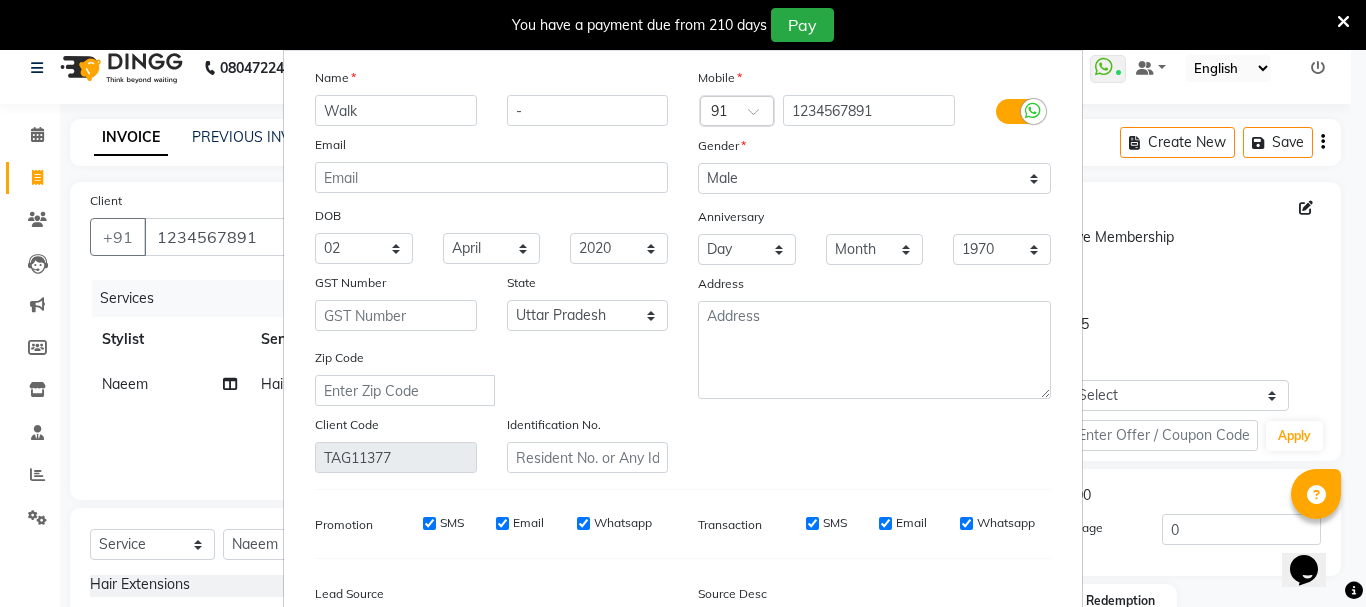 scroll, scrollTop: 46, scrollLeft: 0, axis: vertical 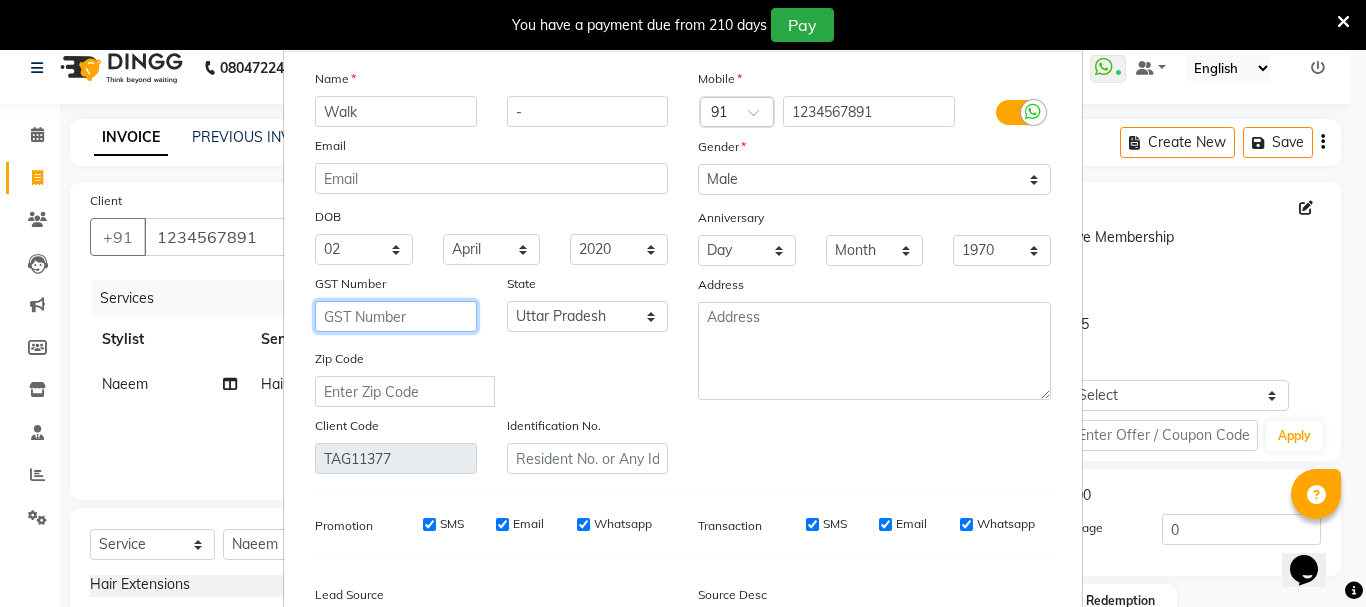 click at bounding box center (396, 316) 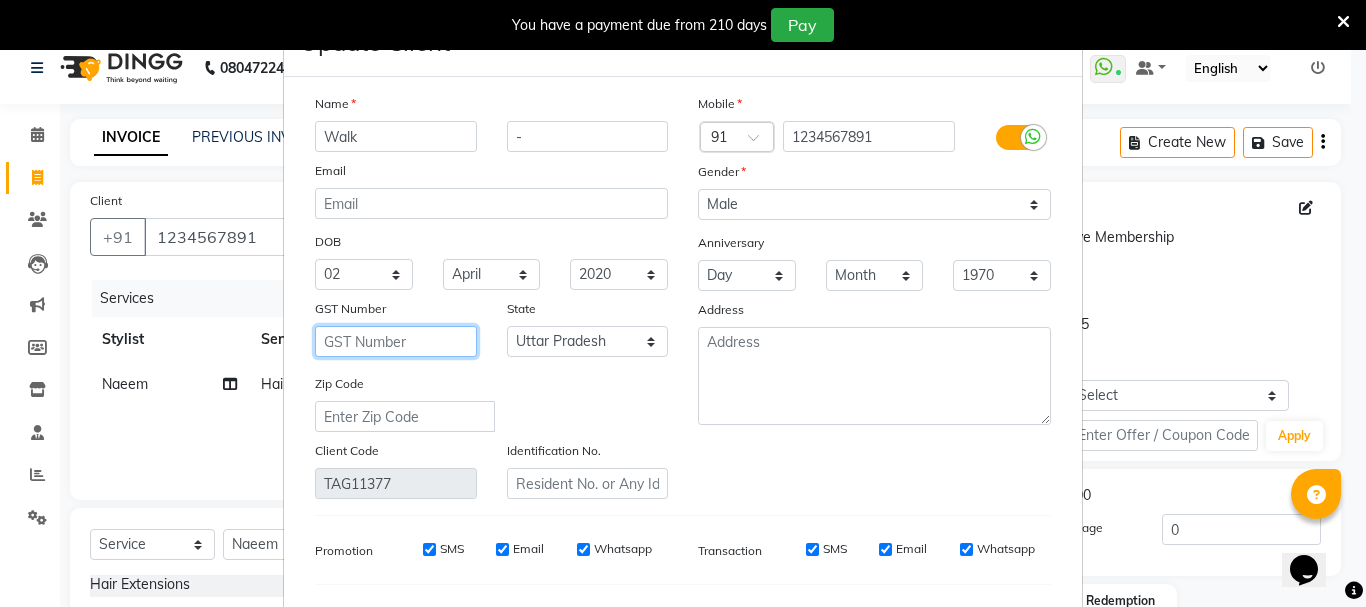 scroll, scrollTop: 0, scrollLeft: 0, axis: both 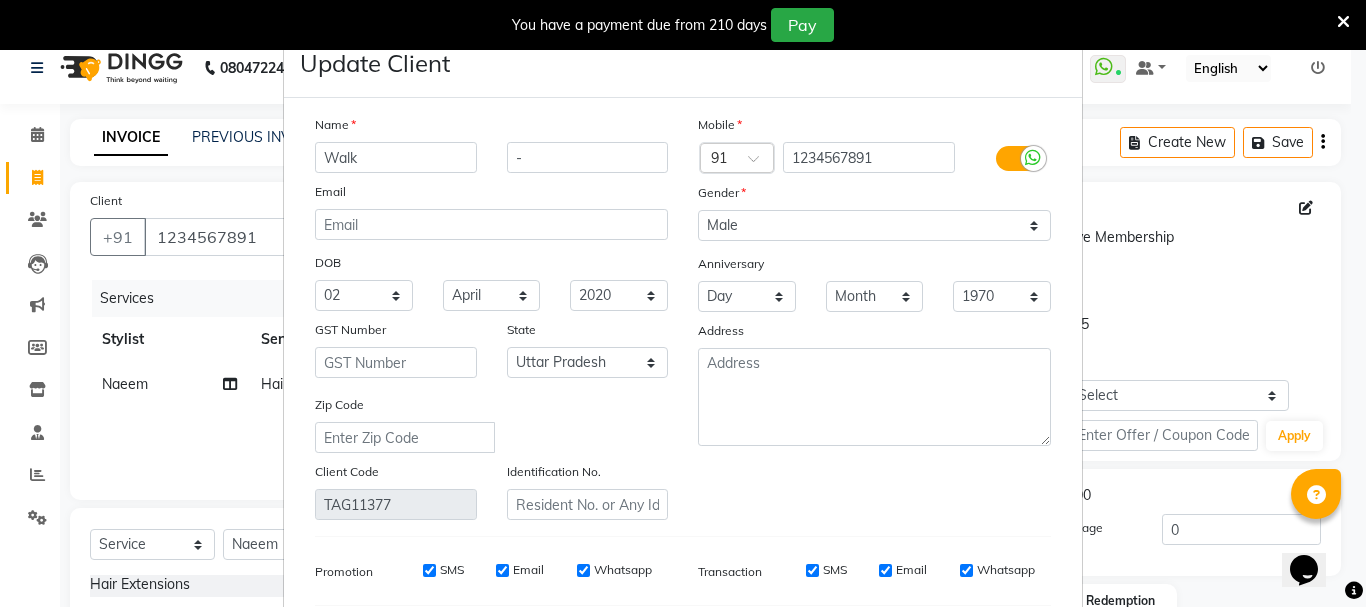 click on "Update Client Name Walk - Email DOB Day 01 02 03 04 05 06 07 08 09 10 11 12 13 14 15 16 17 18 19 20 21 22 23 24 25 26 27 28 29 30 31 Month January February March April May June July August September October November December 1940 1941 1942 1943 1944 1945 1946 1947 1948 1949 1950 1951 1952 1953 1954 1955 1956 1957 1958 1959 1960 1961 1962 1963 1964 1965 1966 1967 1968 1969 1970 1971 1972 1973 1974 1975 1976 1977 1978 1979 1980 1981 1982 1983 1984 1985 1986 1987 1988 1989 1990 1991 1992 1993 1994 1995 1996 1997 1998 1999 2000 2001 2002 2003 2004 2005 2006 2007 2008 2009 2010 2011 2012 2013 2014 2015 2016 2017 2018 2019 2020 2021 2022 2023 2024 GST Number State Select Andaman and Nicobar Islands Andhra Pradesh Arunachal Pradesh Assam Bihar Chandigarh Chhattisgarh Dadra and Nagar Haveli Daman and Diu Delhi Goa Gujarat Haryana Himachal Pradesh Jammu and Kashmir Jharkhand Karnataka Kerala Lakshadweep Madhya Pradesh Maharashtra Manipur Meghalaya Mizoram Nagaland Odisha Pondicherry Punjab Rajasthan Sikkim Tamil Nadu" at bounding box center [683, 303] 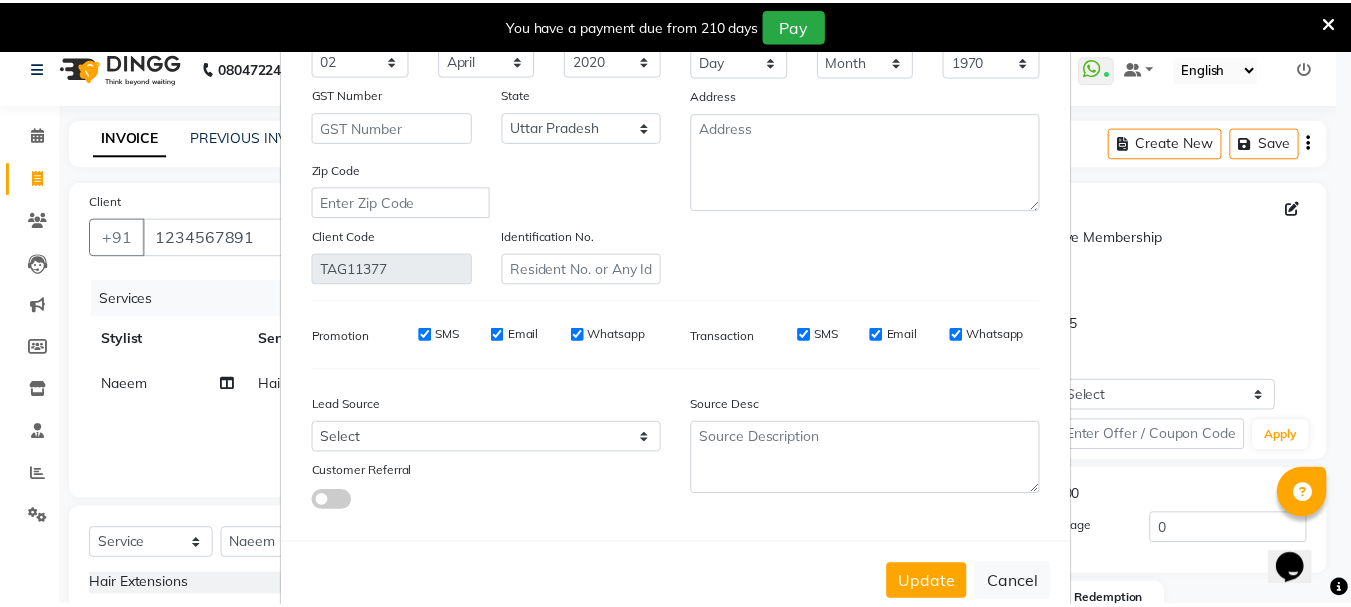 scroll, scrollTop: 280, scrollLeft: 0, axis: vertical 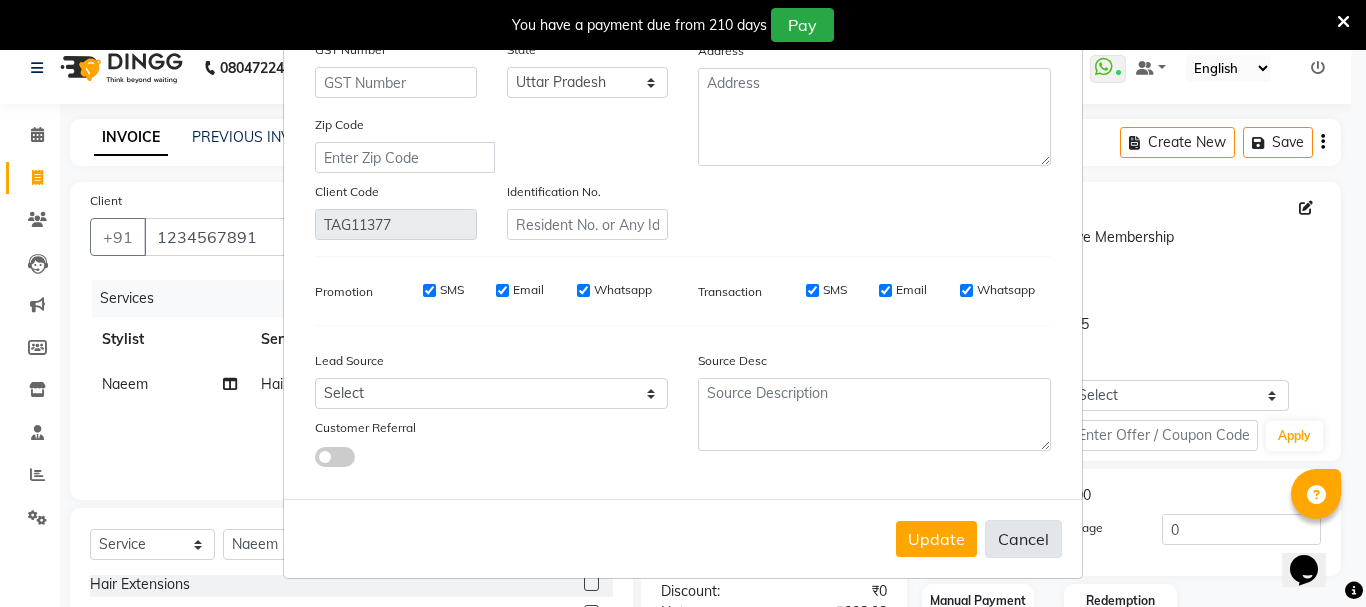 click on "Cancel" at bounding box center (1023, 539) 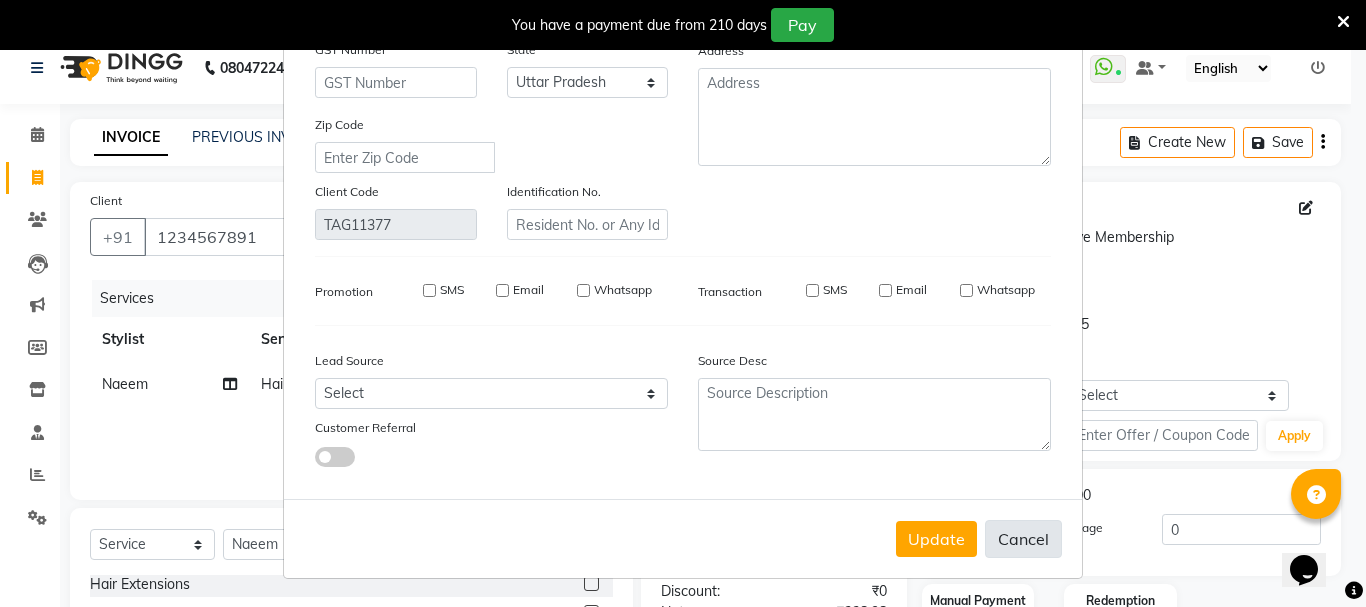type 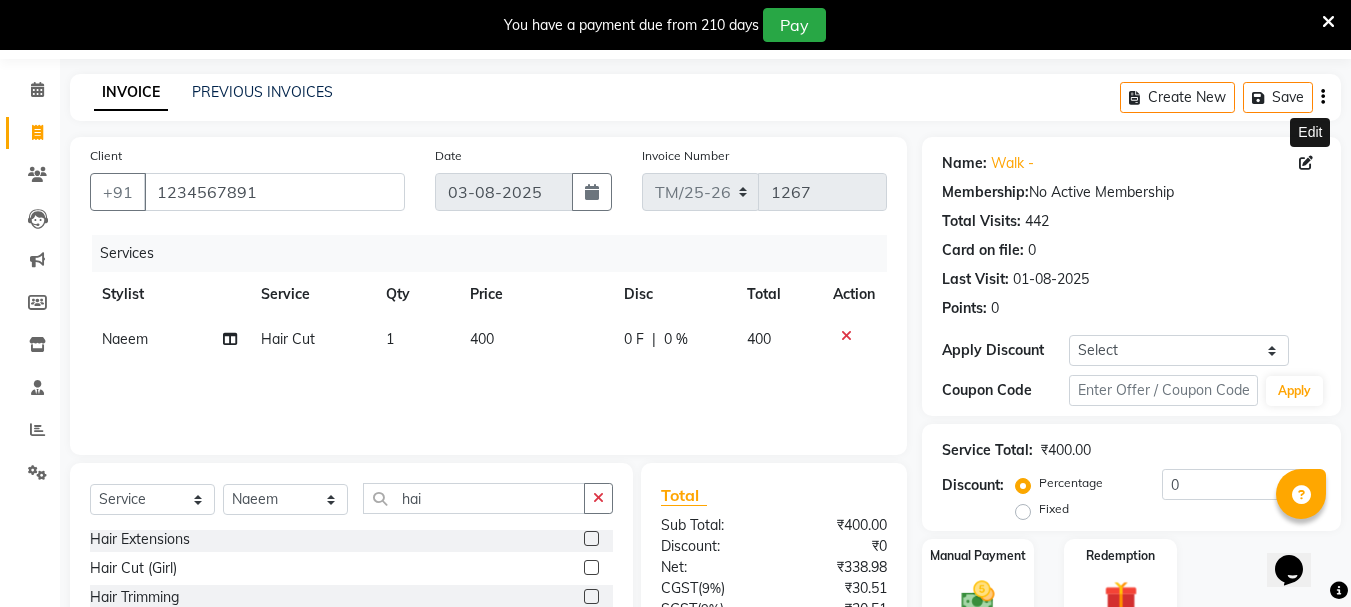 scroll, scrollTop: 244, scrollLeft: 0, axis: vertical 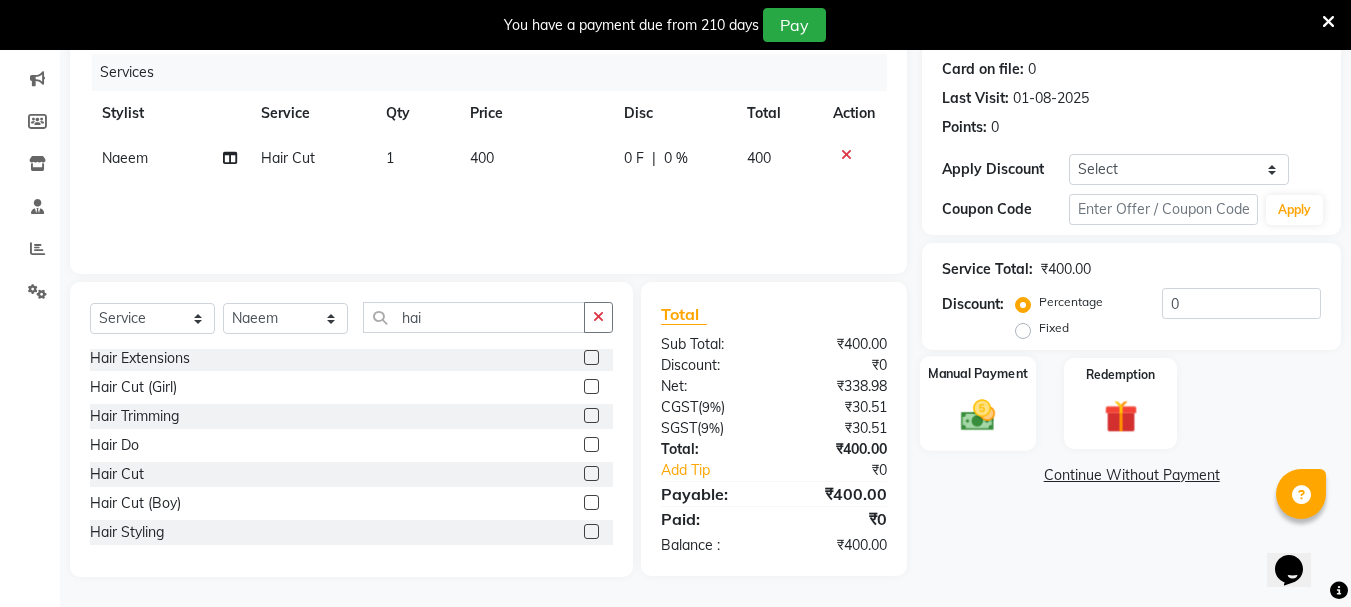 click 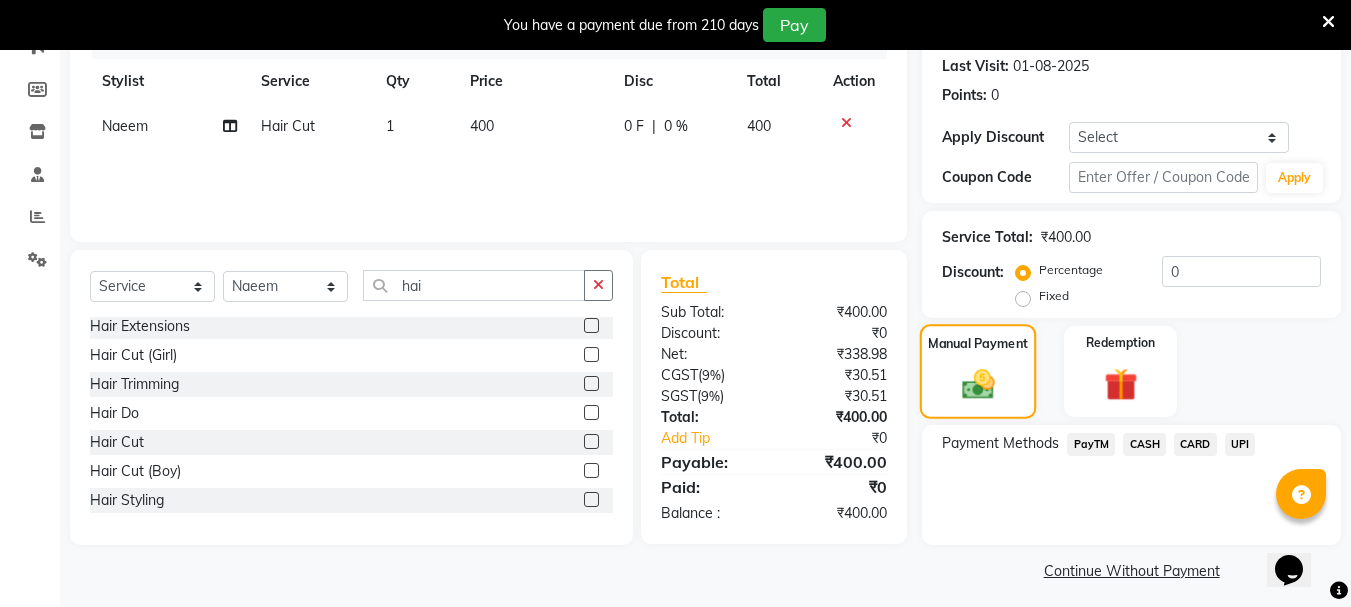 scroll, scrollTop: 273, scrollLeft: 0, axis: vertical 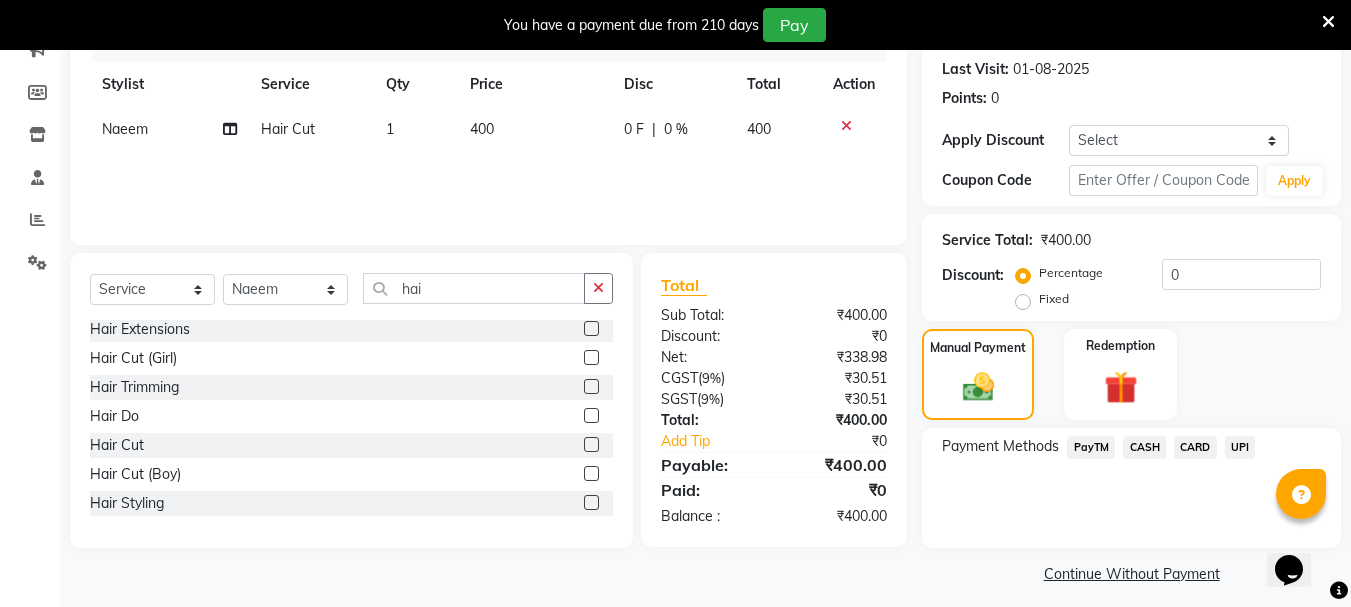 click on "CASH" 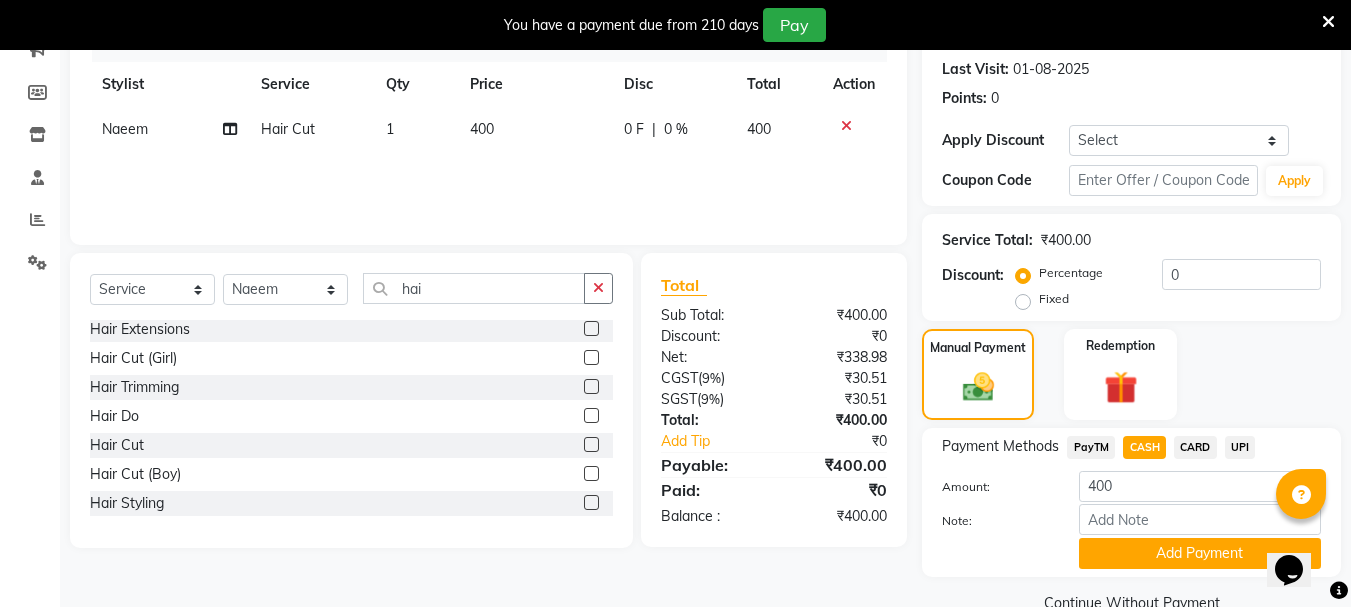 scroll, scrollTop: 314, scrollLeft: 0, axis: vertical 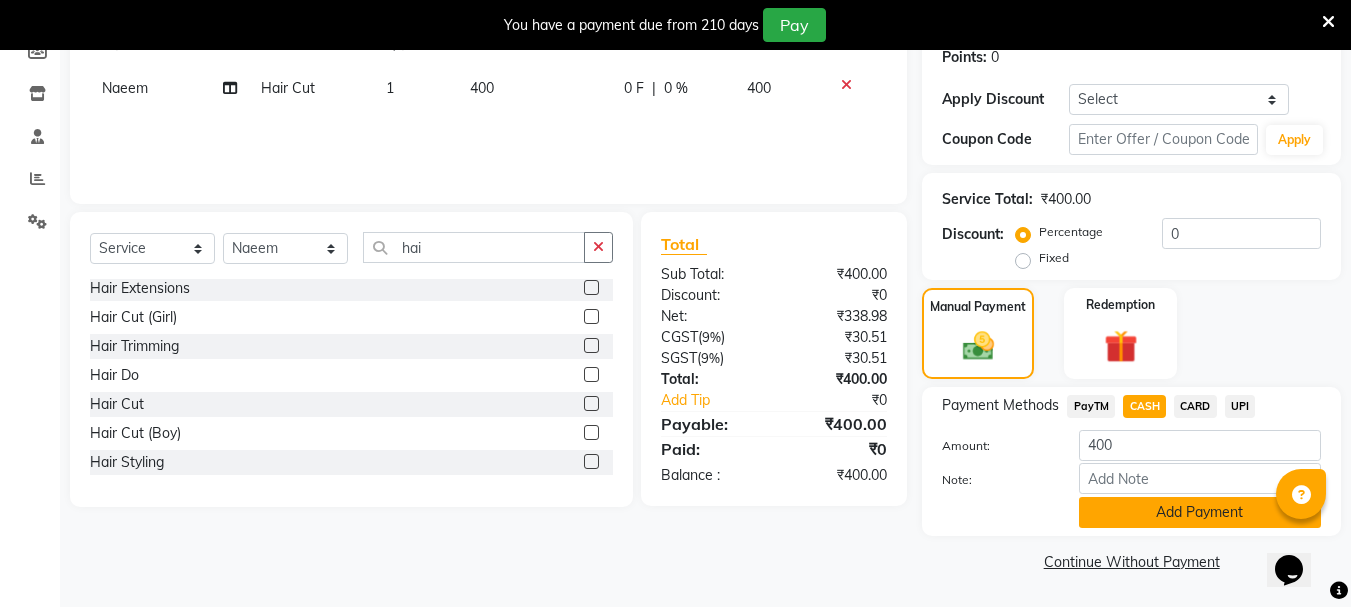 click on "Add Payment" 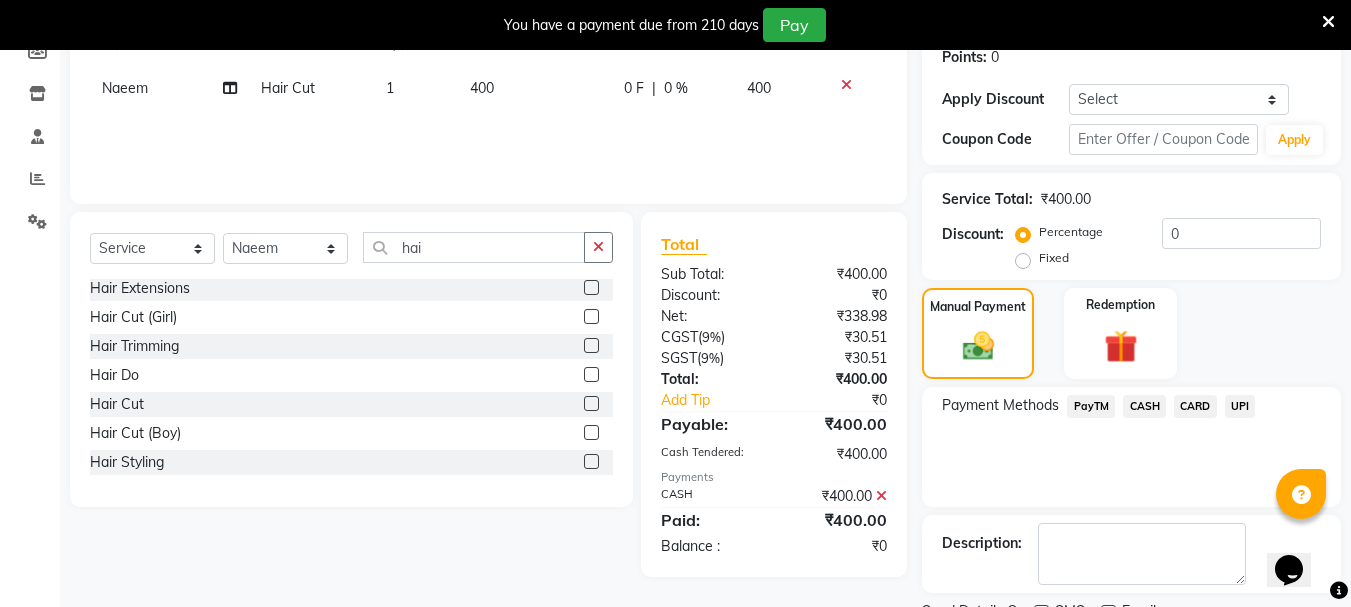 click 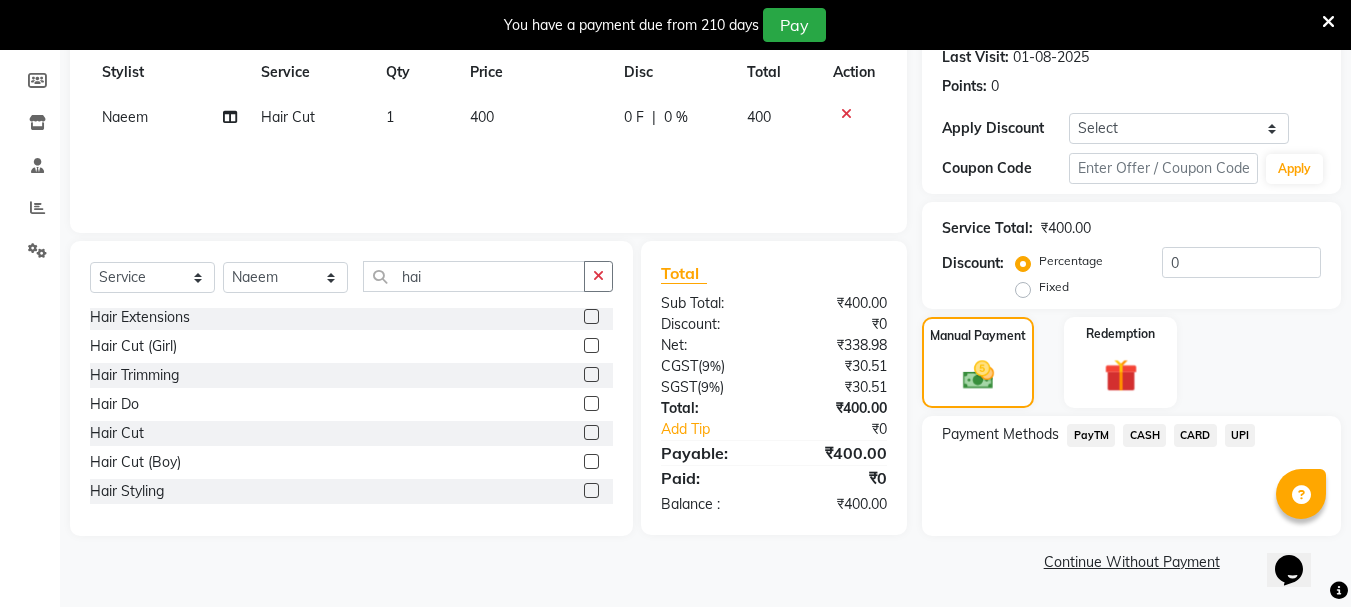 click on "UPI" 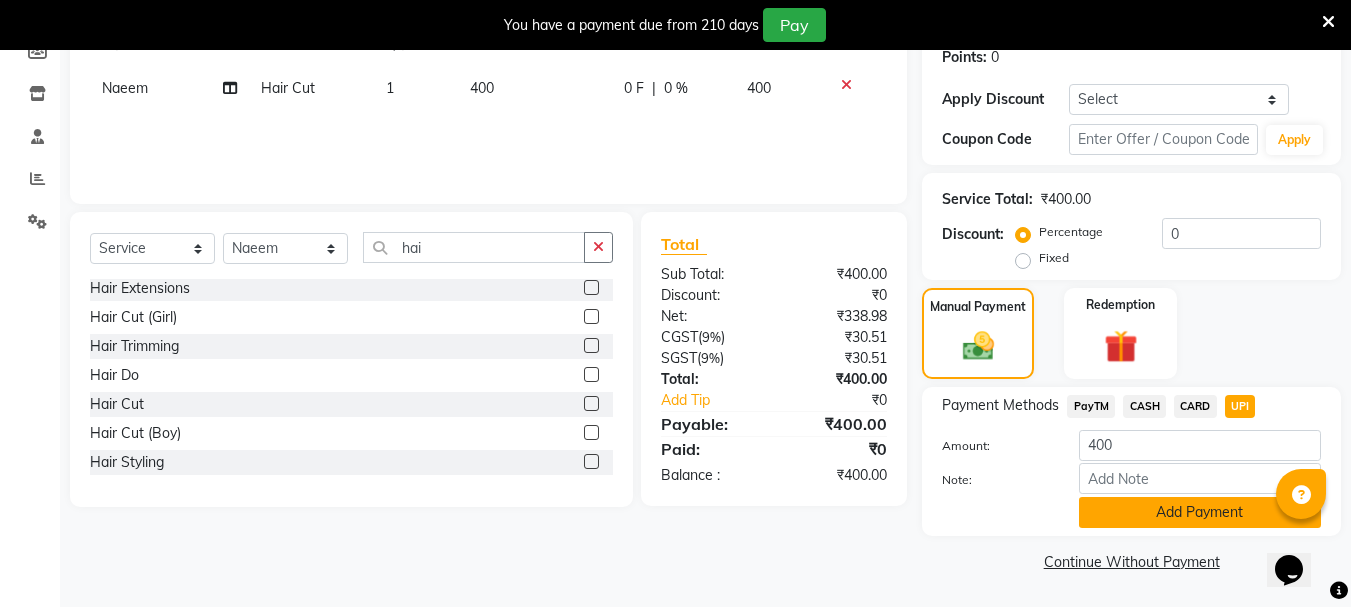 click on "Add Payment" 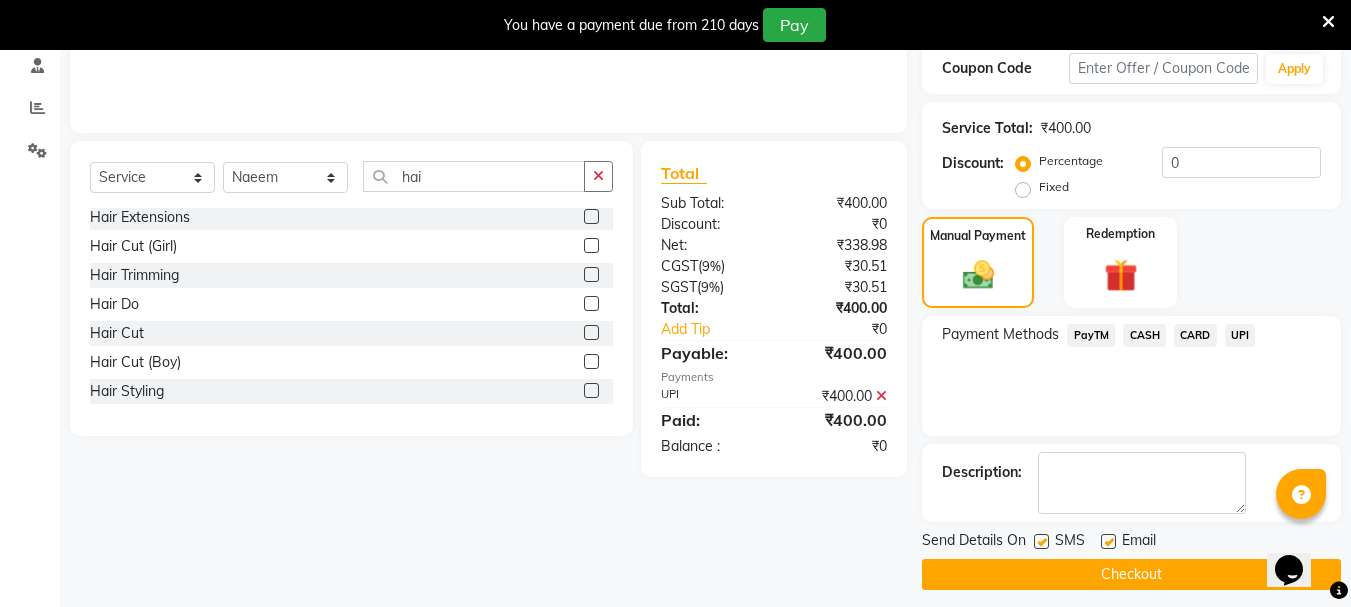 scroll, scrollTop: 398, scrollLeft: 0, axis: vertical 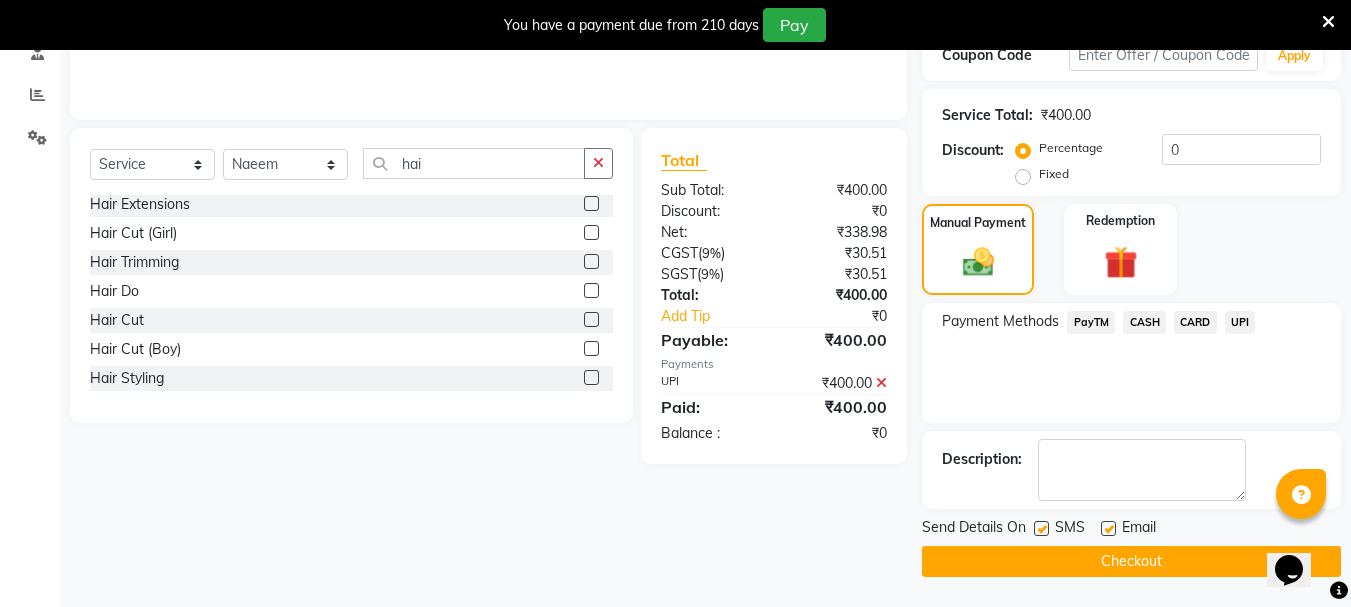 click on "PayTM" 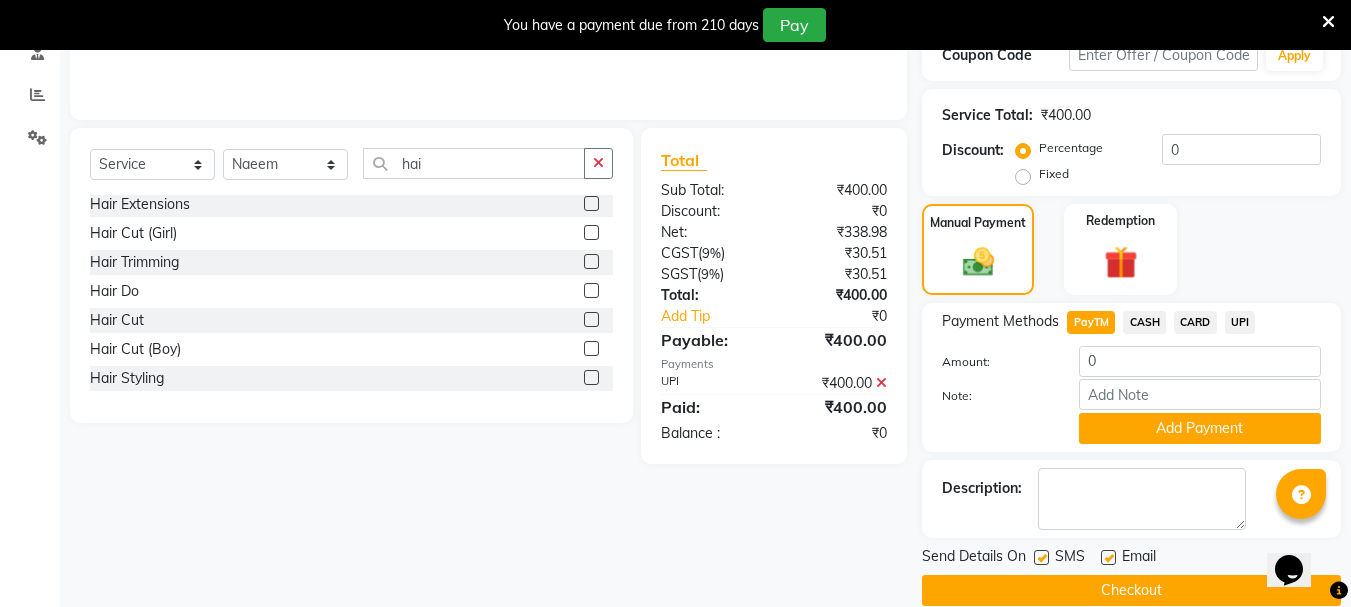 click 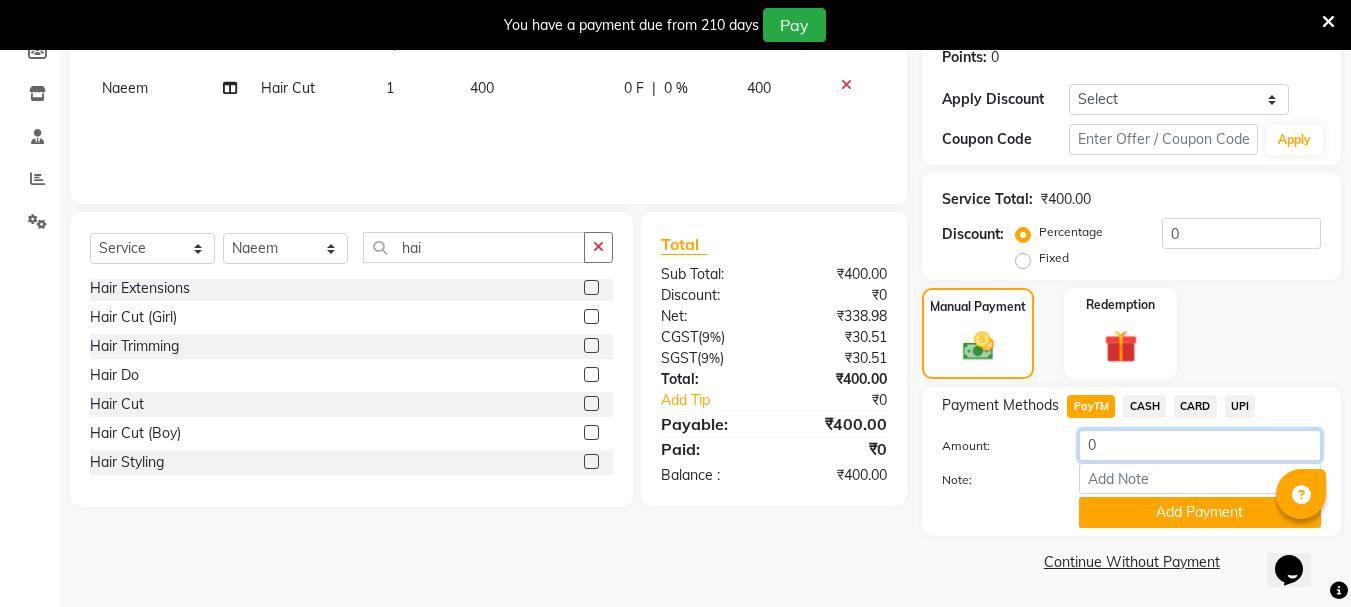 click on "0" 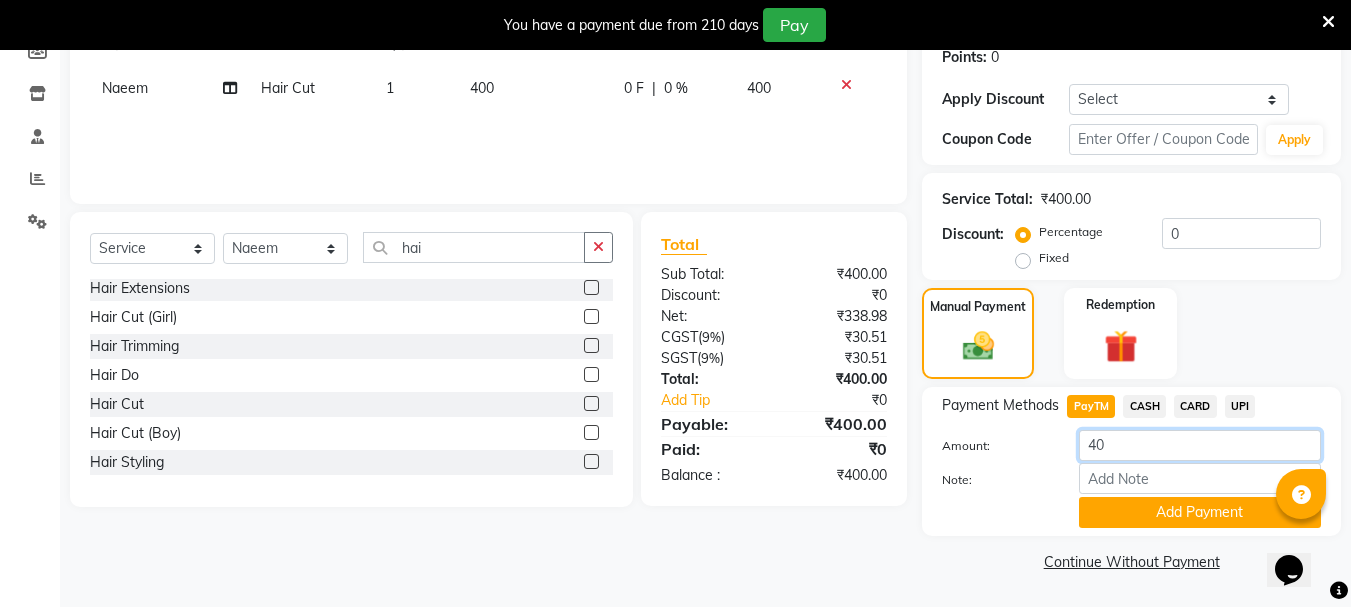 type on "400" 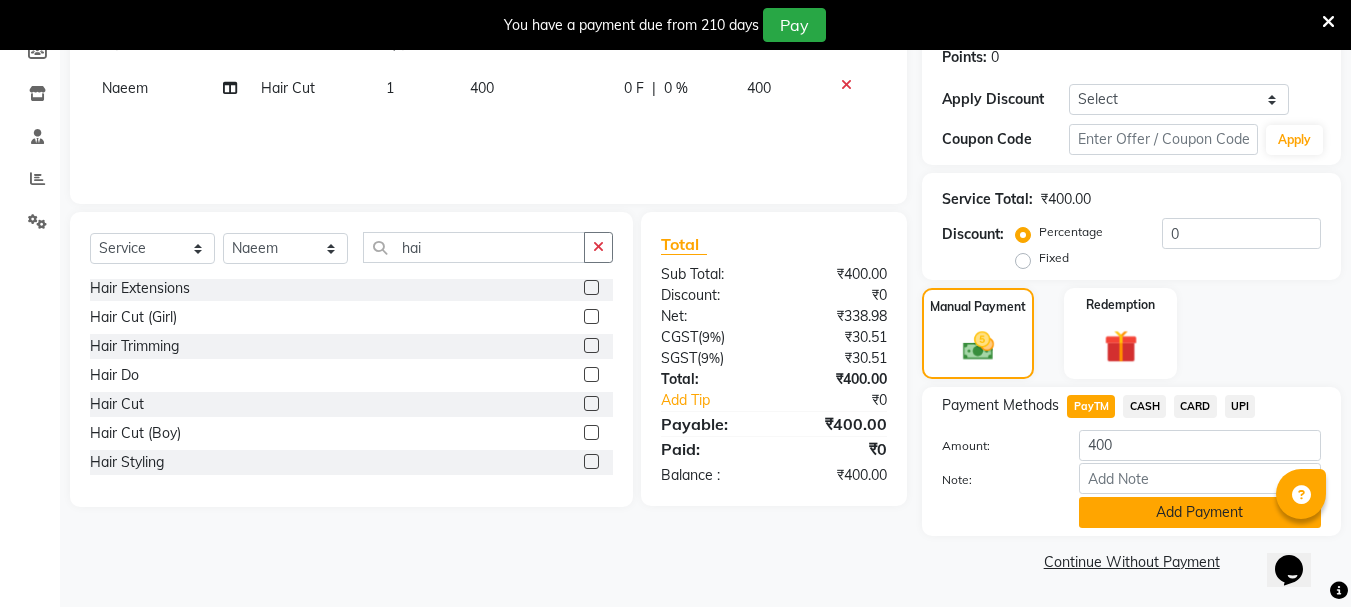 click on "Add Payment" 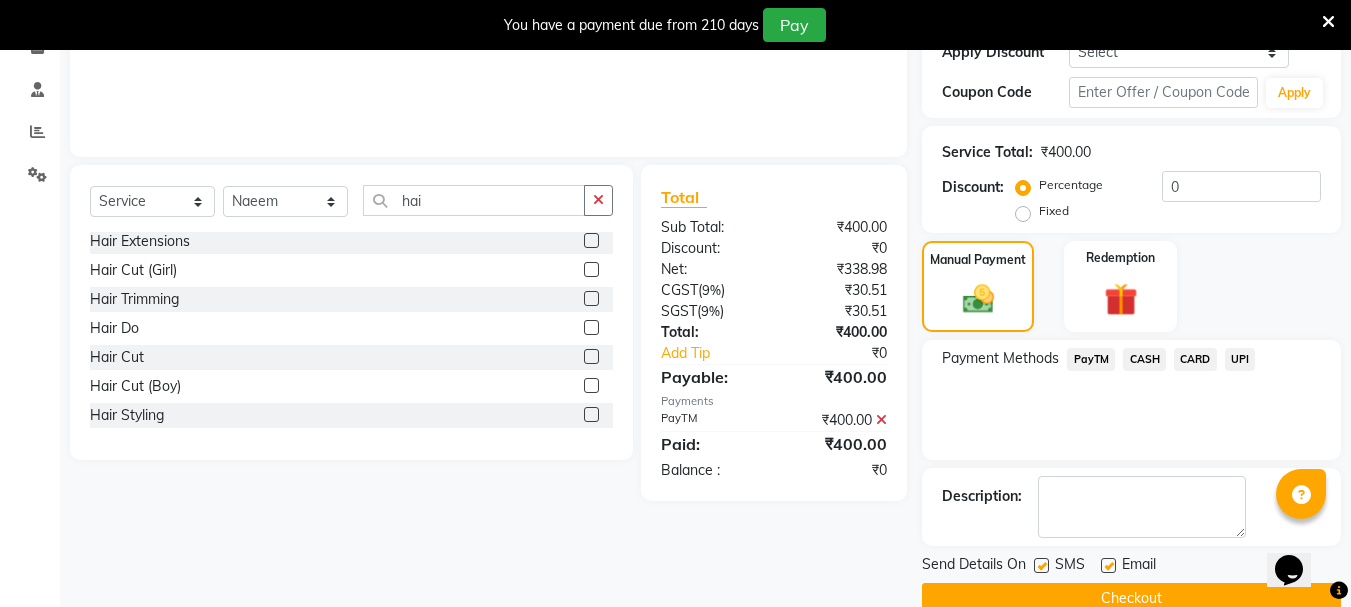 scroll, scrollTop: 398, scrollLeft: 0, axis: vertical 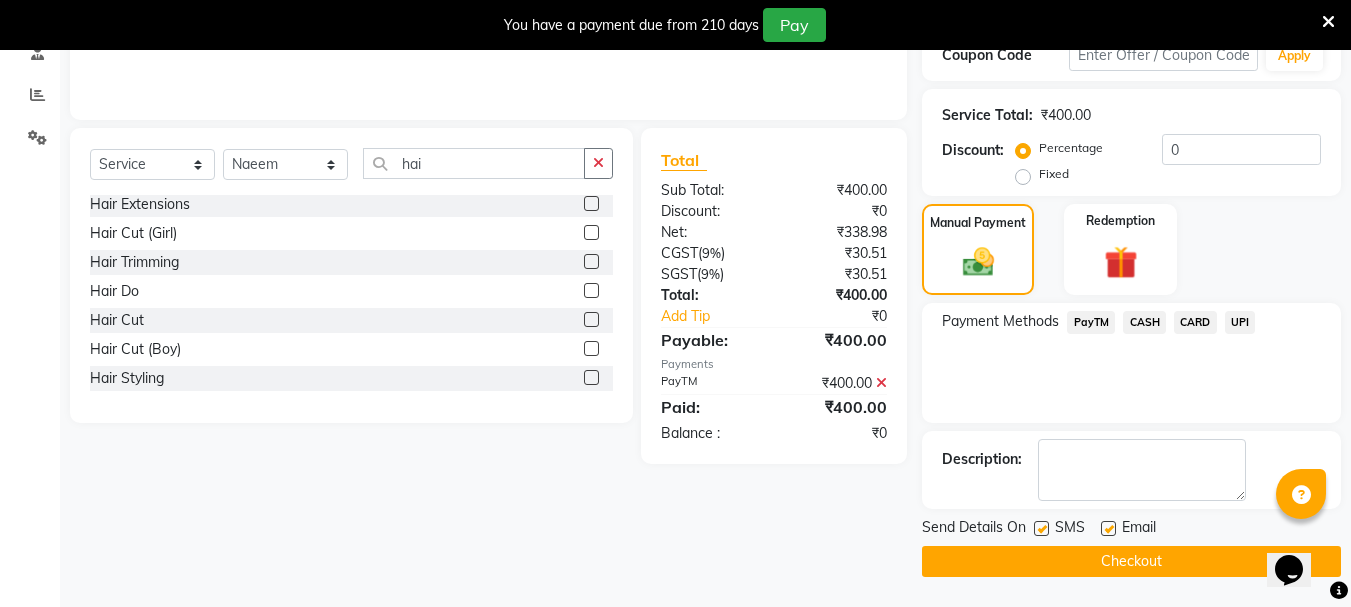 click on "Checkout" 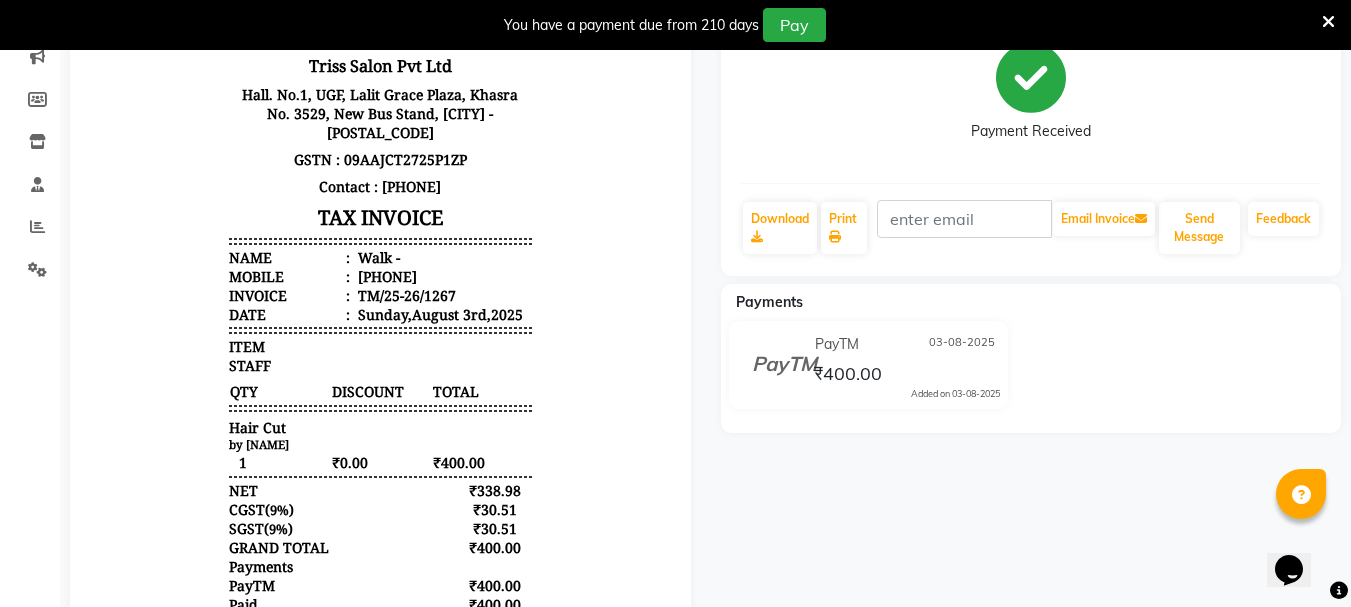 scroll, scrollTop: 0, scrollLeft: 0, axis: both 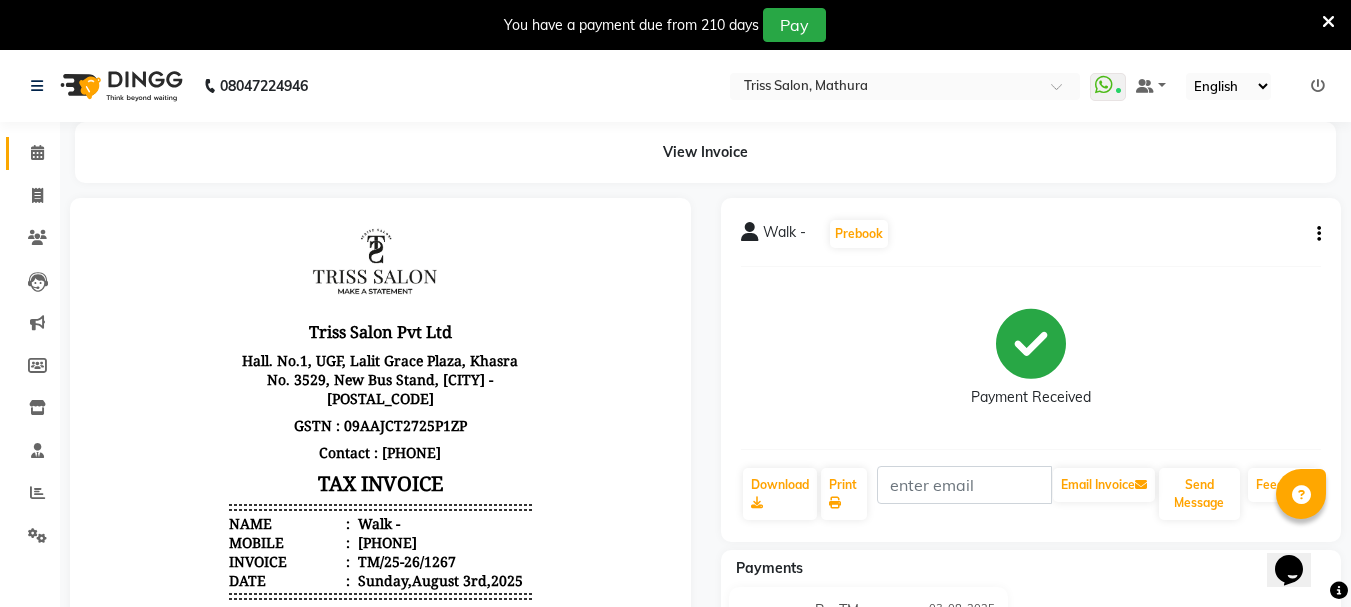 click 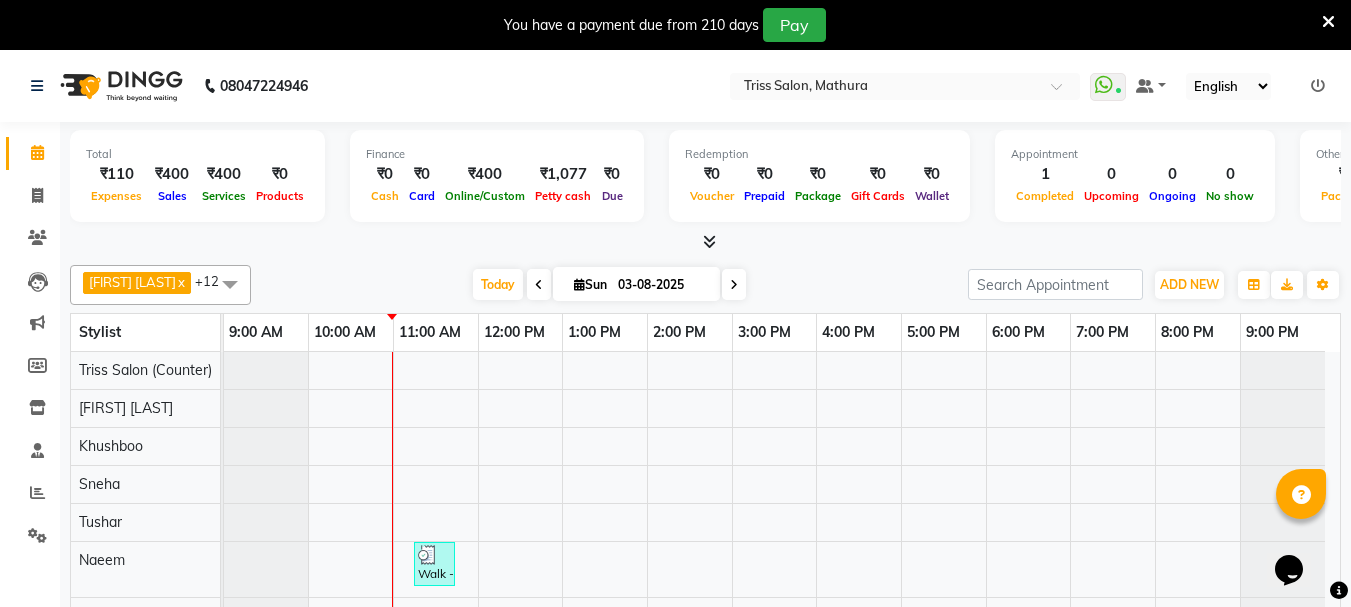 click at bounding box center (774, 512) 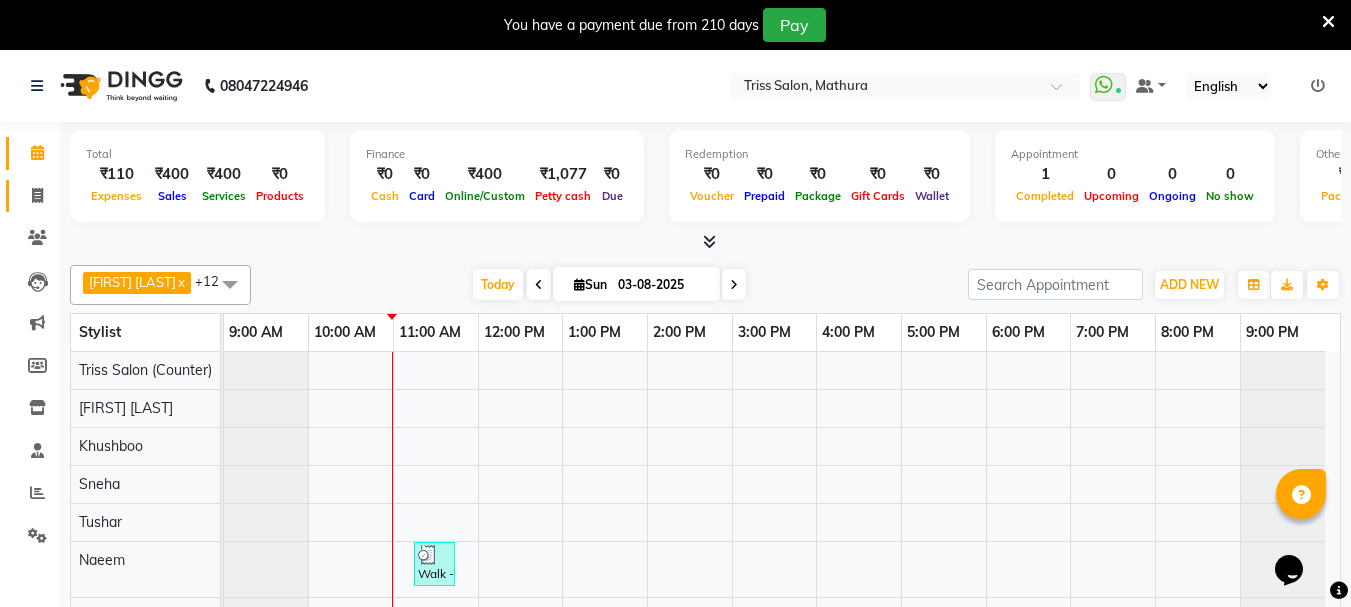 click 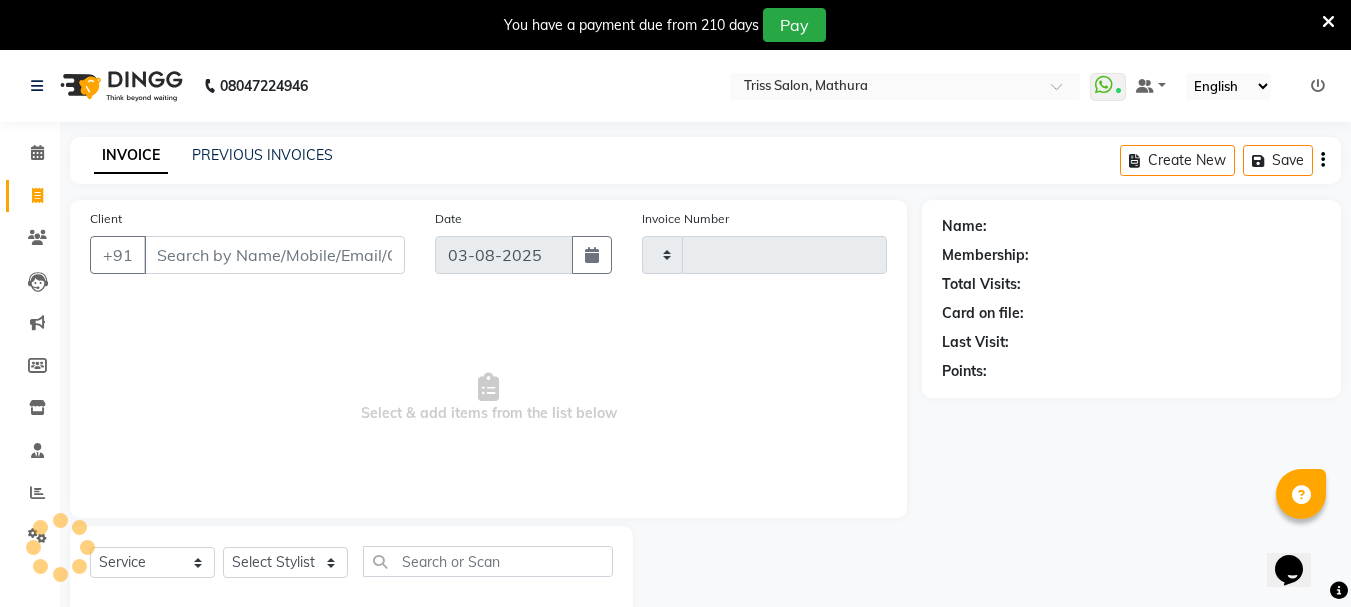 type on "1268" 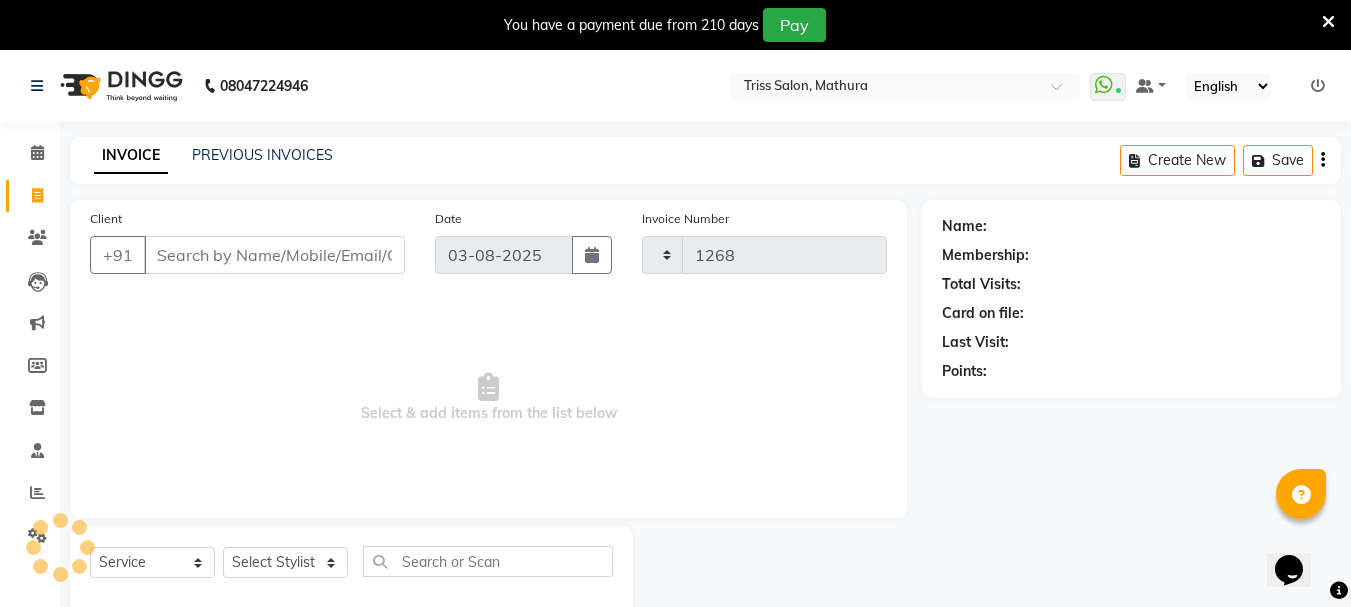 select on "4304" 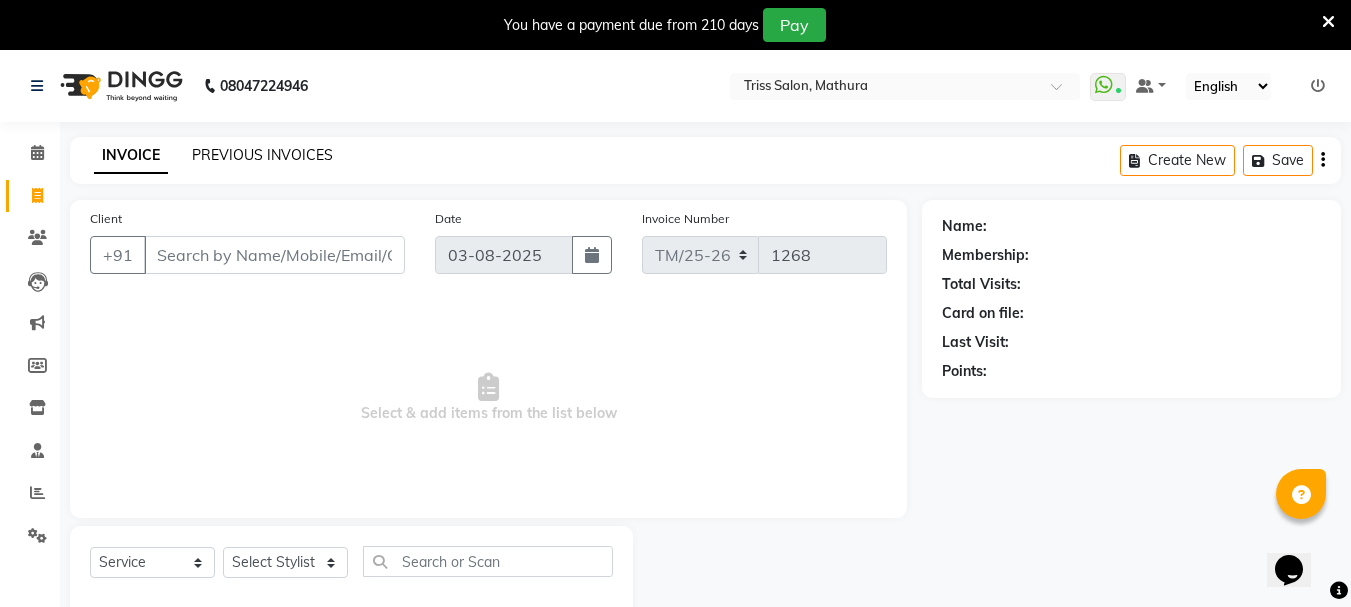 click on "PREVIOUS INVOICES" 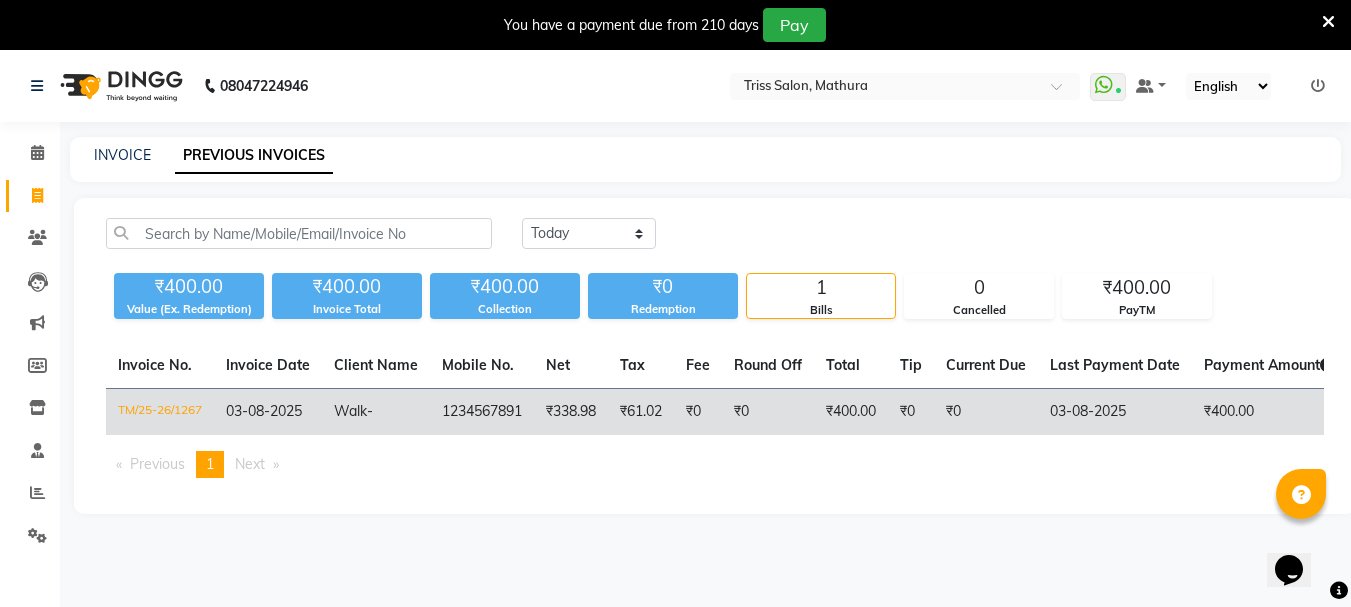 click on "1234567891" 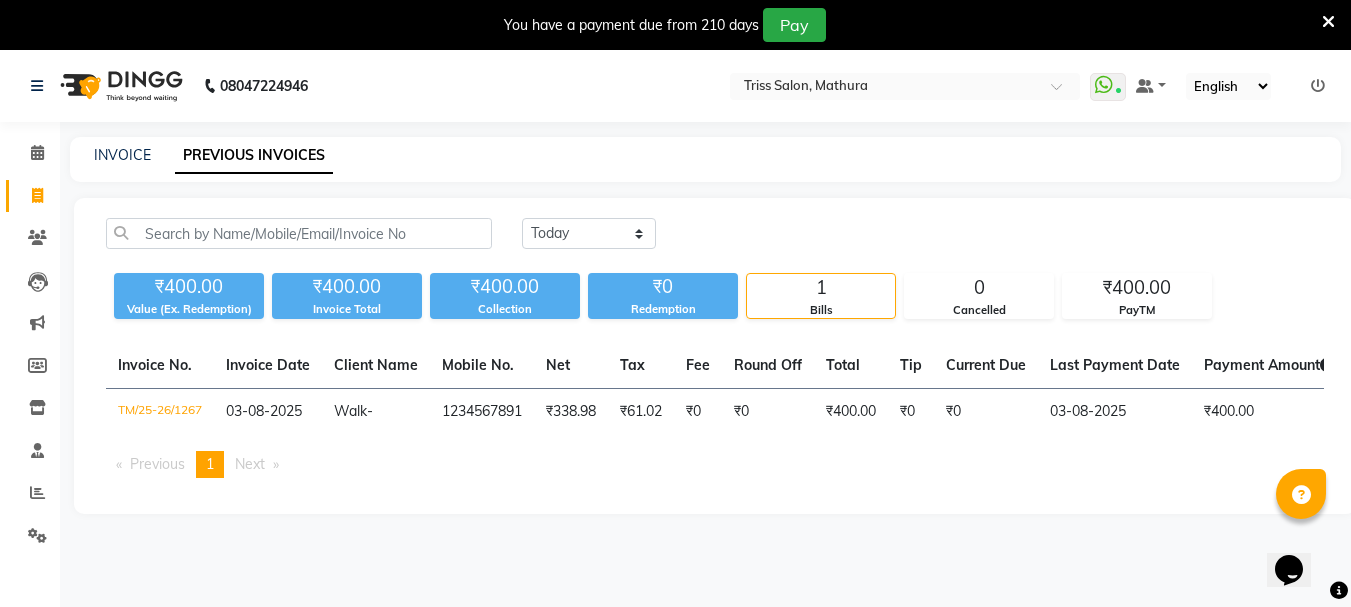 click 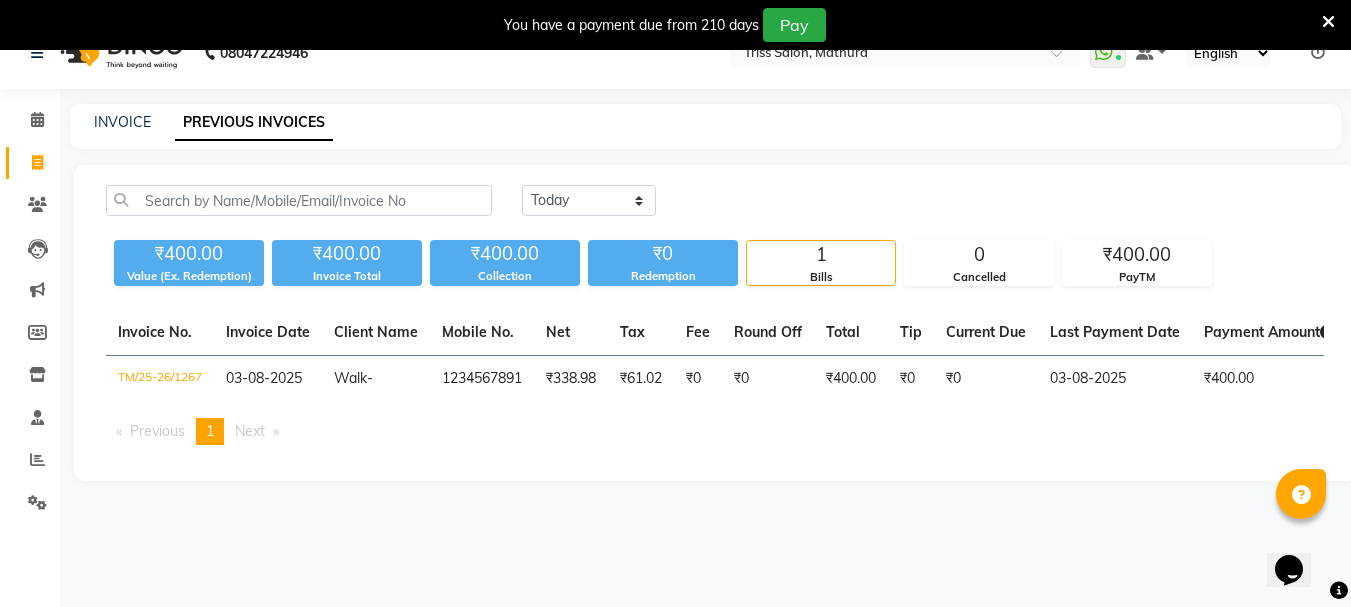 select on "service" 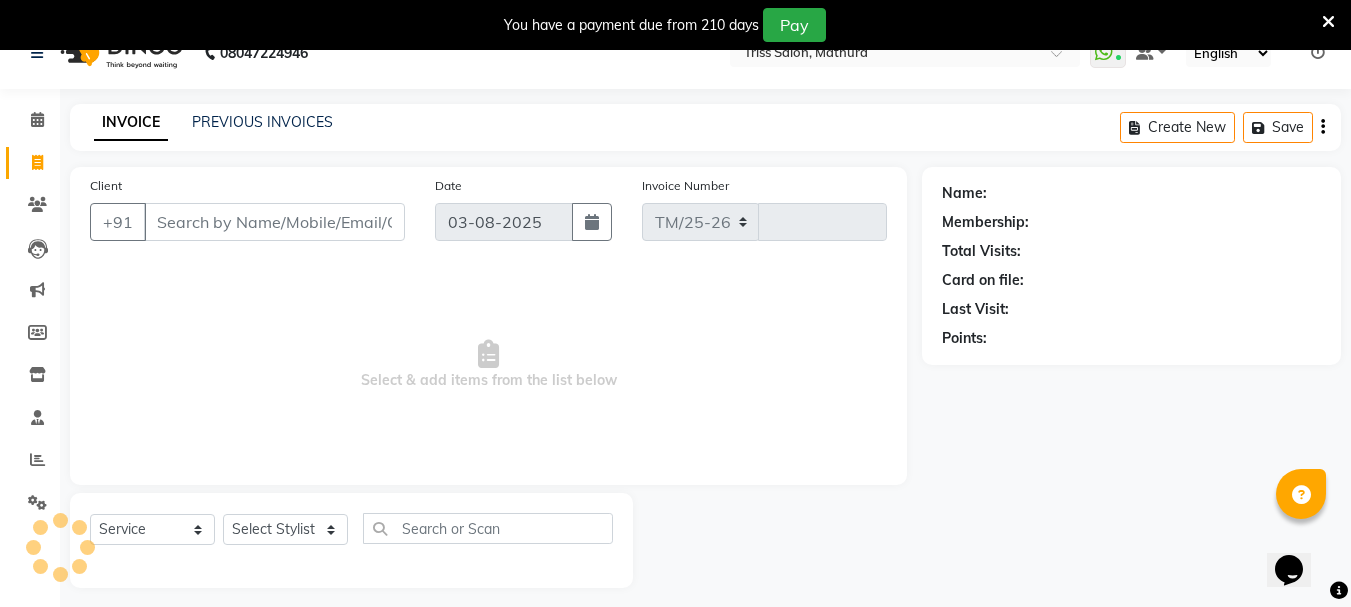 select on "4304" 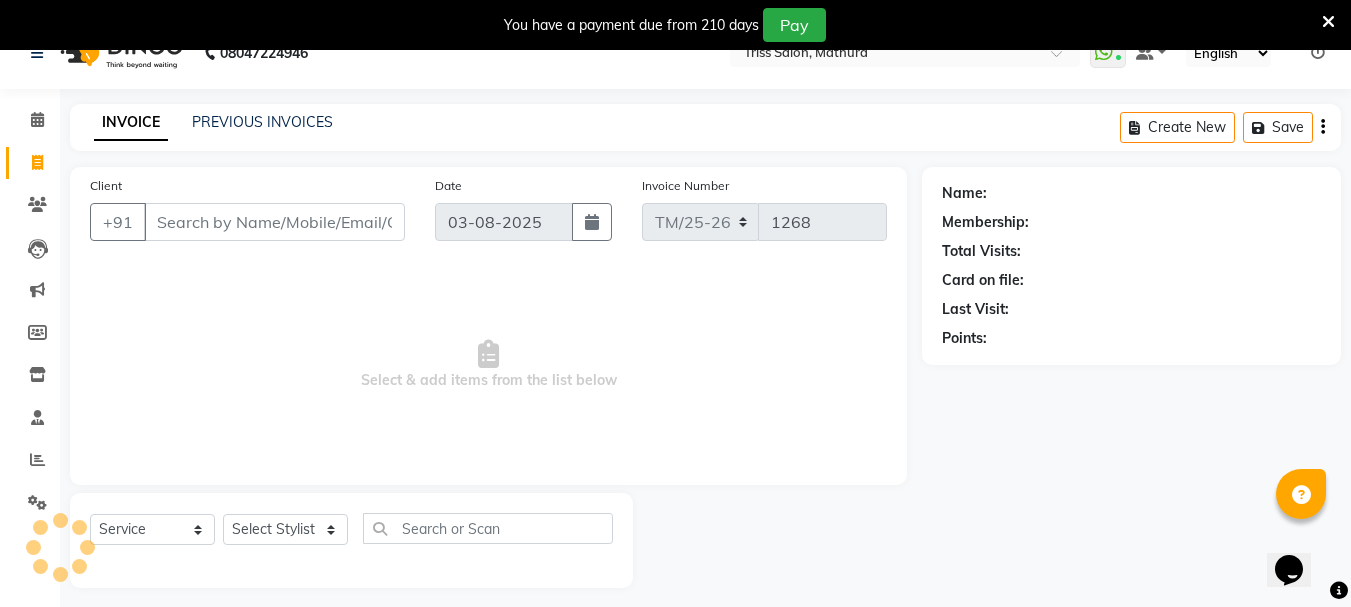scroll, scrollTop: 50, scrollLeft: 0, axis: vertical 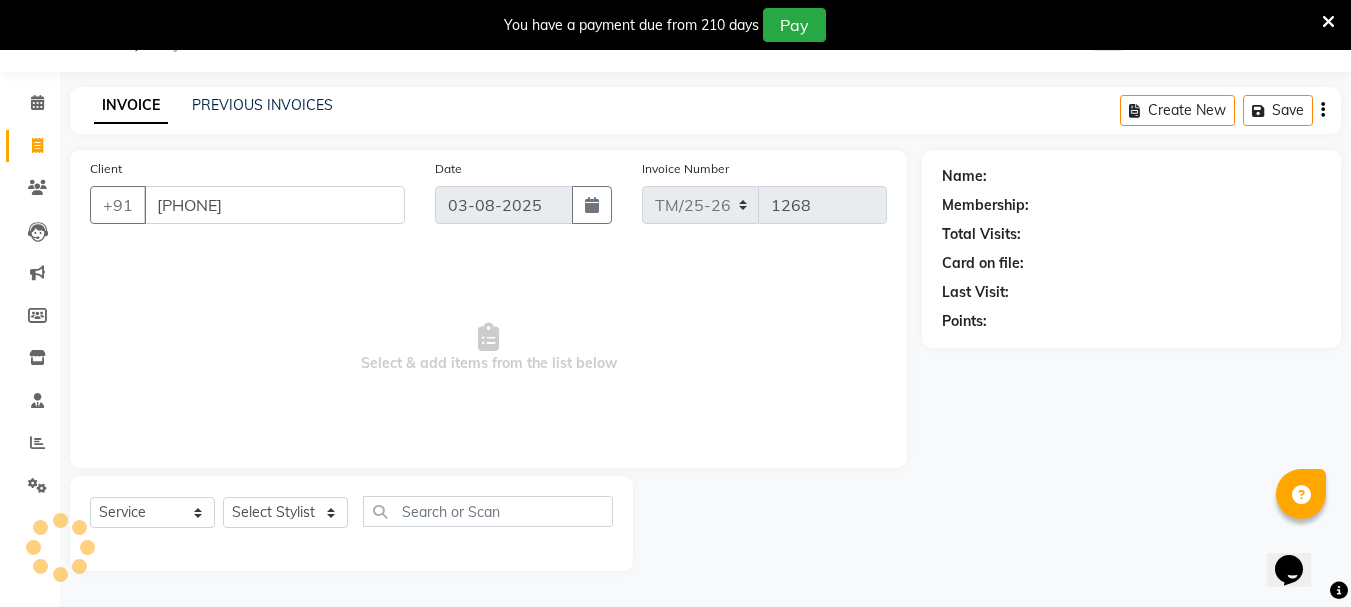 type on "[PHONE]" 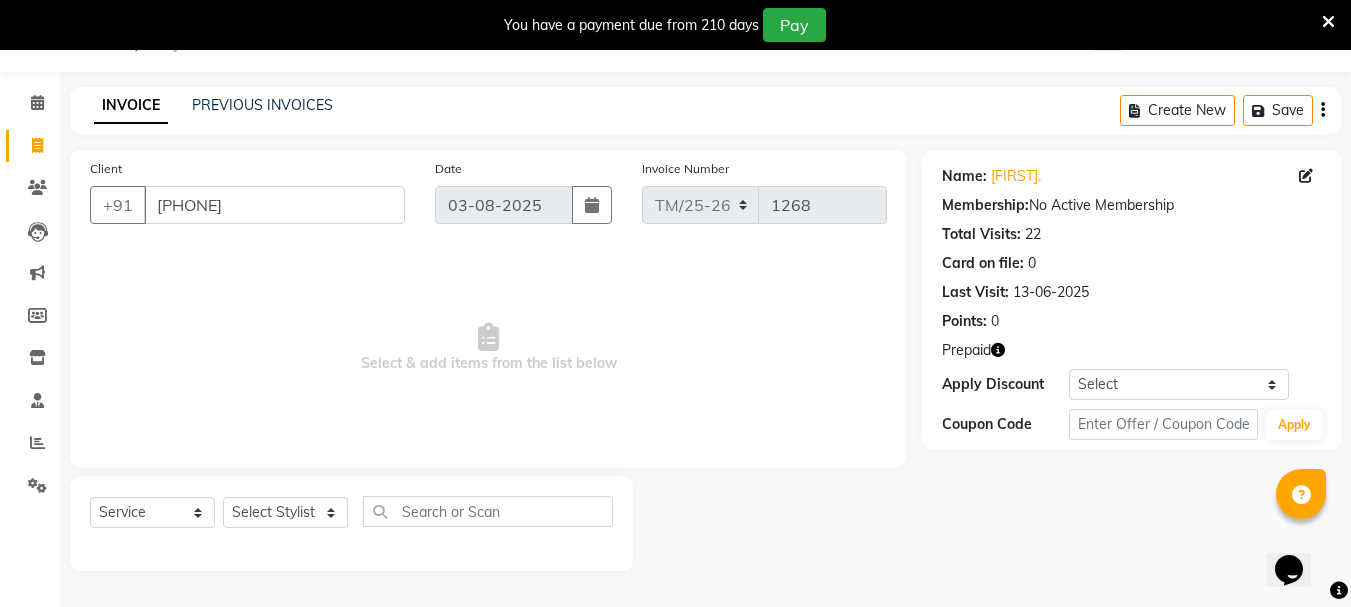 click 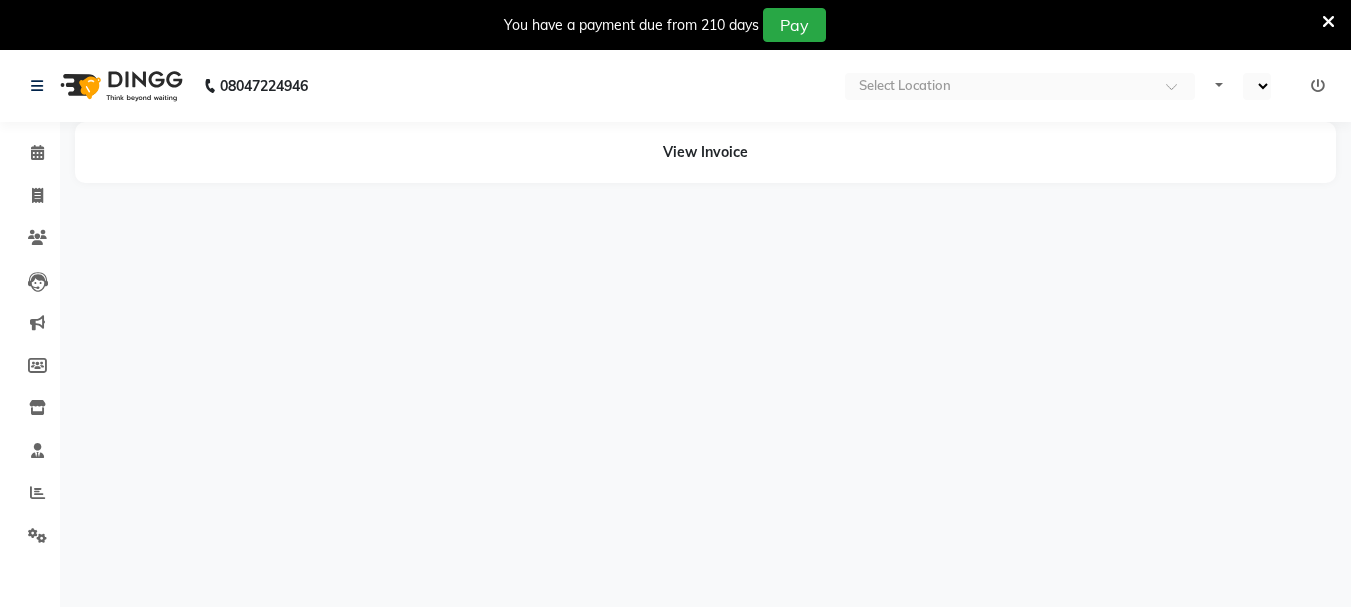 scroll, scrollTop: 0, scrollLeft: 0, axis: both 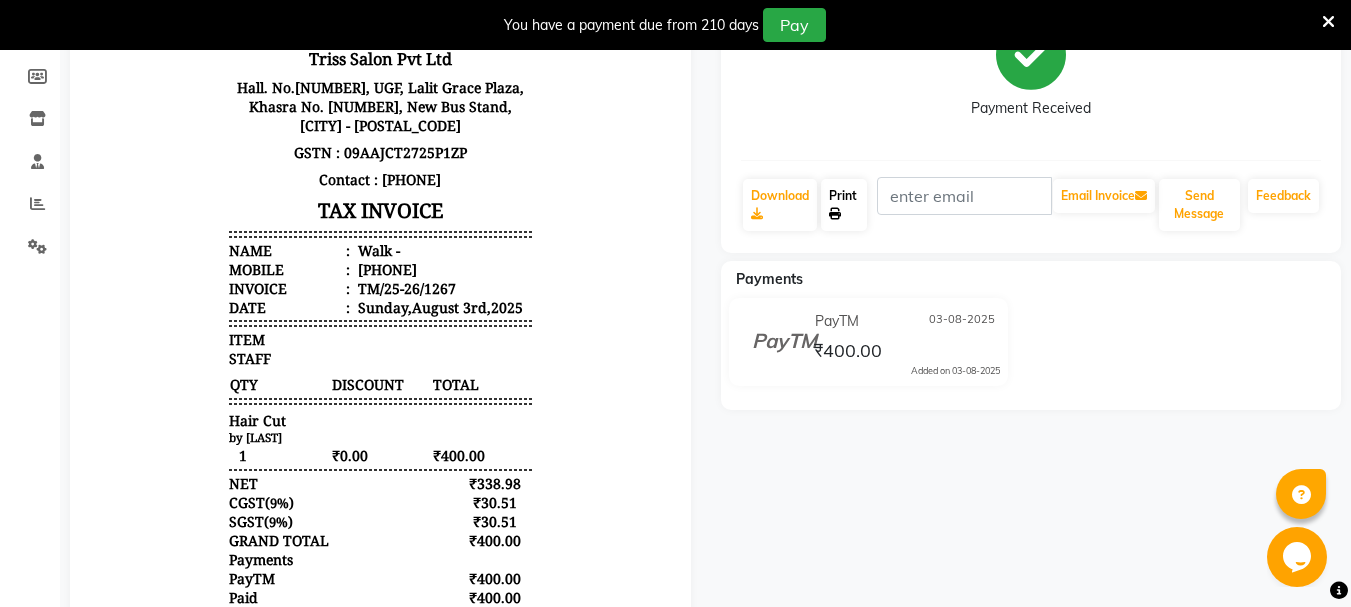 click on "Print" 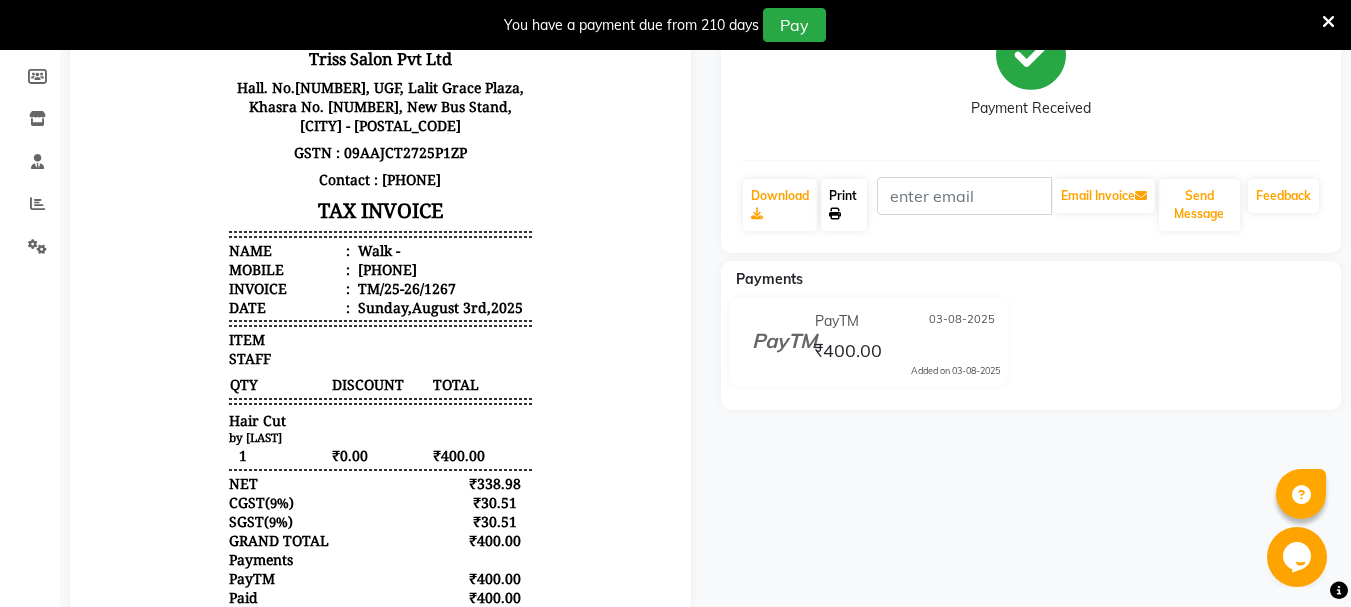 click on "Print" 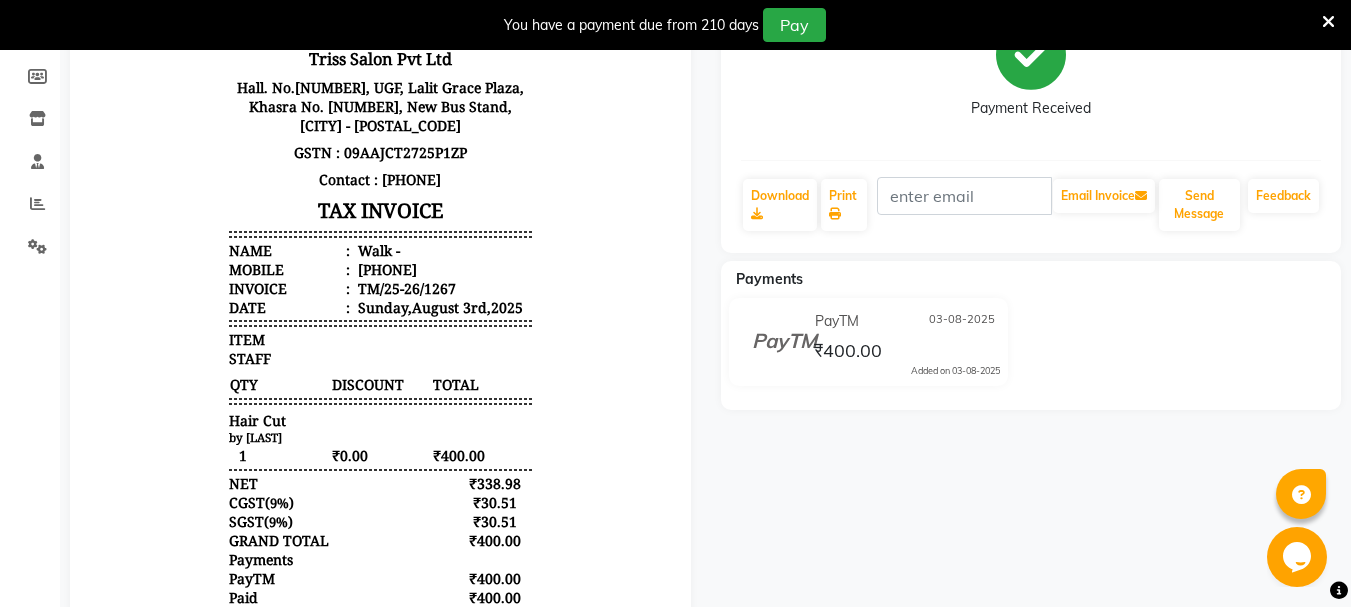 click on "Walk -  Prebook   Payment Received  Download  Print   Email Invoice   Send Message Feedback  Payments PayTM 03-08-2025 ₹400.00  Added on 03-08-2025" 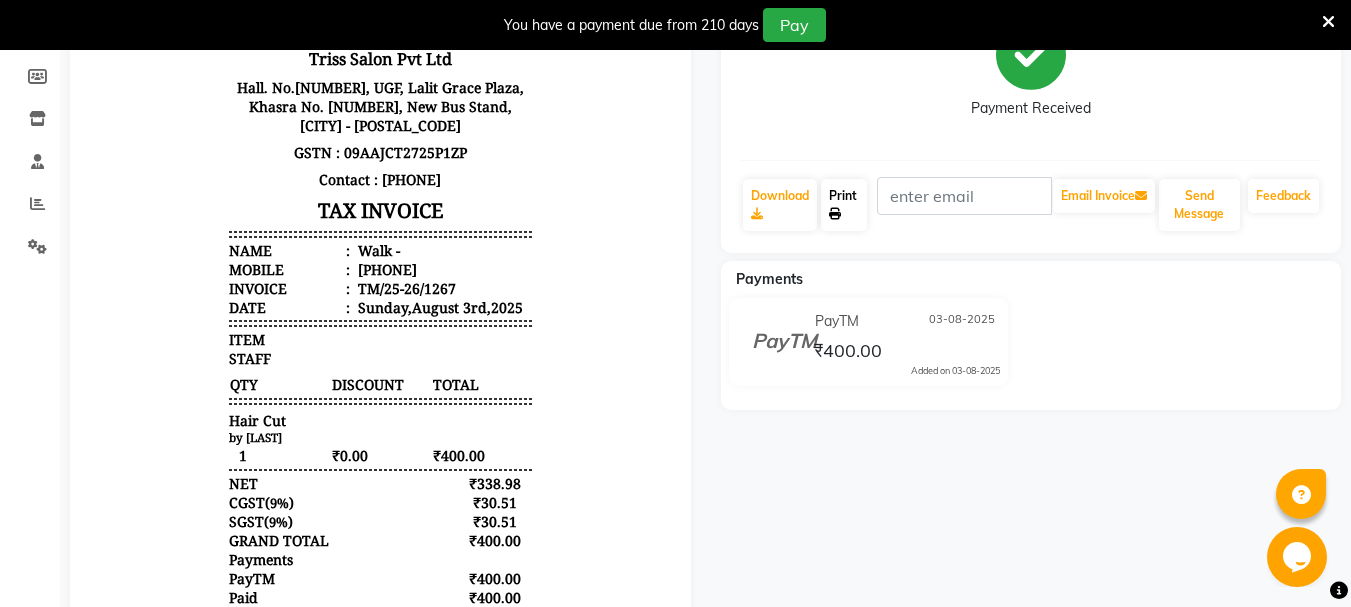 click on "Print" 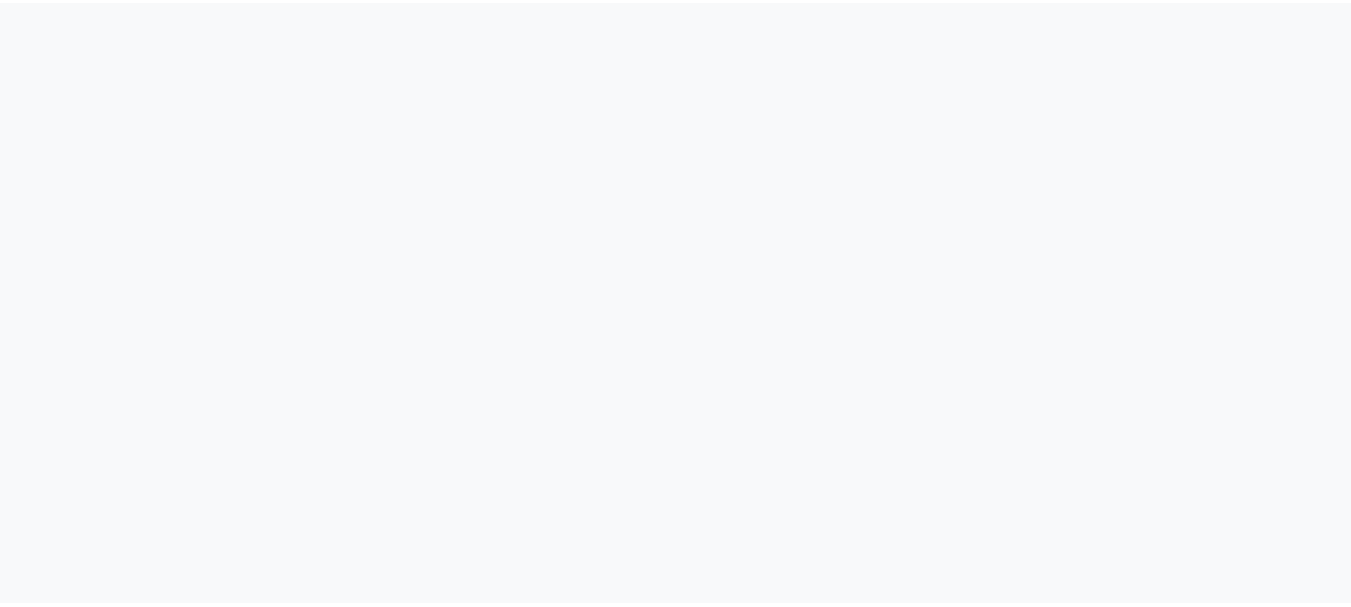 scroll, scrollTop: 0, scrollLeft: 0, axis: both 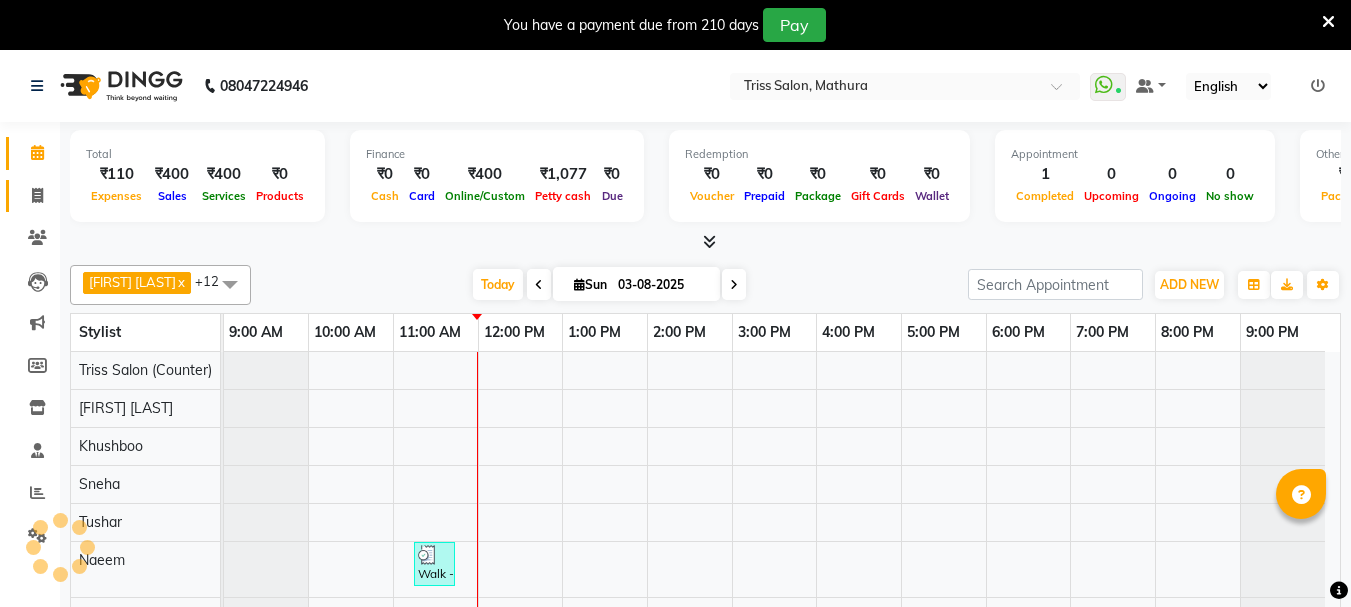 click 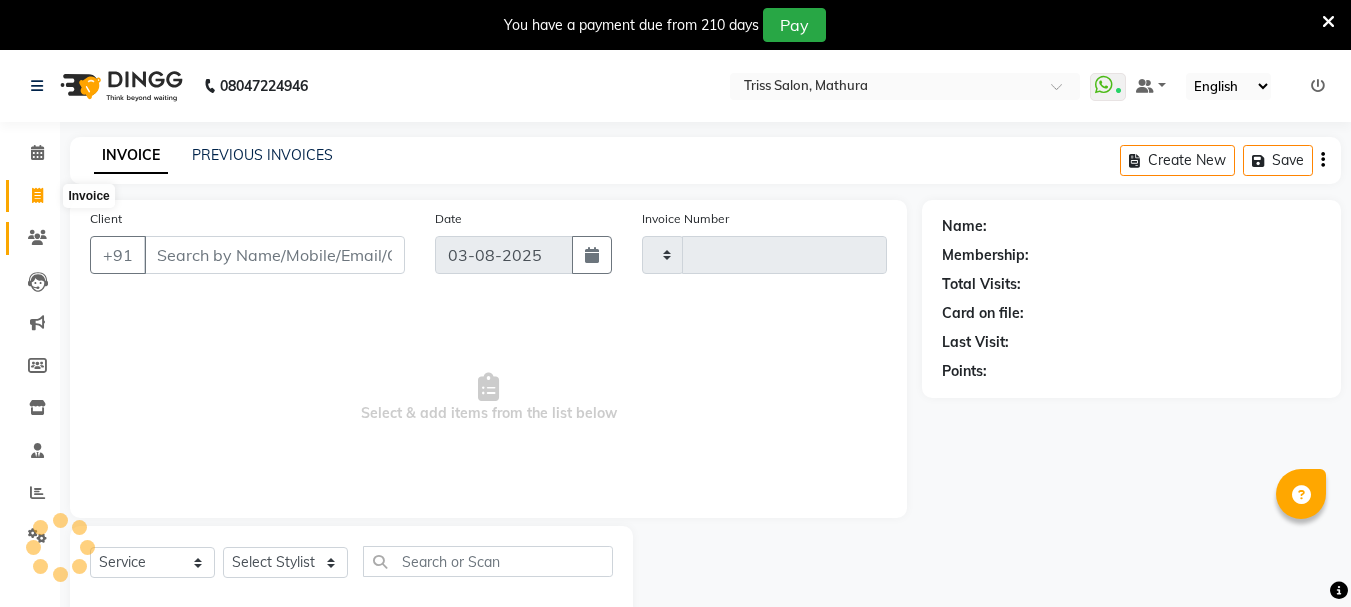 click 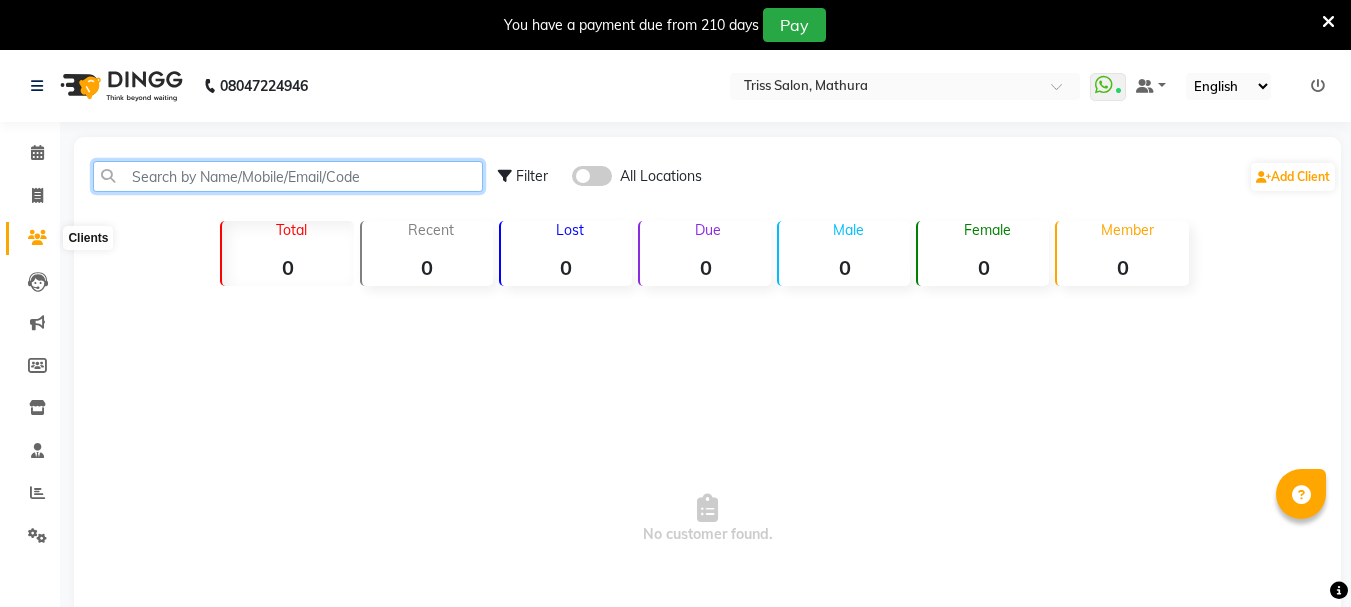 click 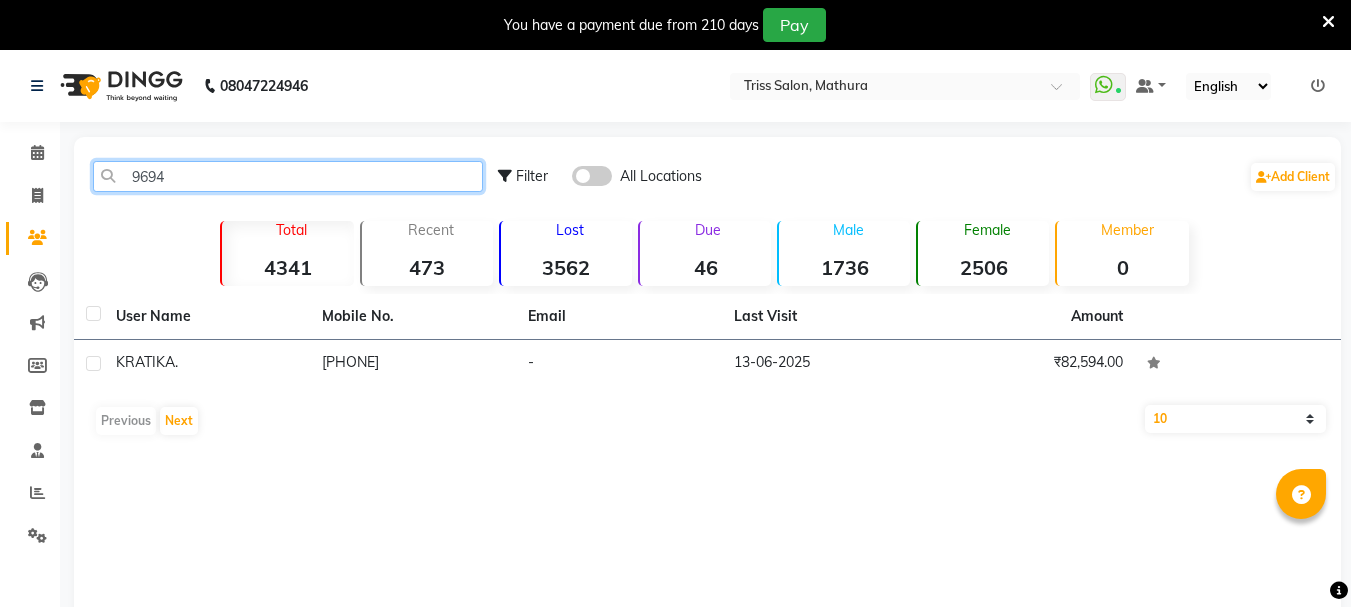 type on "9694" 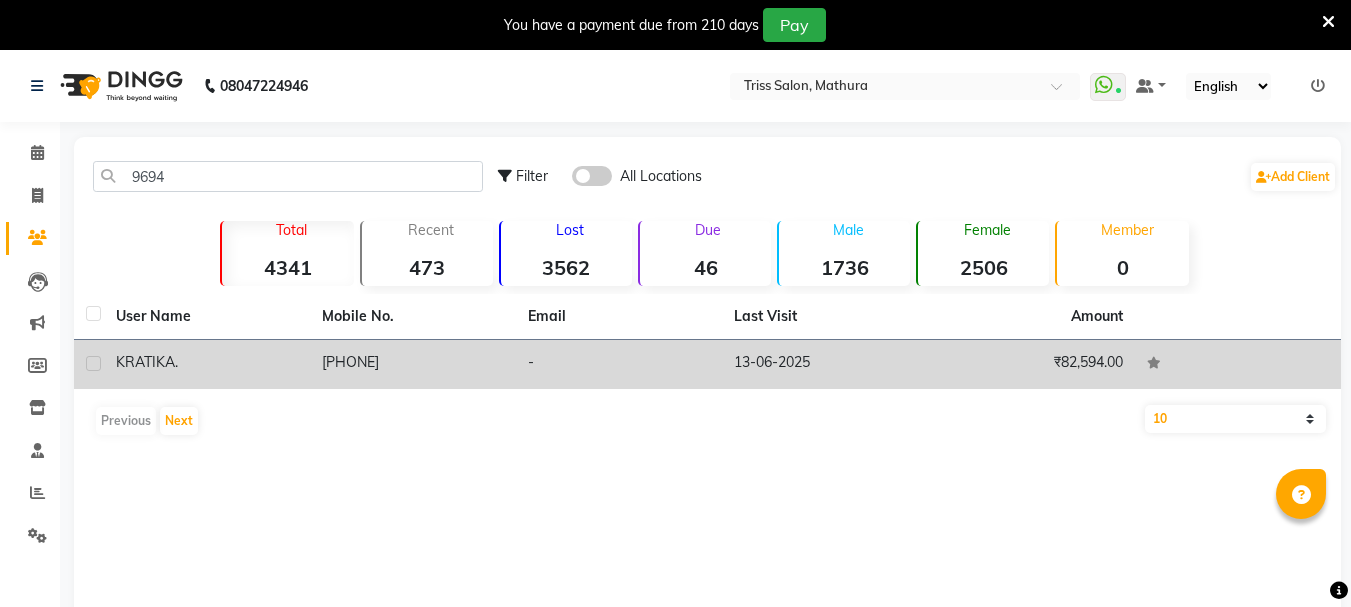 click on "[PHONE]" 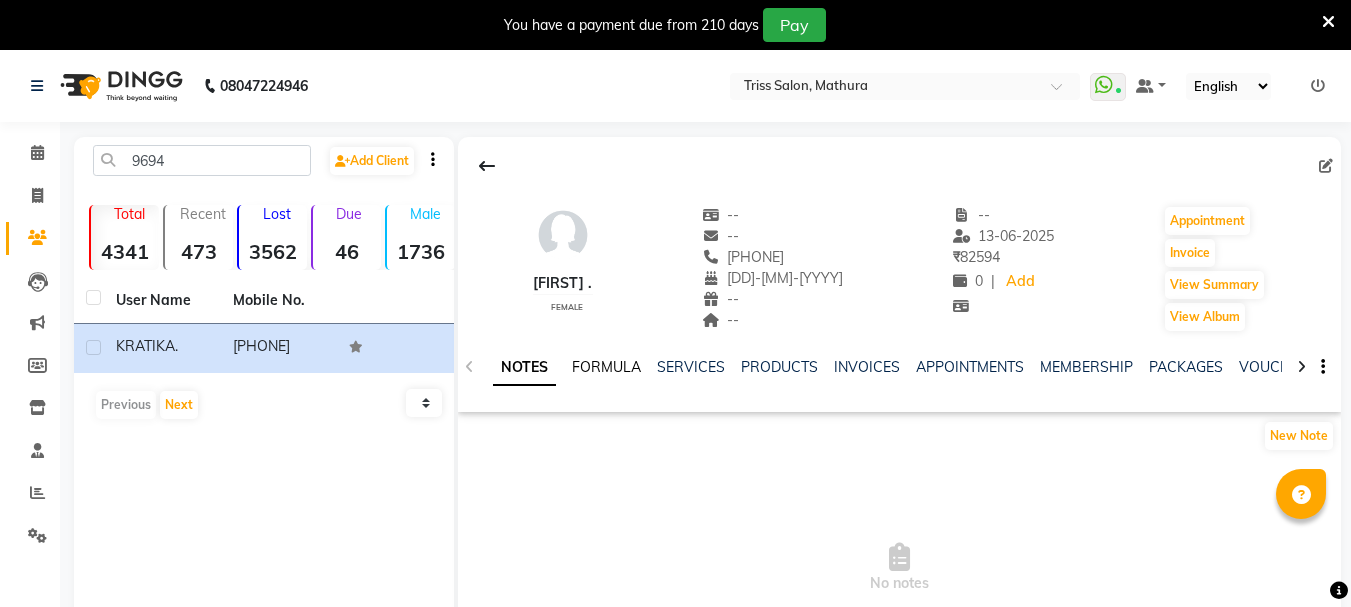 click on "FORMULA" 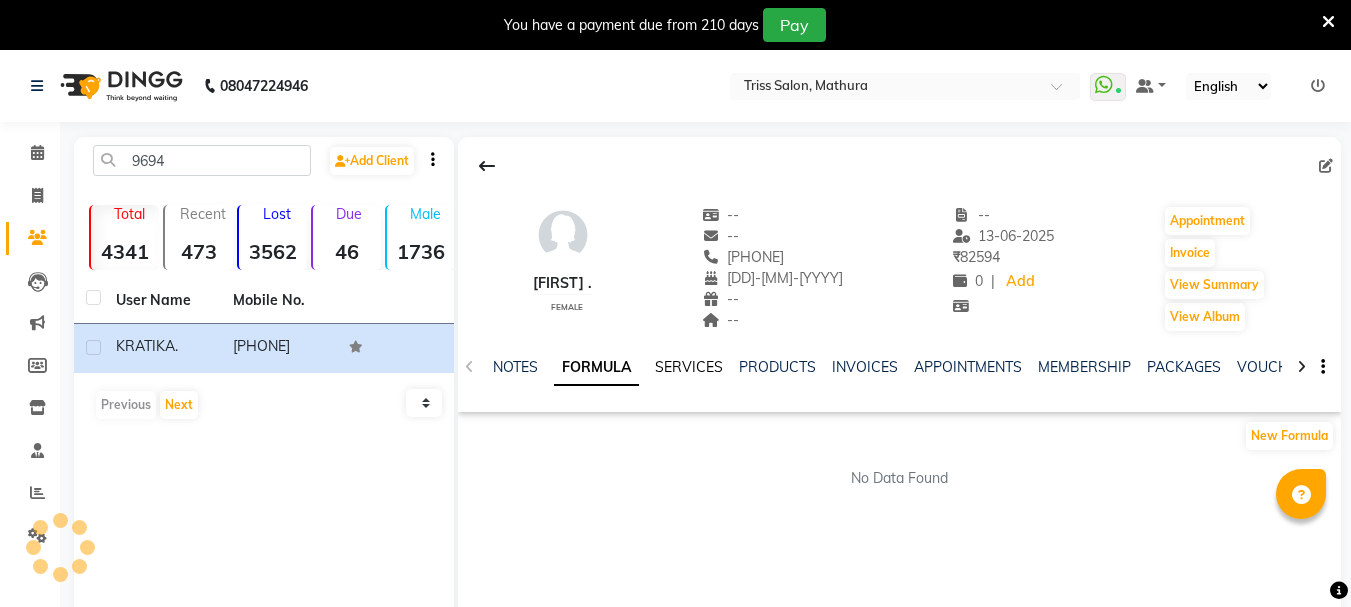 click on "SERVICES" 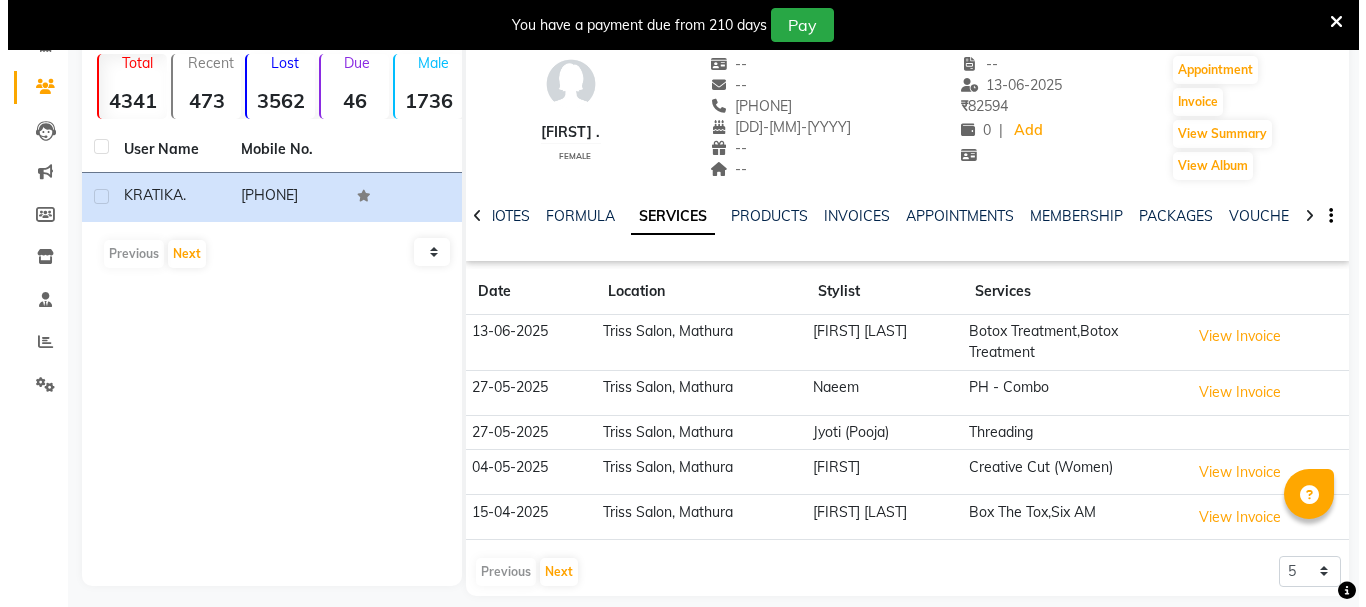 scroll, scrollTop: 170, scrollLeft: 0, axis: vertical 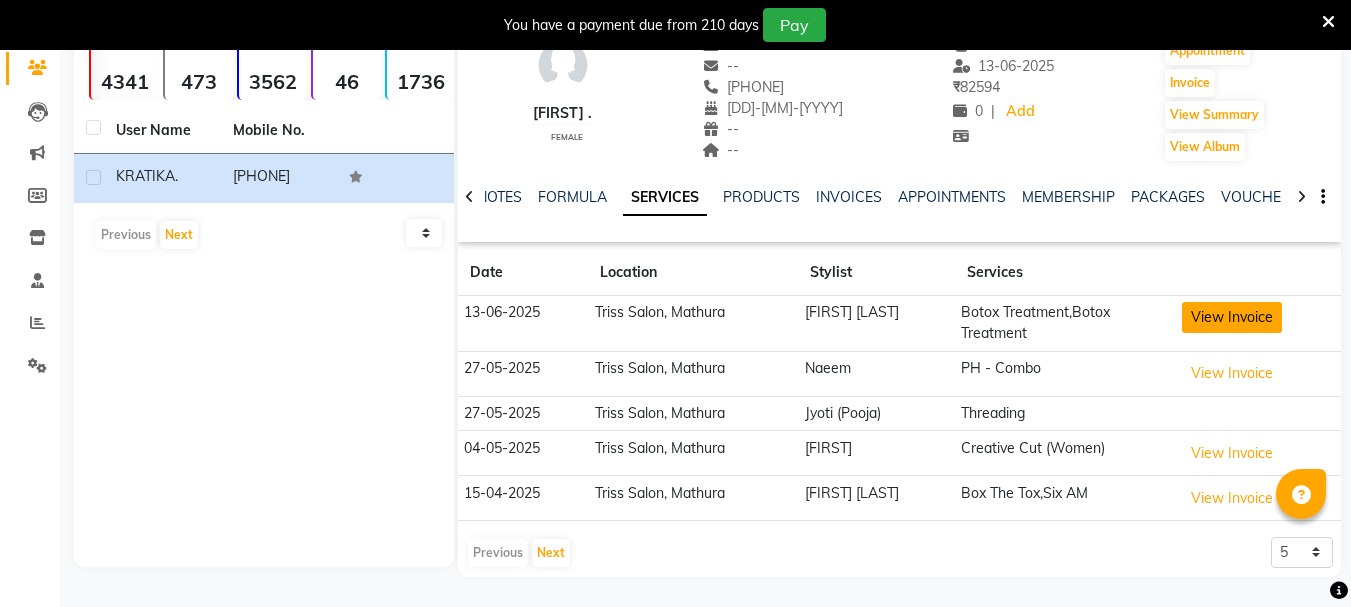 click on "View Invoice" 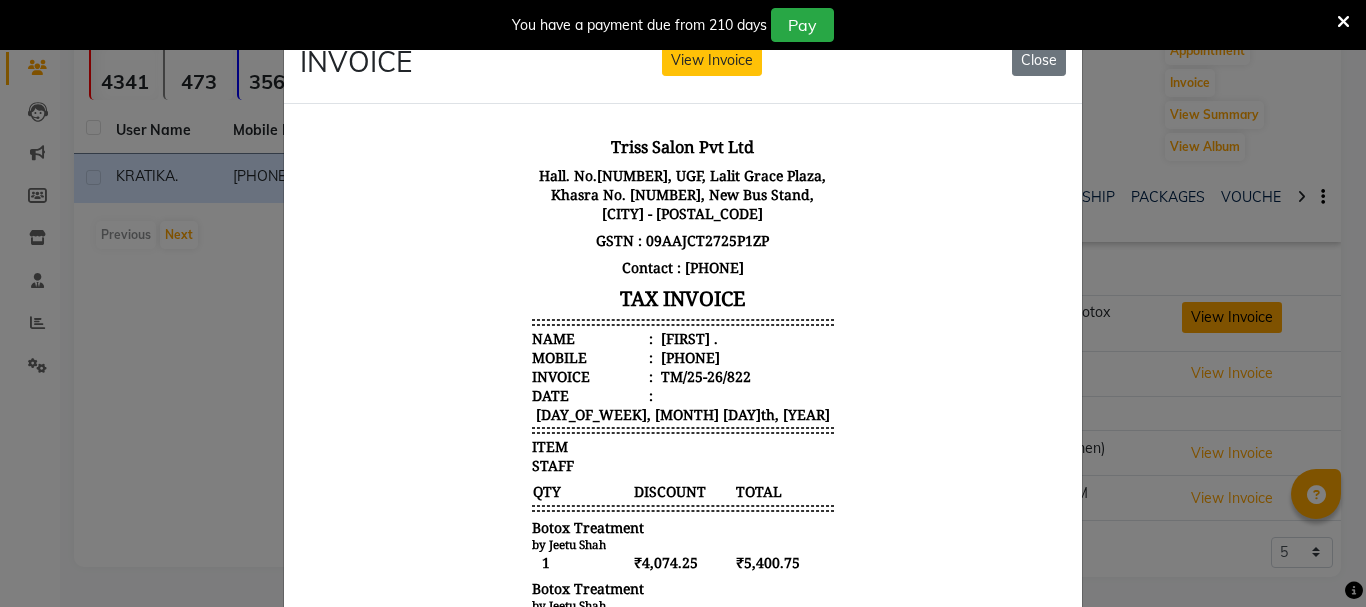 scroll, scrollTop: 124, scrollLeft: 0, axis: vertical 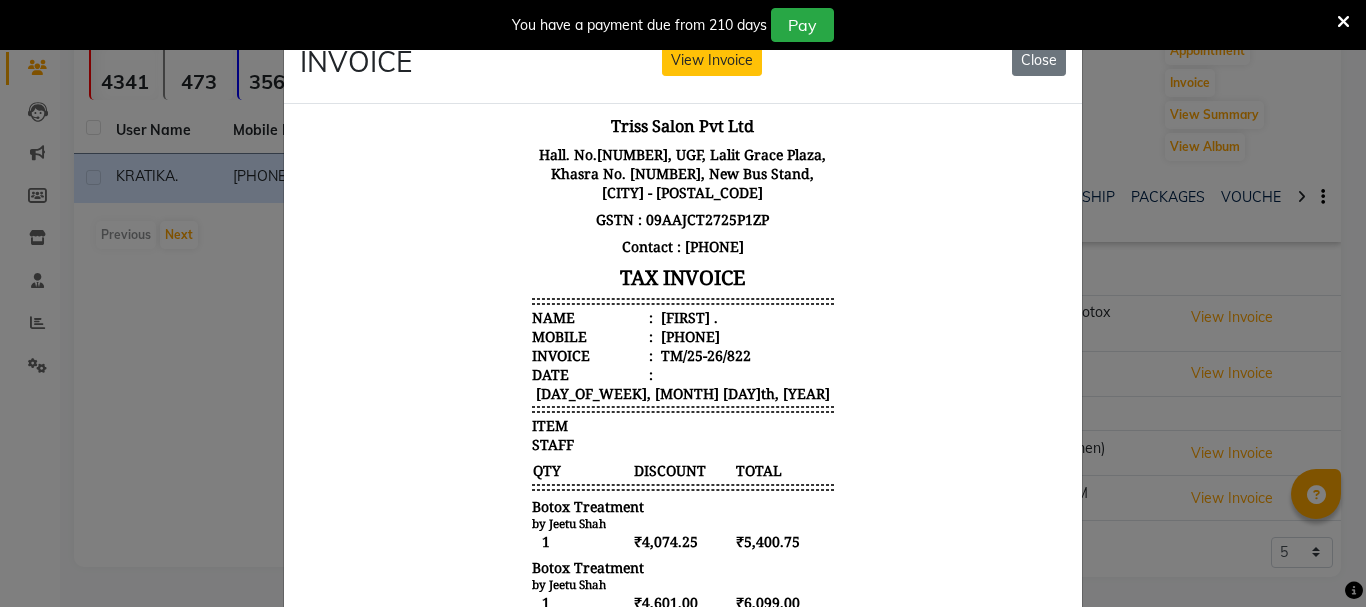 click on "Triss Salon Pvt Ltd
Hall. No.[NUMBER], UGF, Lalit Grace Plaza, Khasra No. [NUMBER], New Bus Stand, [CITY] - [POSTAL_CODE]
GSTN :
[GSTN]
Contact : [PHONE]
TAX INVOICE
Name  :
[FIRST] .
Mobile :
[PHONE]
Invoice  :
TM/25-26/822
Date  :
[DAY_OF_WEEK], [MONTH] [DAY]th, [YEAR]
ITEM
QTY" at bounding box center (683, 507) 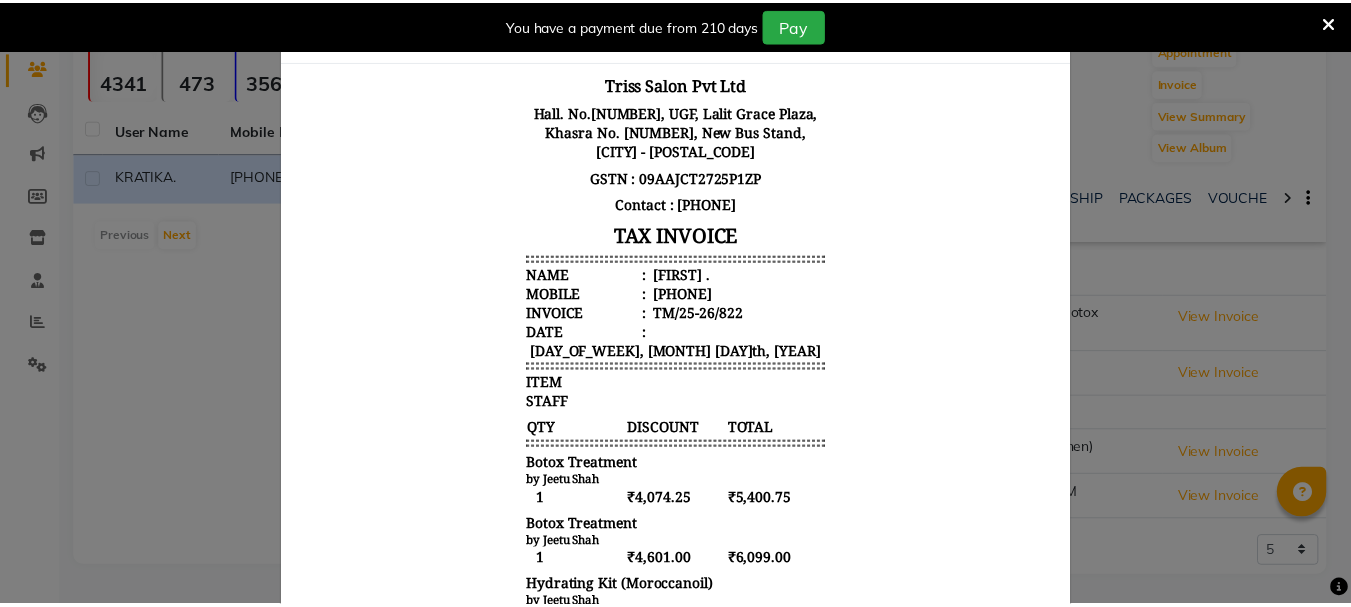 scroll, scrollTop: 56, scrollLeft: 0, axis: vertical 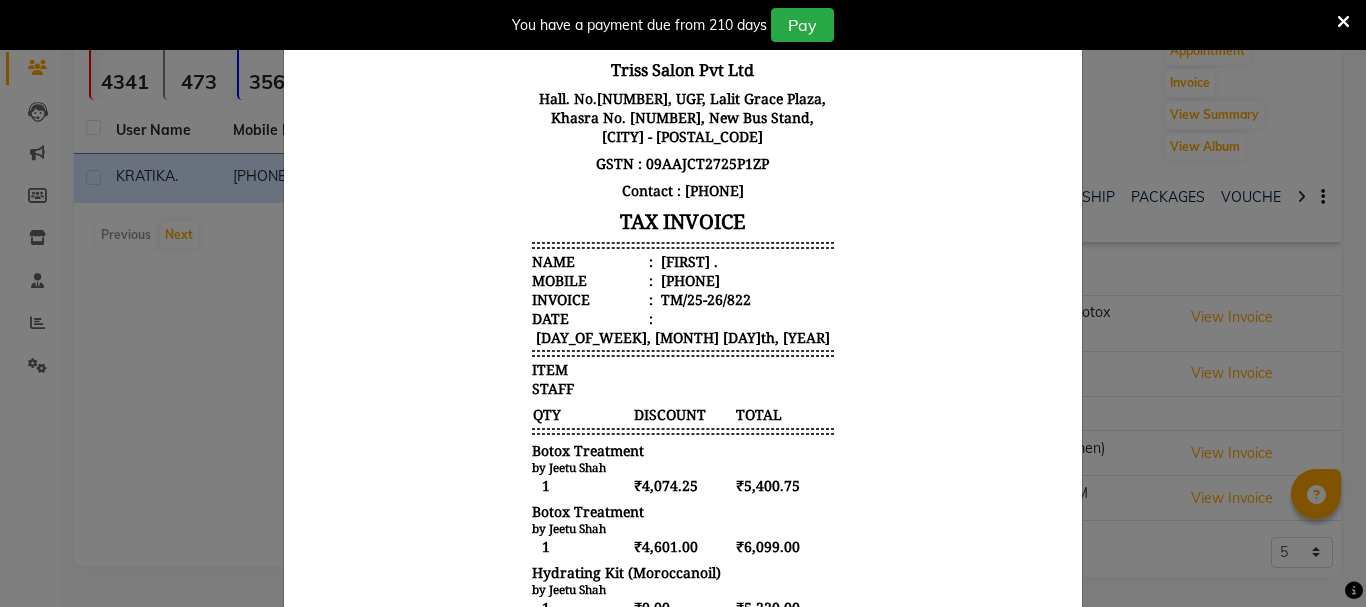 click on "INVOICE View Invoice Close" 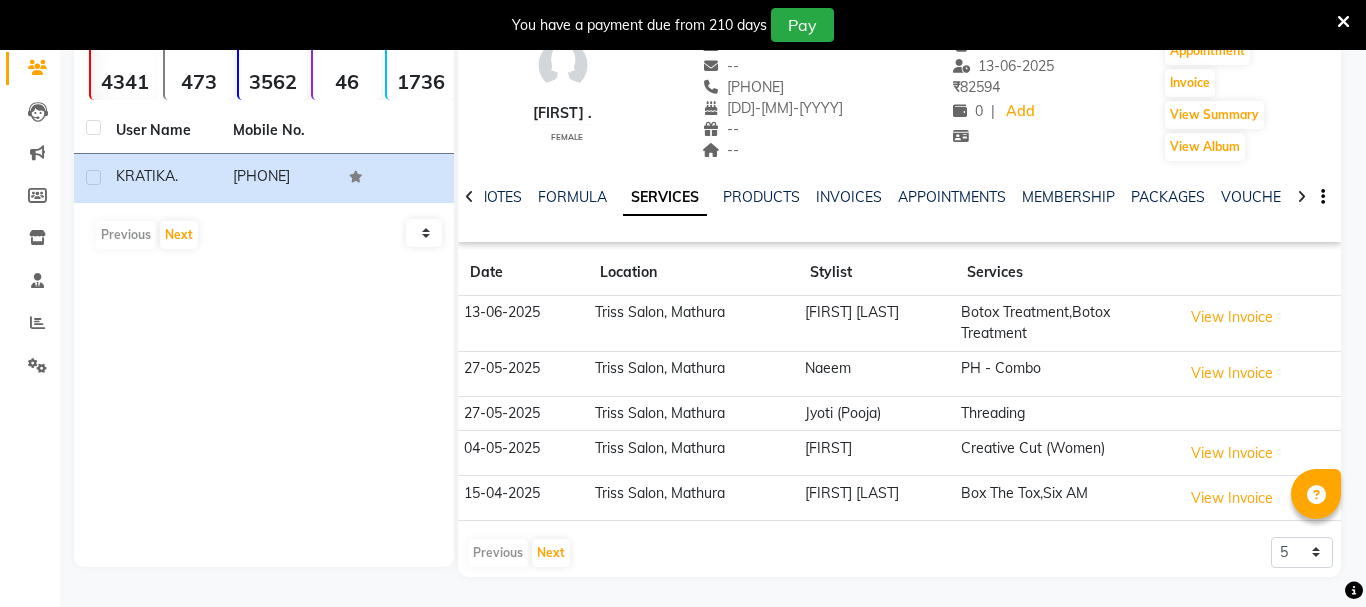 click on "Triss Salon Pvt Ltd
Hall. No.[NUMBER], UGF, Lalit Grace Plaza, Khasra No. [NUMBER], New Bus Stand, [CITY] - [POSTAL_CODE]
GSTN :
[GSTN]
Contact : [PHONE]
TAX INVOICE
Name  :
[FIRST] .
Mobile :
[PHONE]
Invoice  :
TM/25-26/822
Date  :
[DAY_OF_WEEK], [MONTH] [DAY]th, [YEAR]
ITEM
QTY" at bounding box center (683, 401) 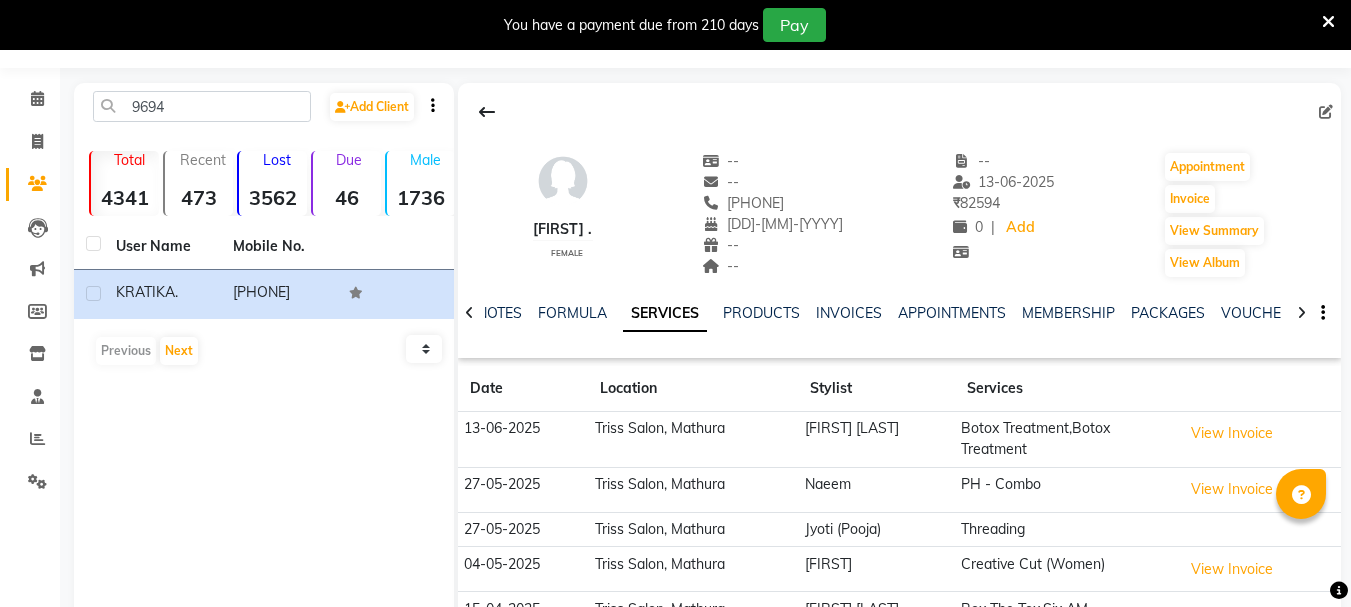 scroll, scrollTop: 0, scrollLeft: 0, axis: both 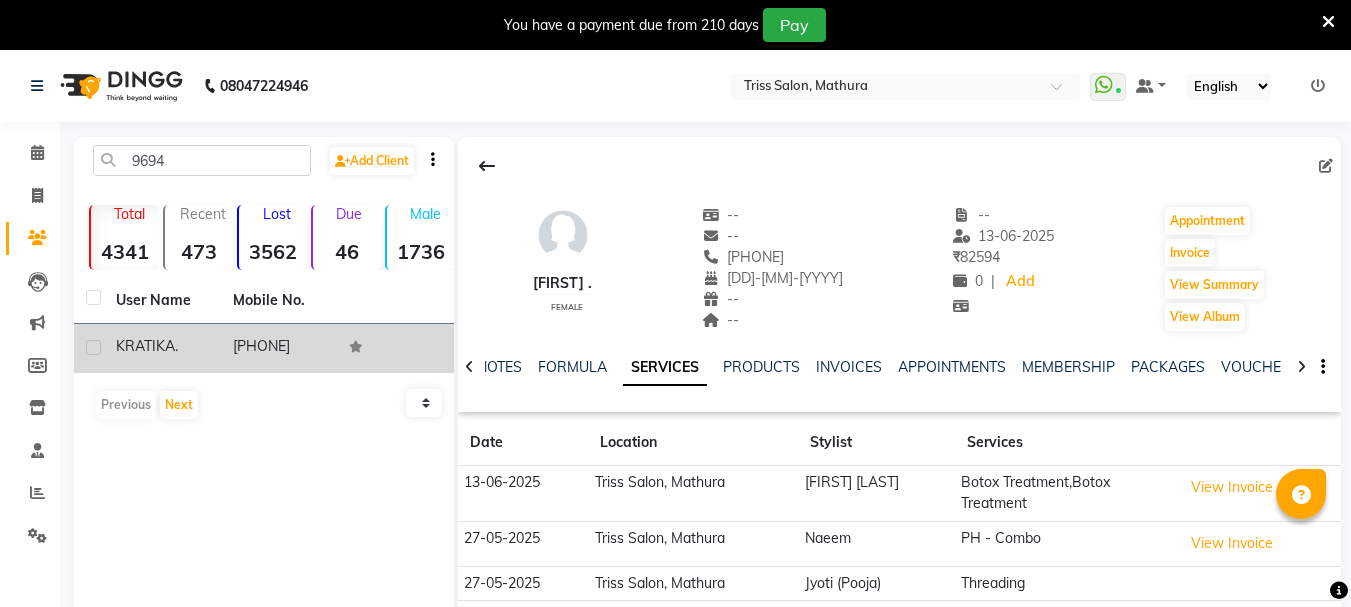 copy on "[PHONE]" 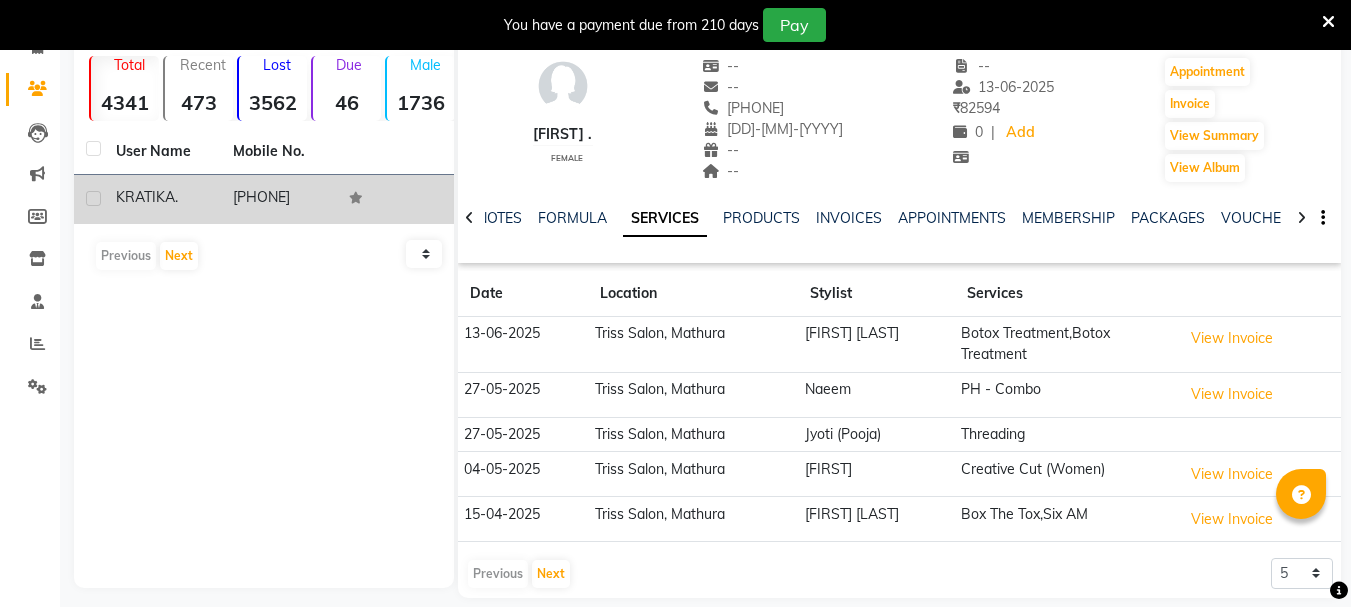 scroll, scrollTop: 151, scrollLeft: 0, axis: vertical 